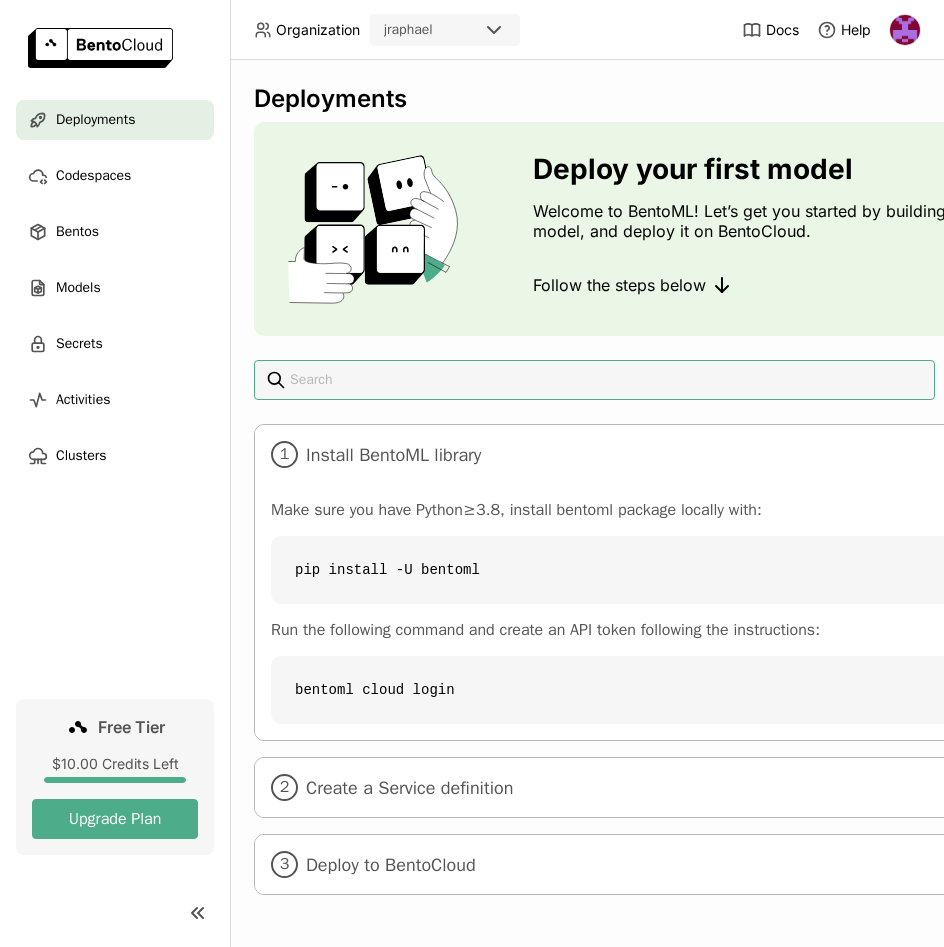 scroll, scrollTop: 0, scrollLeft: 0, axis: both 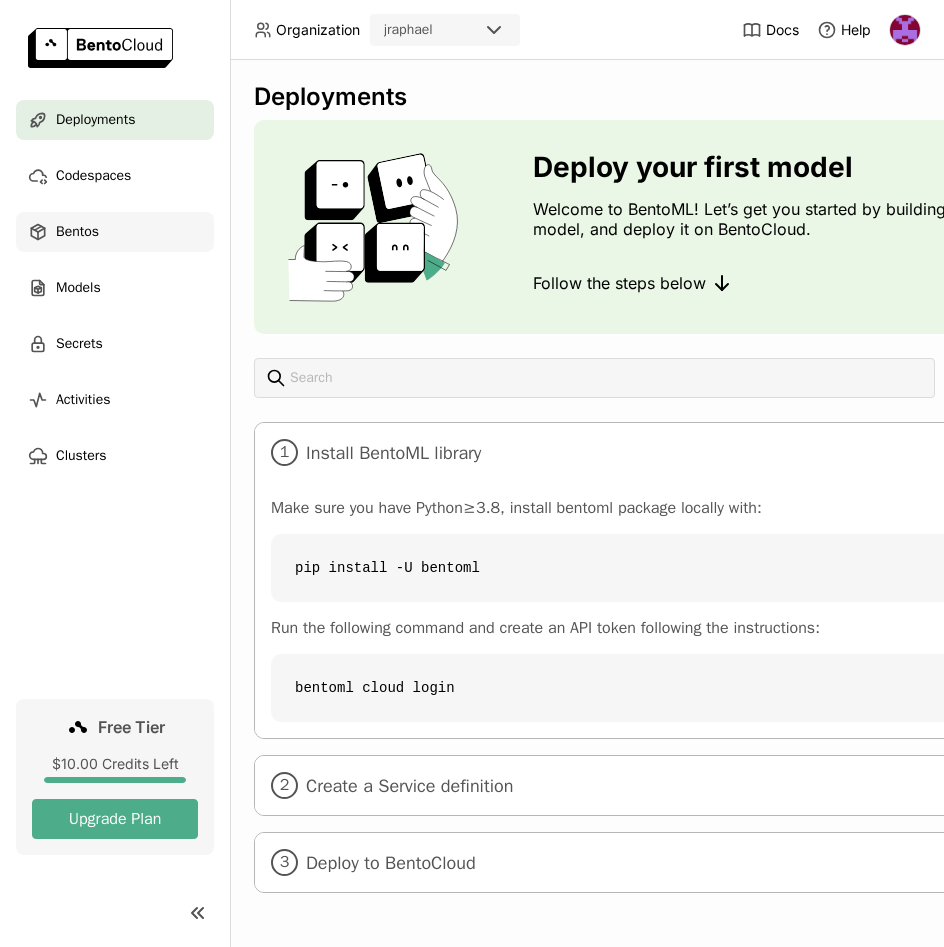 click on "Bentos" at bounding box center (115, 232) 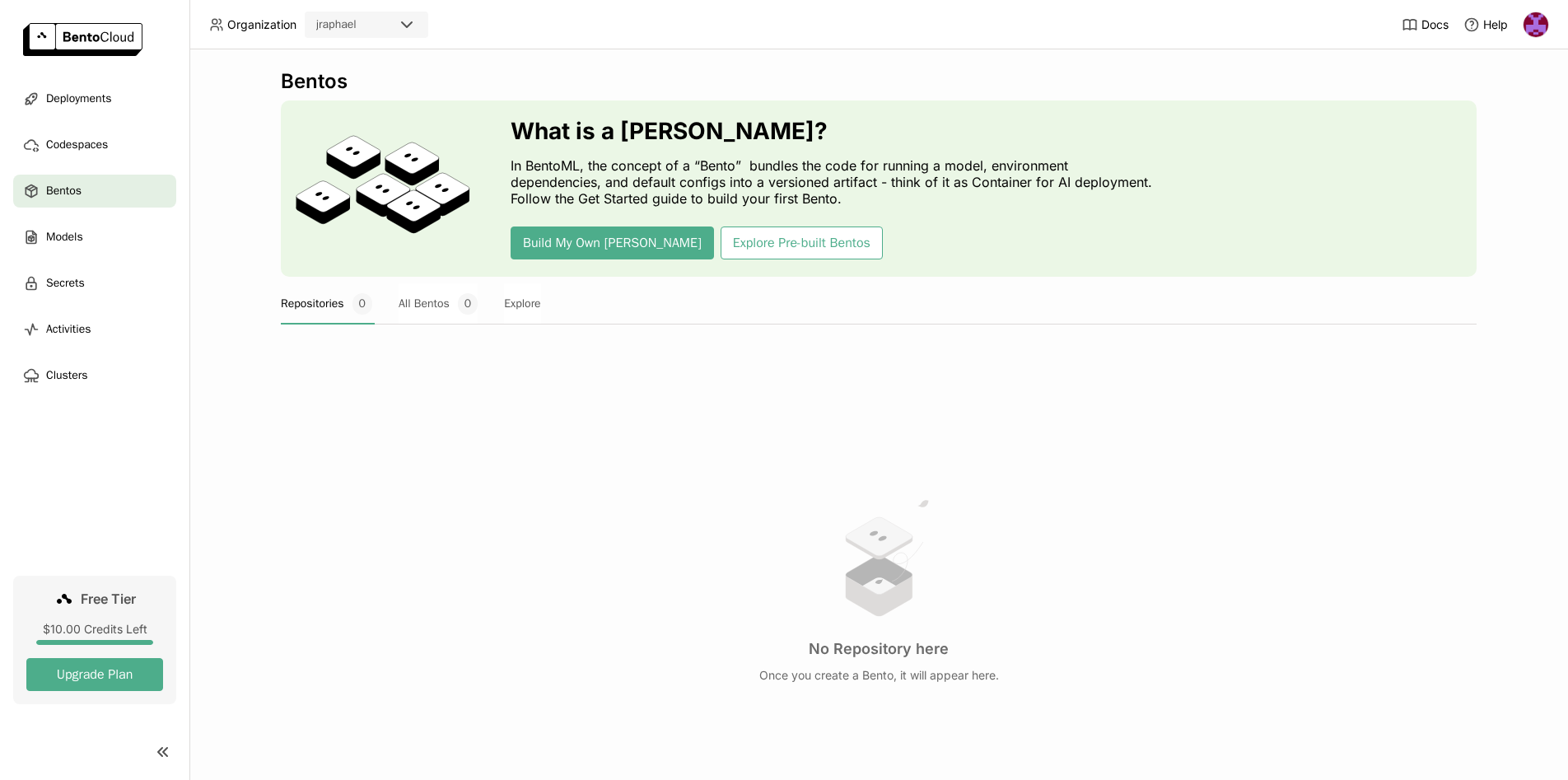 click at bounding box center (82, 40) 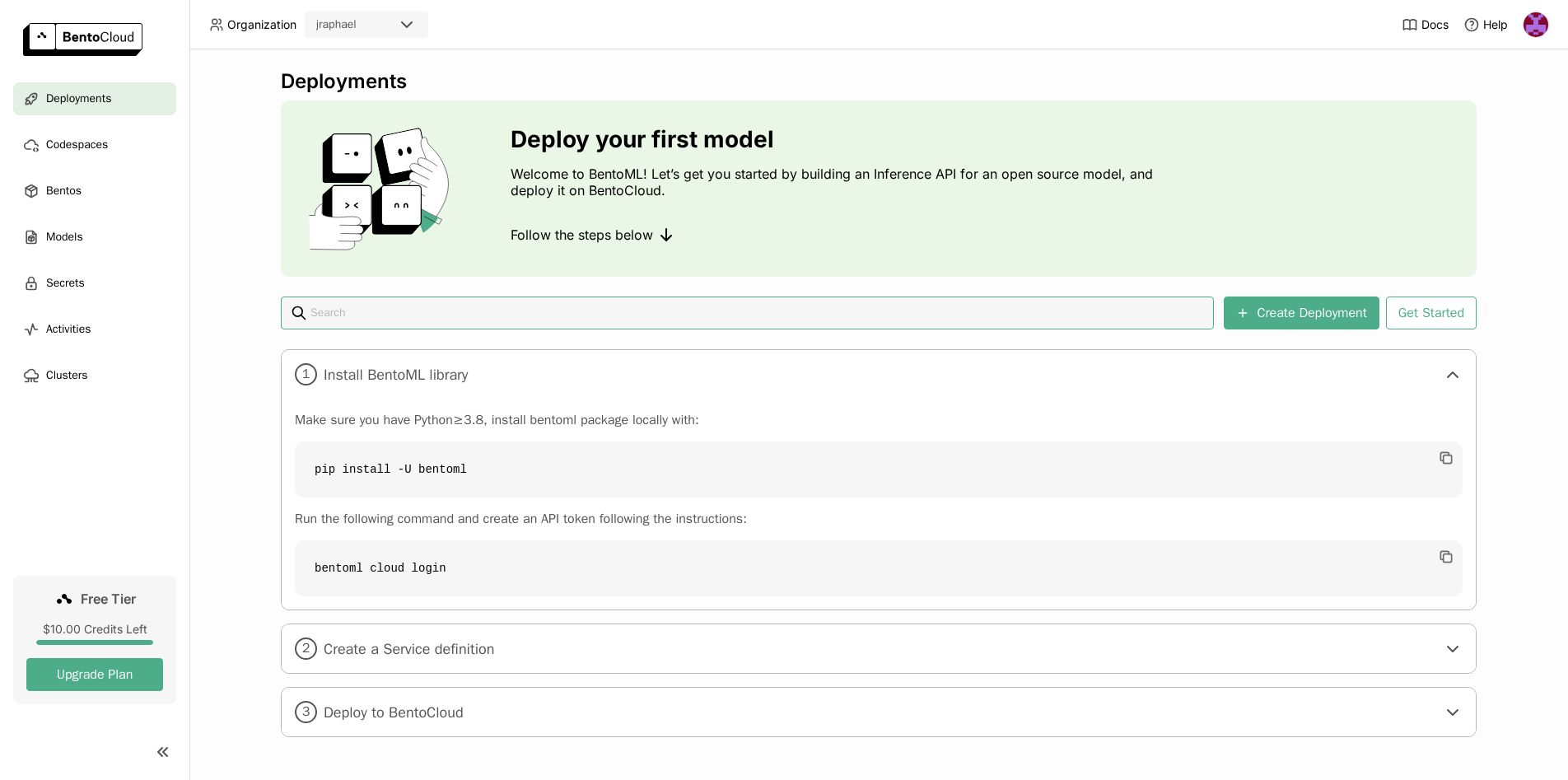 click on "Docs Help" at bounding box center (1475, 24) 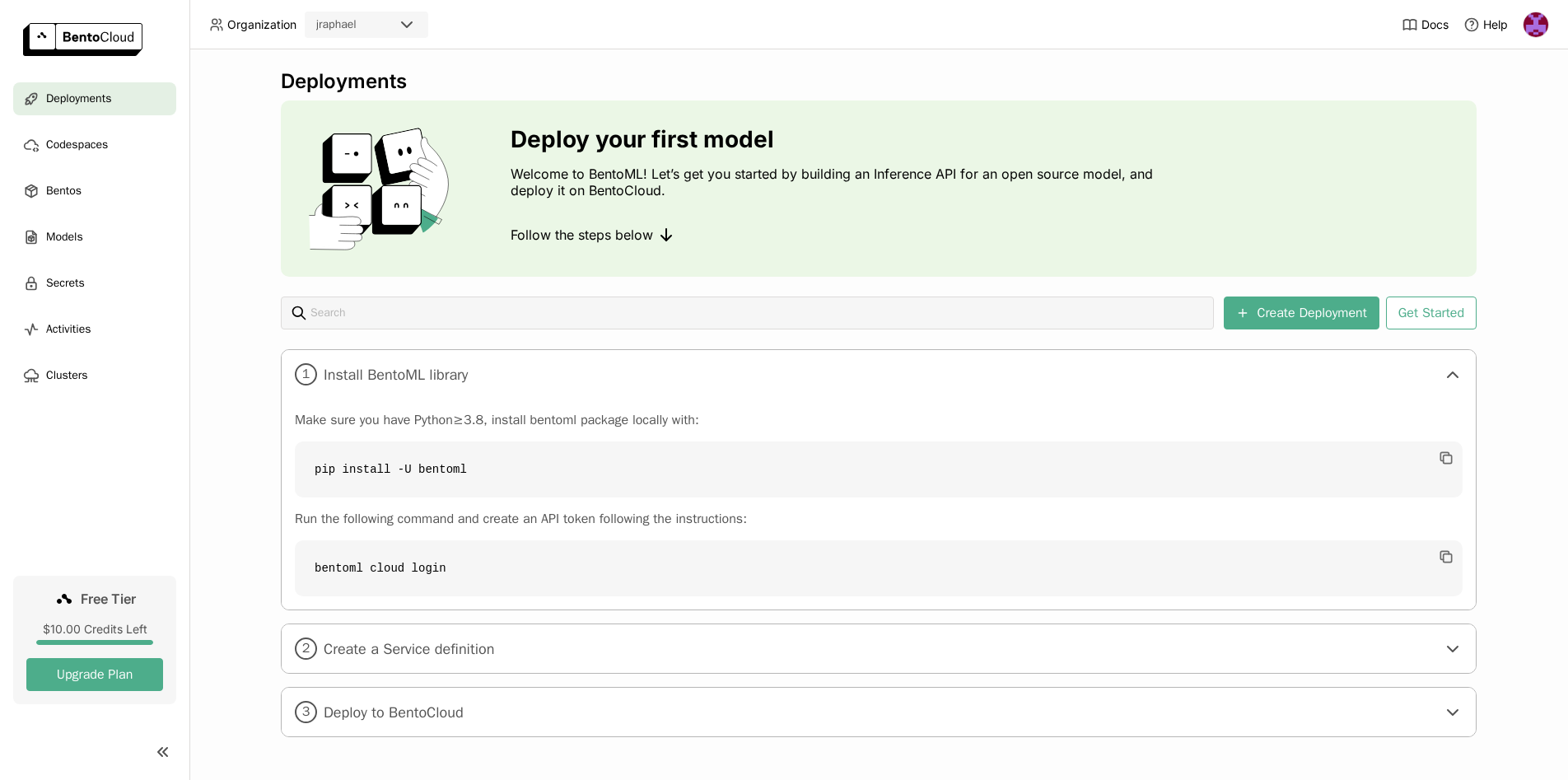 click at bounding box center [1536, 25] 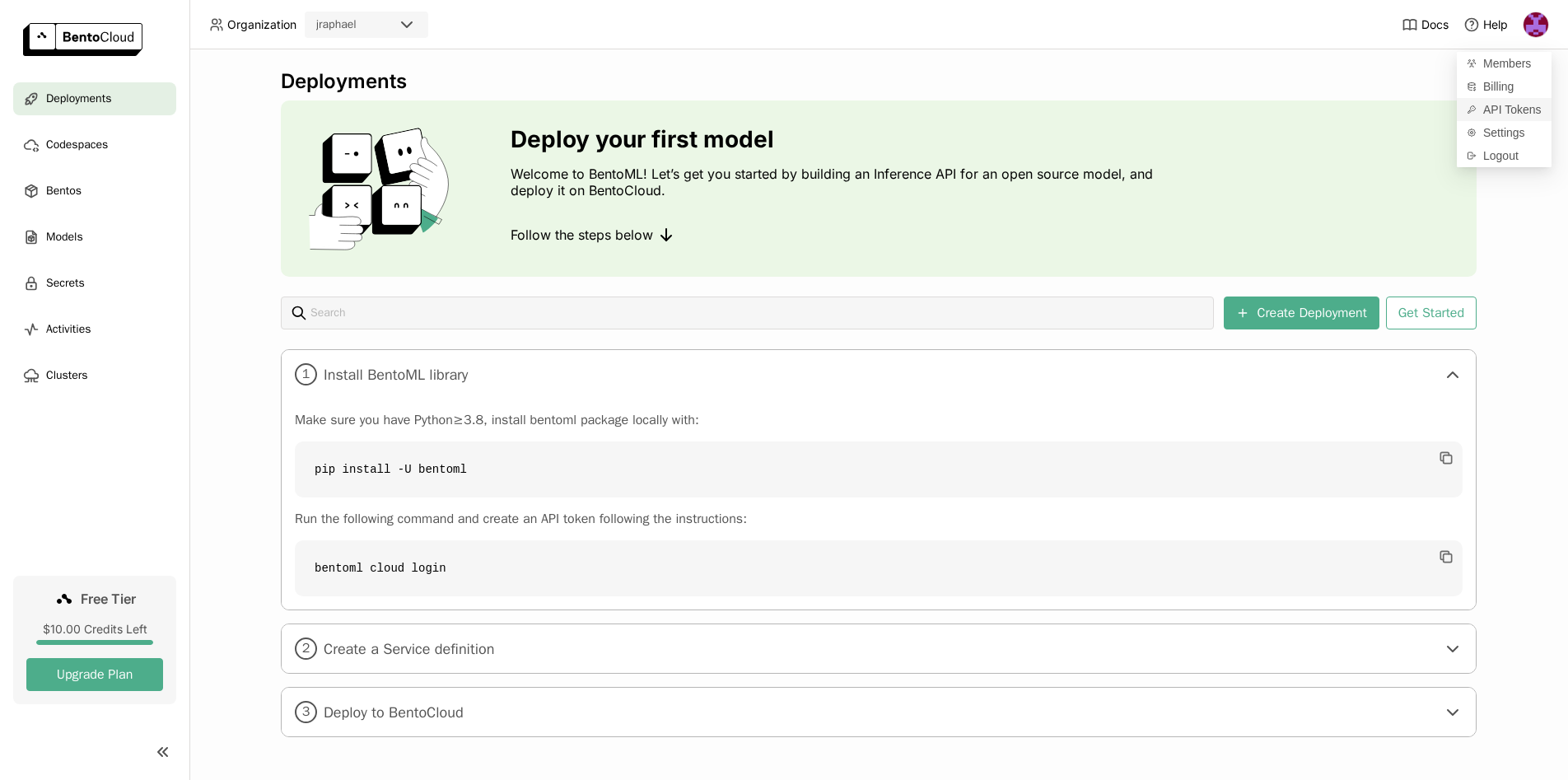 click on "API Tokens" at bounding box center (1512, 110) 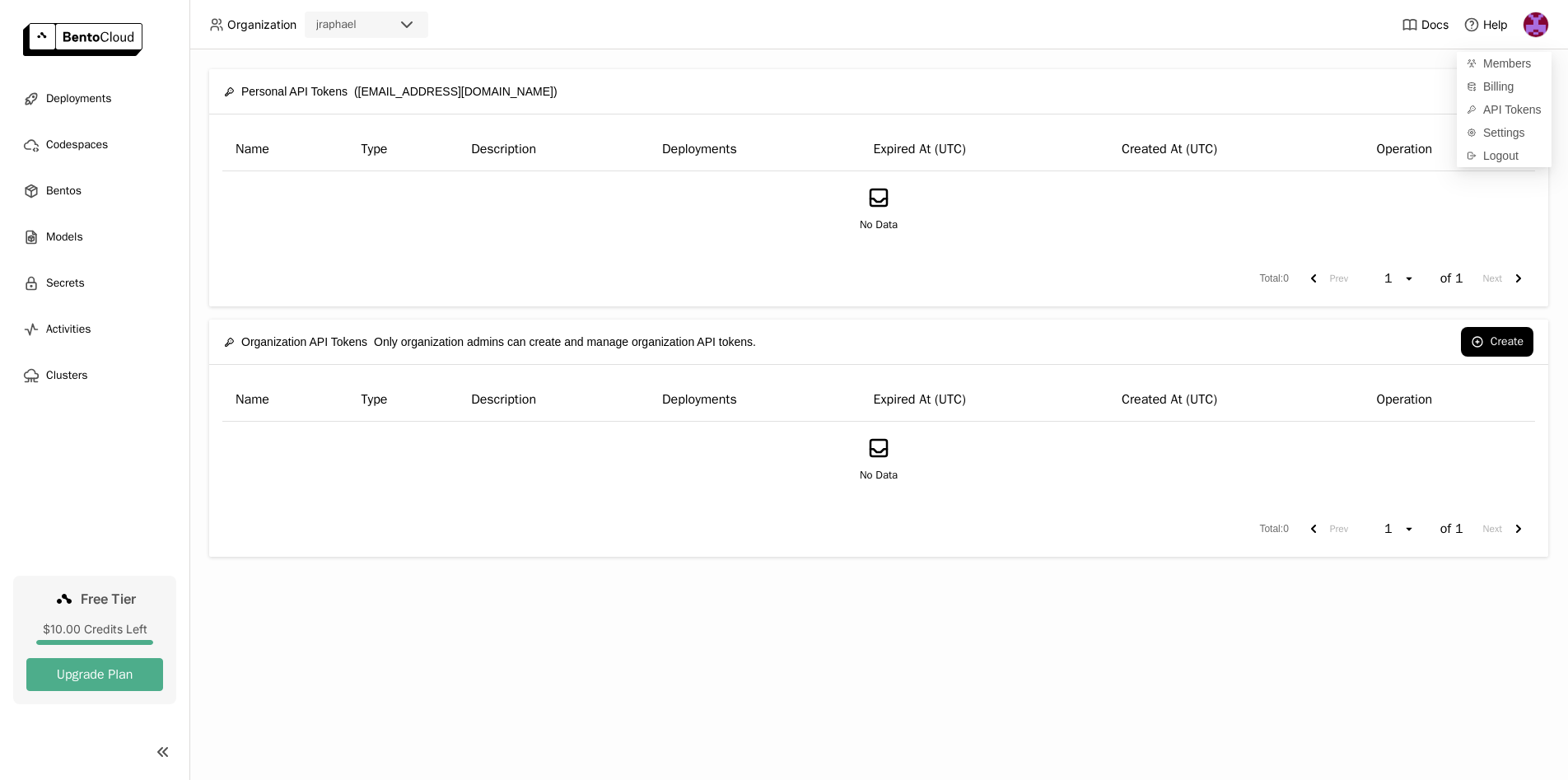 click on "Total :  0 Prev 1 open of 1 Next" at bounding box center (879, 278) 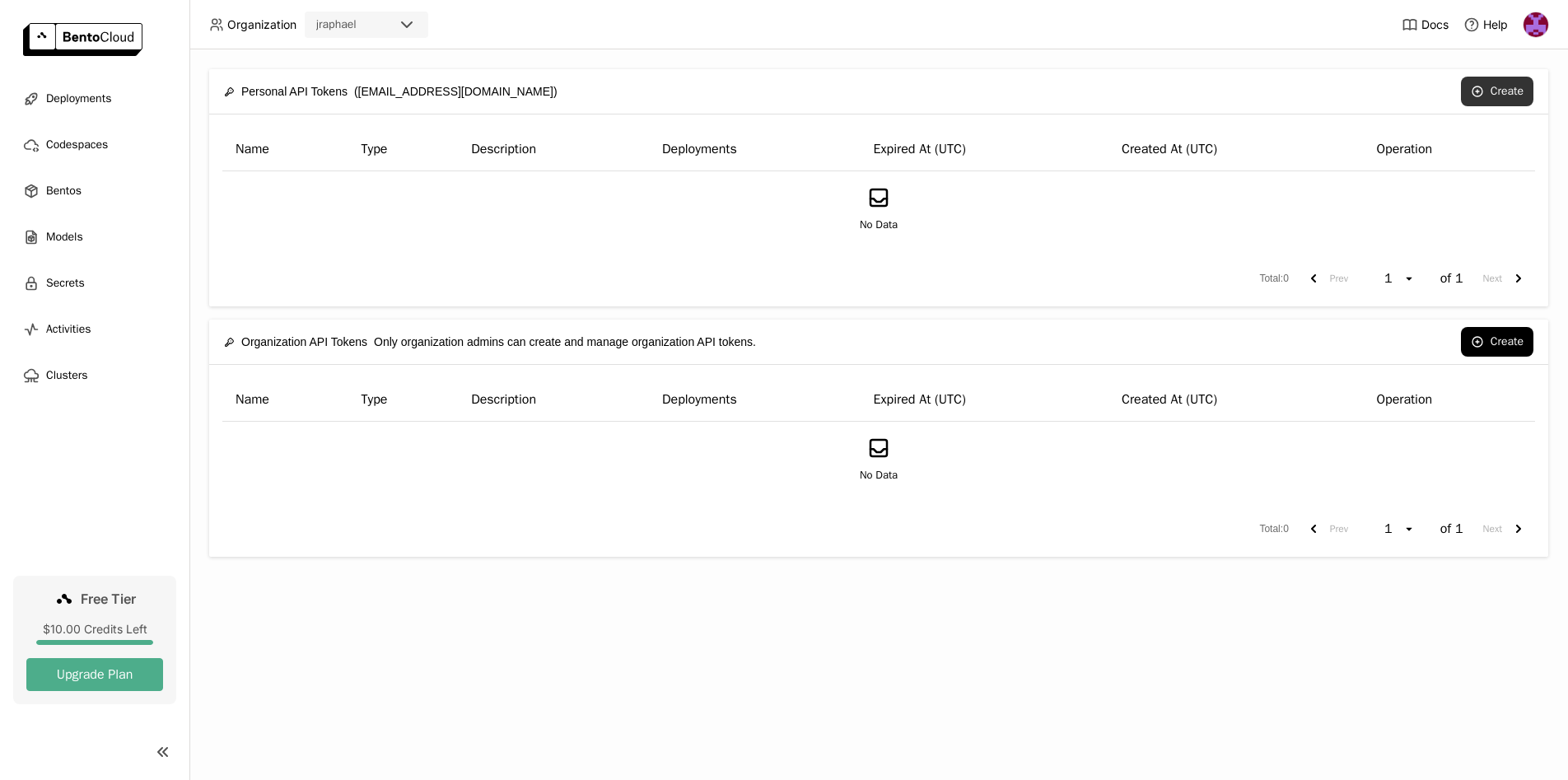 click on "Create" at bounding box center (1497, 91) 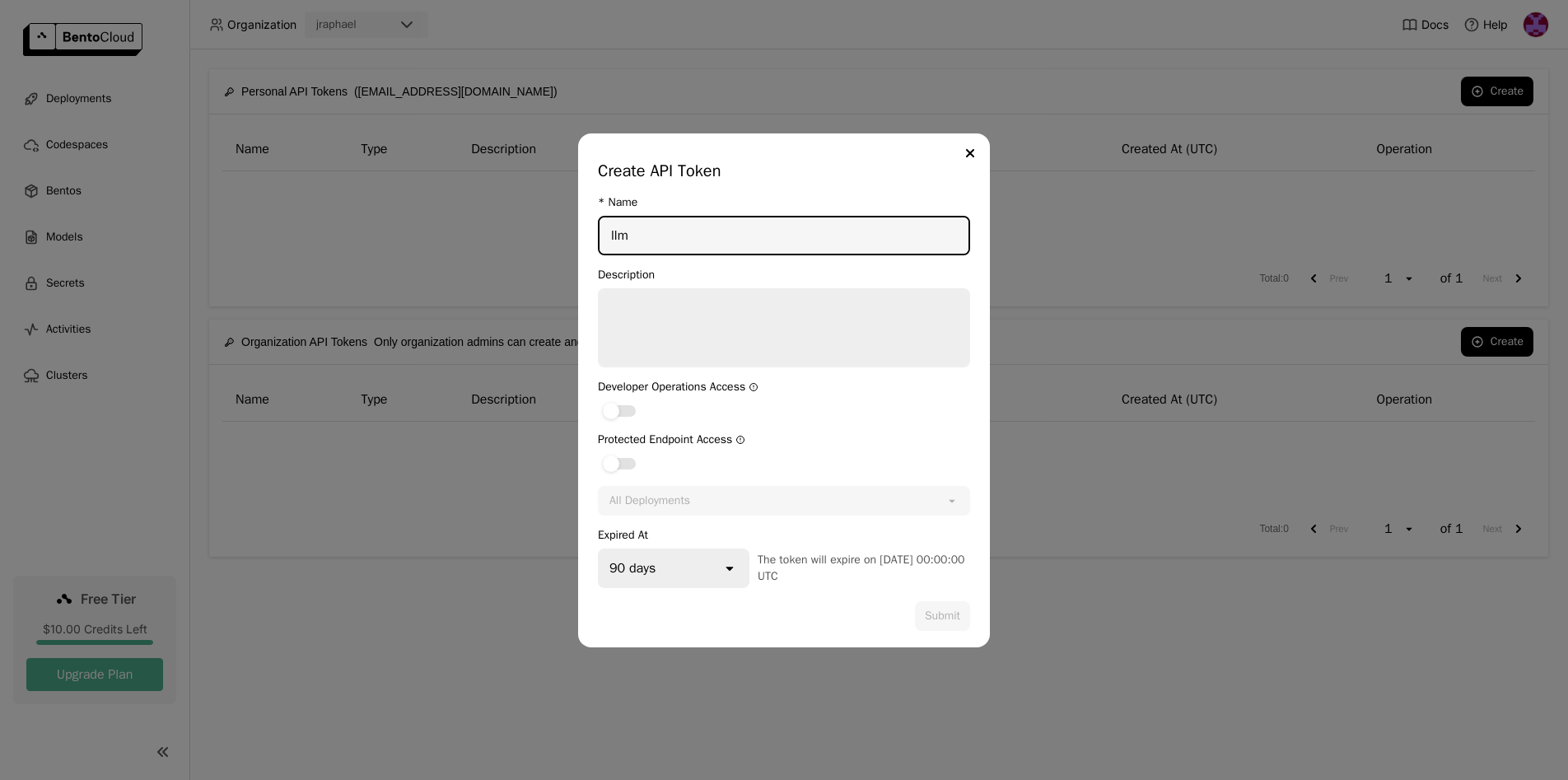 type on "llm" 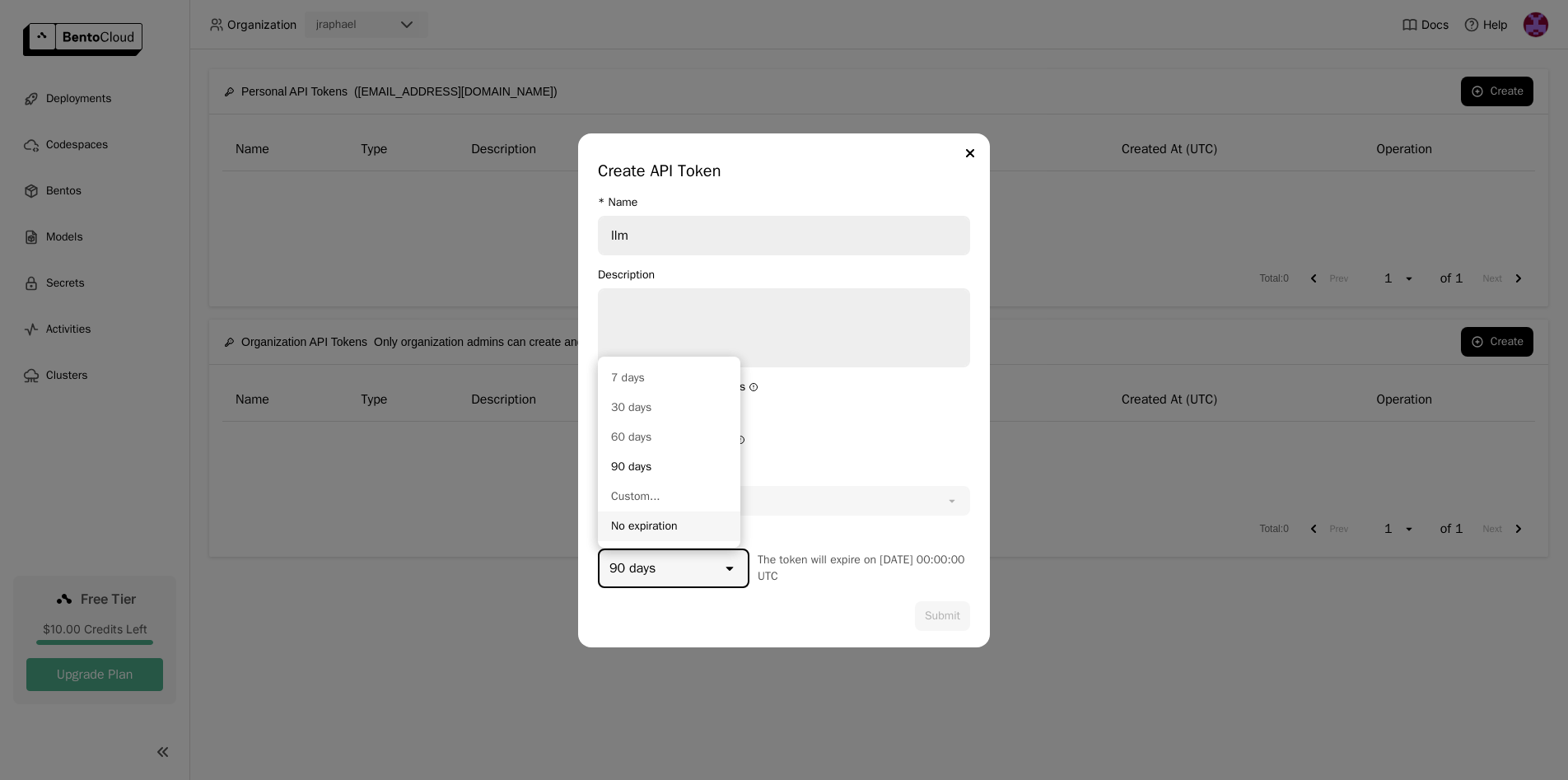 click on "90 days" at bounding box center [660, 568] 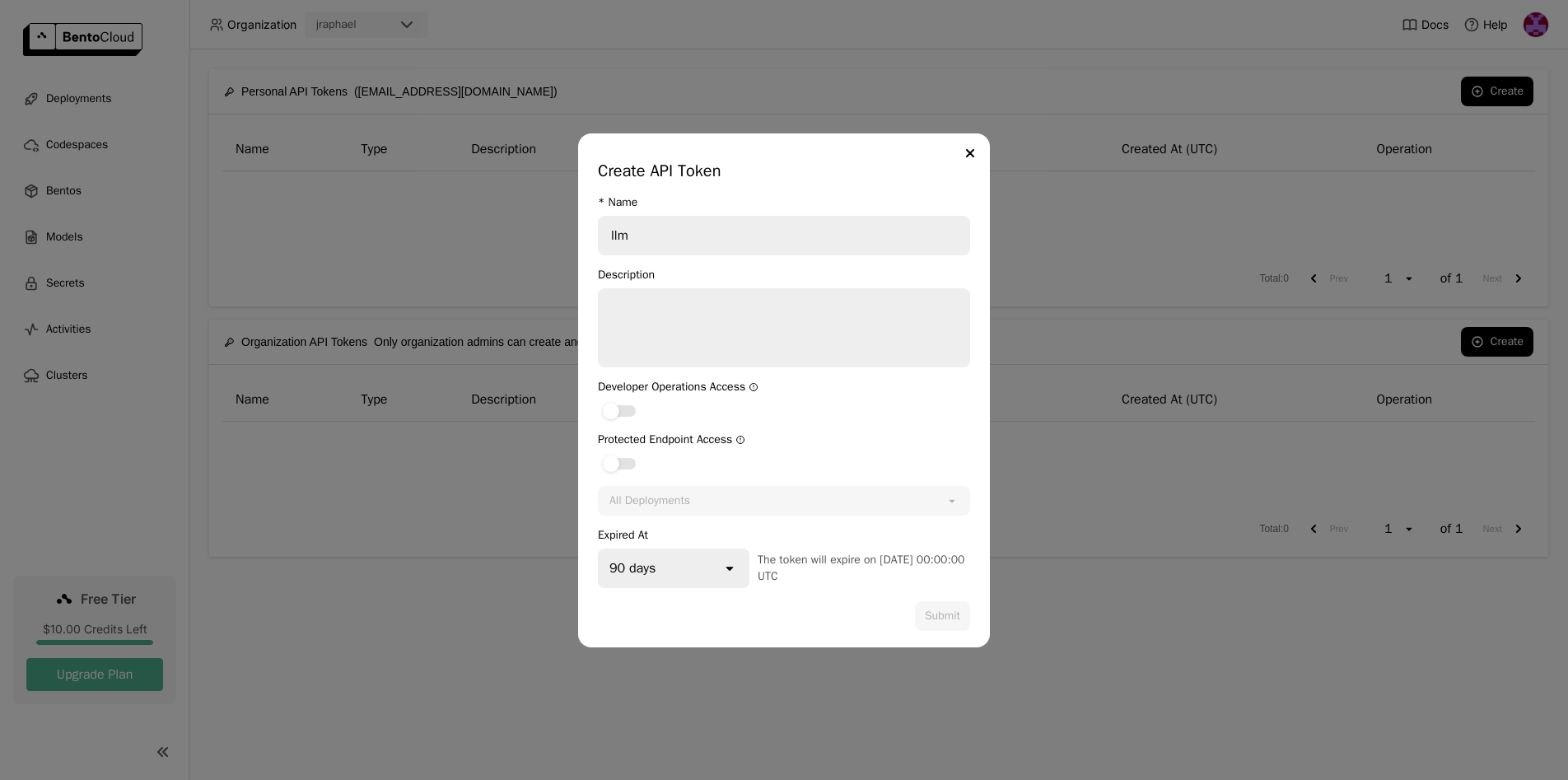click on "The token will expire on 2025-10-11 00:00:00 UTC" at bounding box center (864, 568) 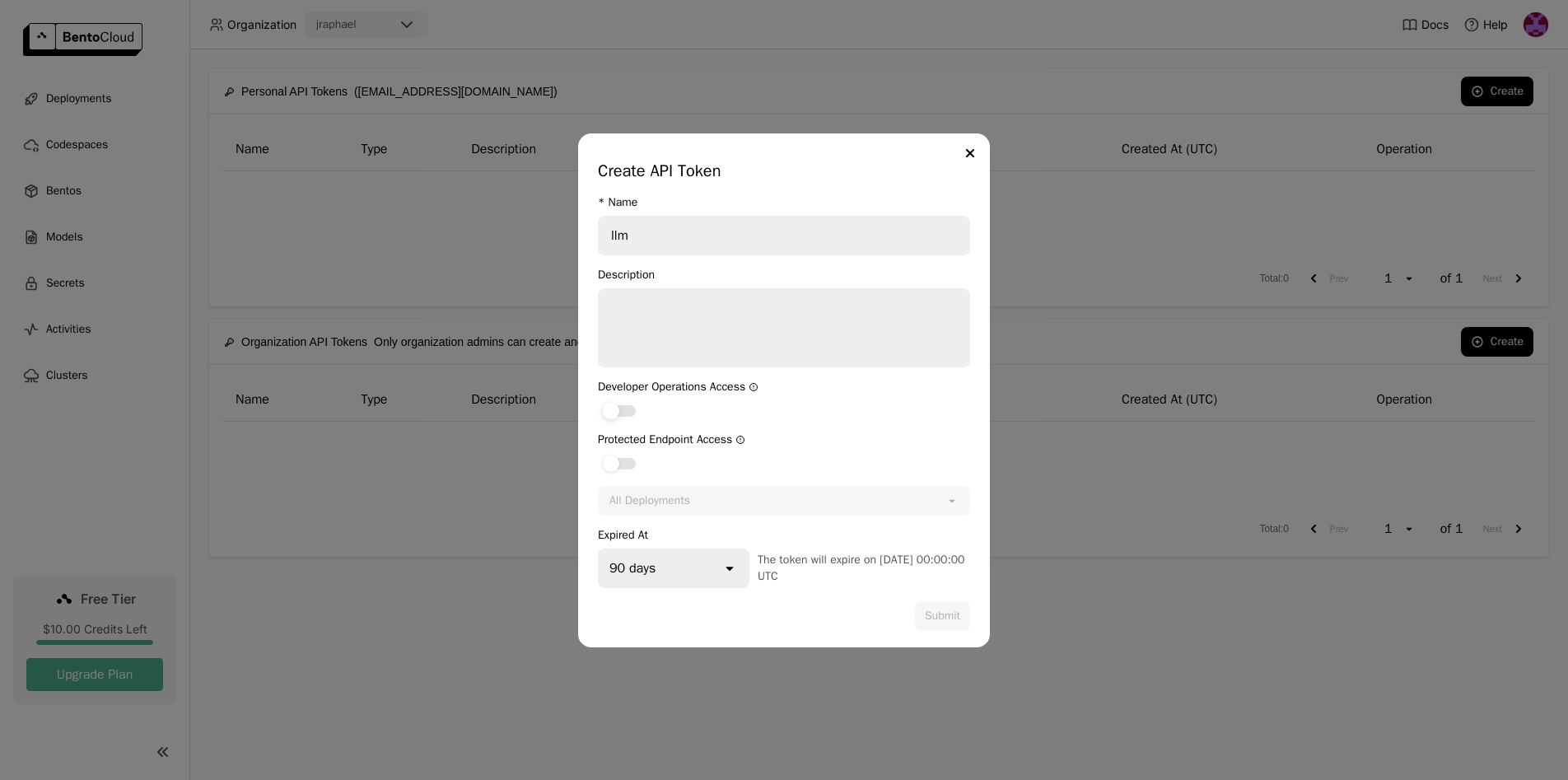 click at bounding box center [611, 411] 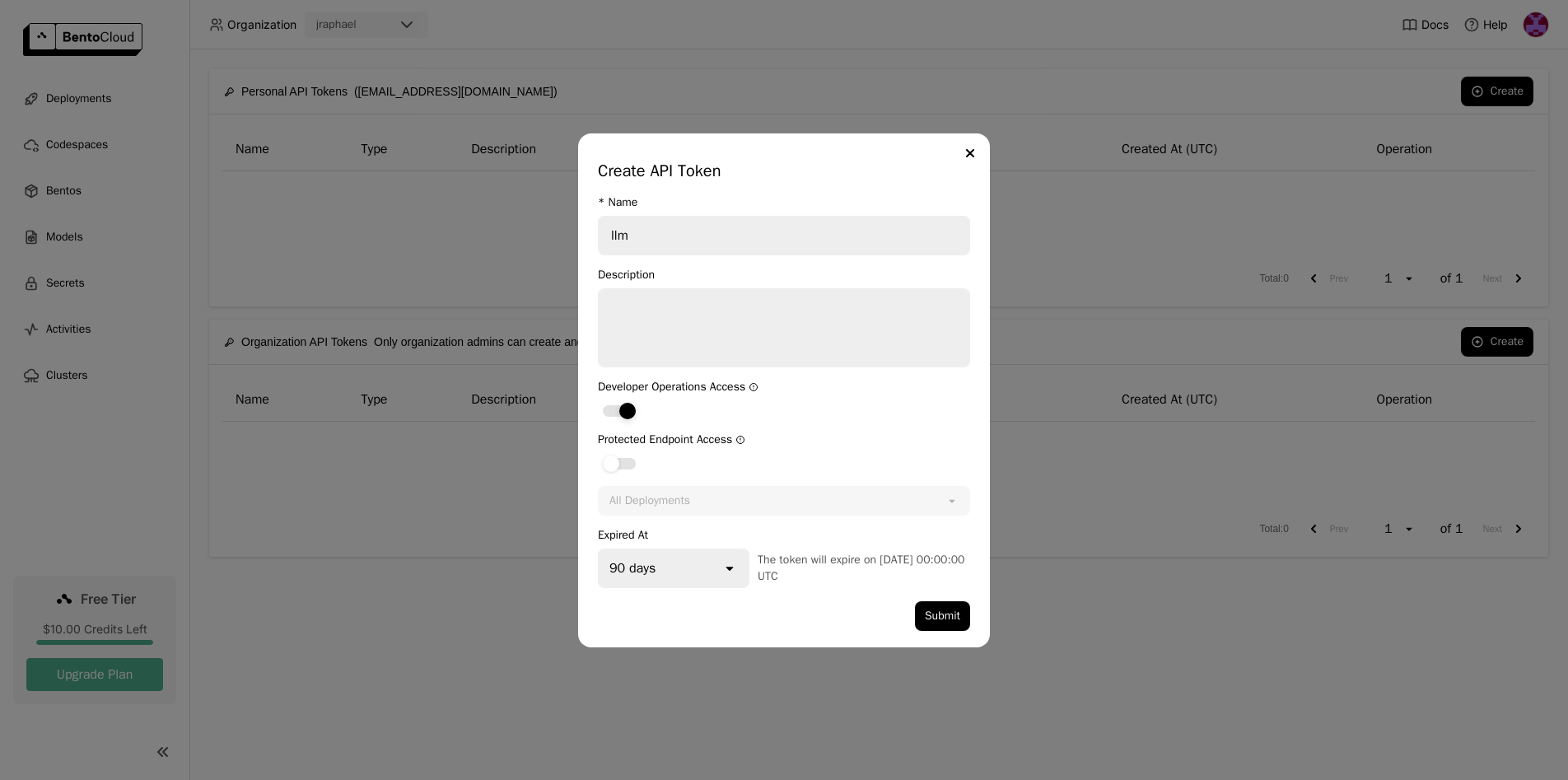 click at bounding box center [619, 411] 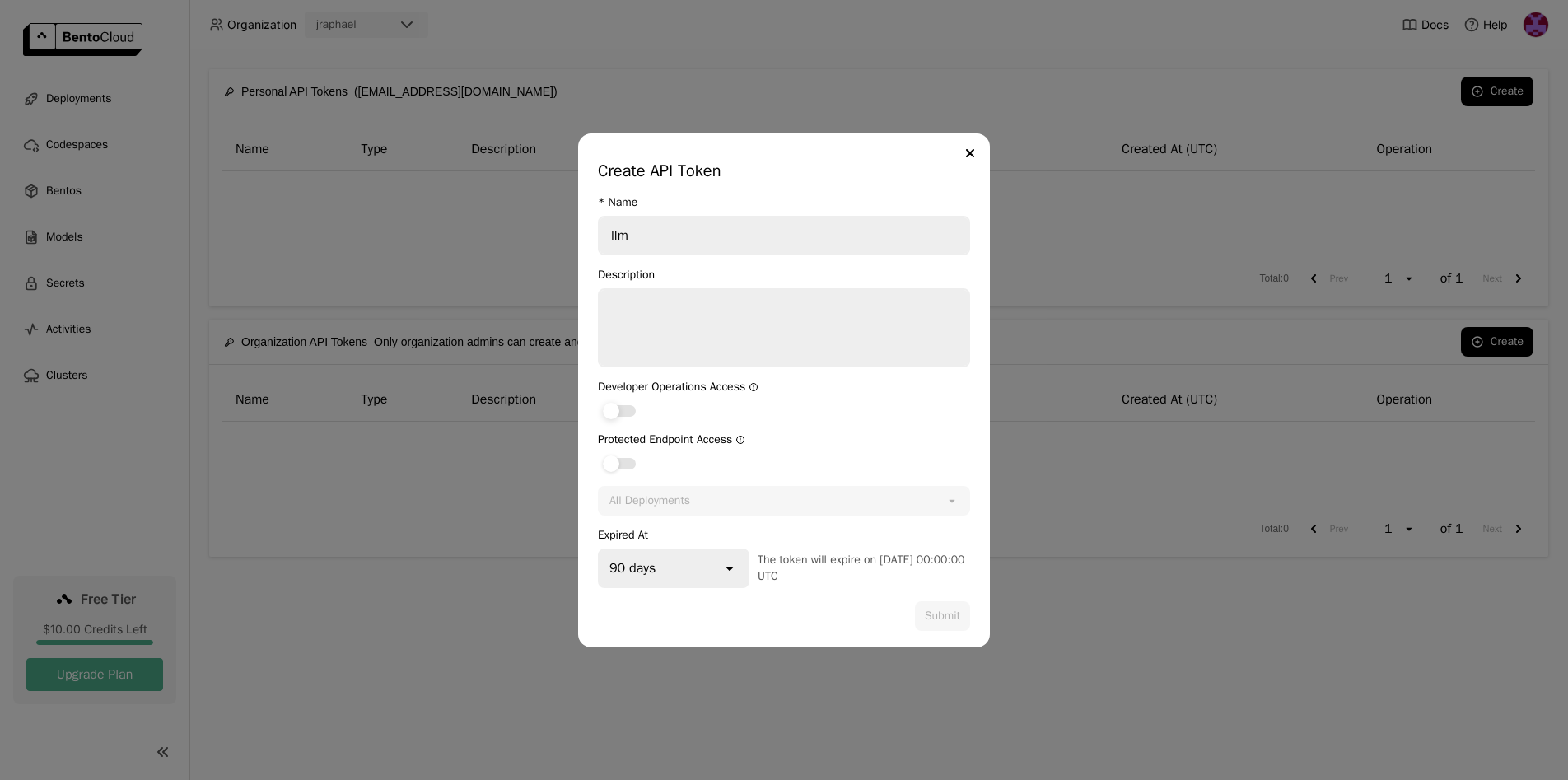 click at bounding box center (611, 411) 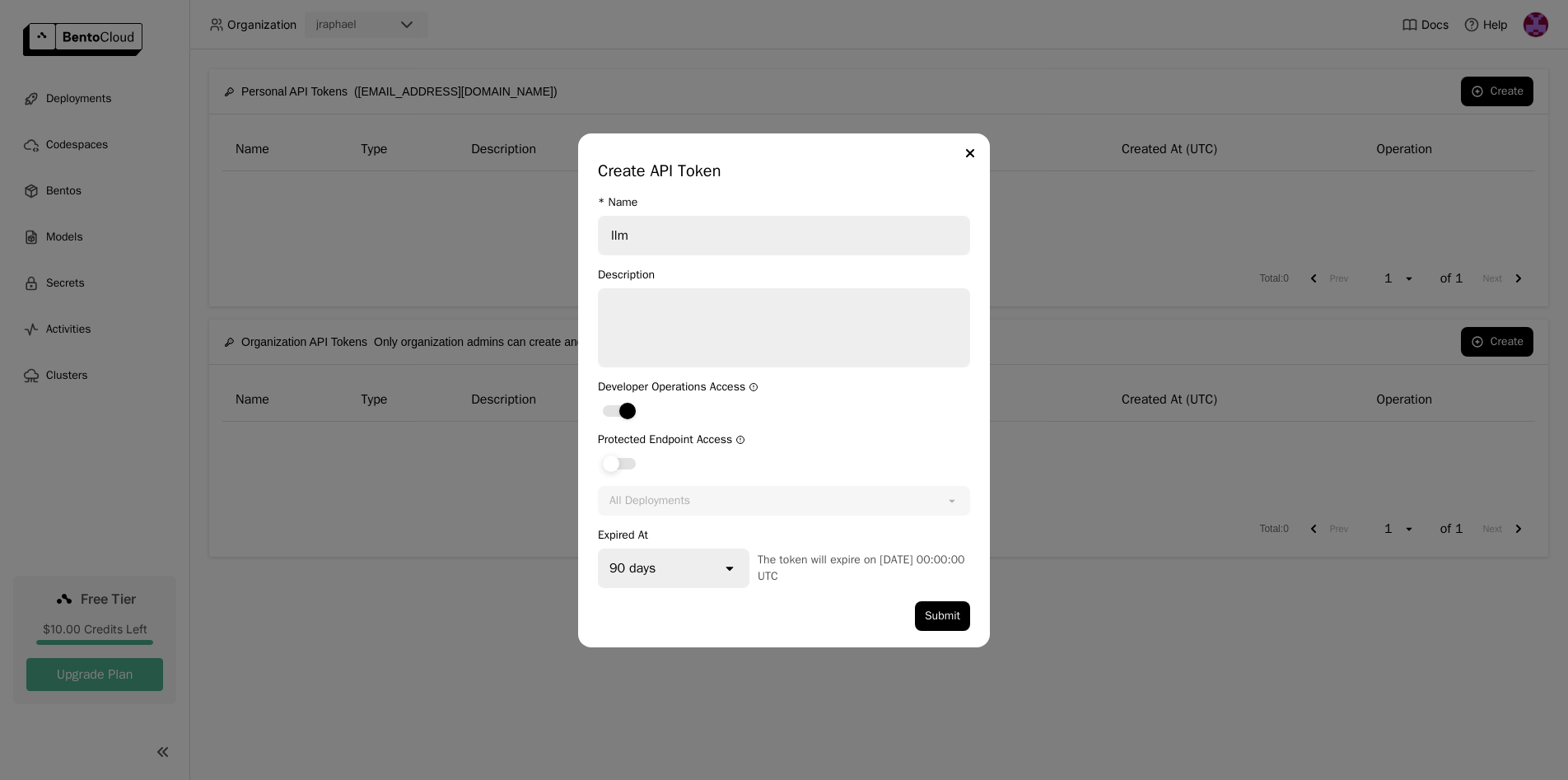 click at bounding box center (611, 464) 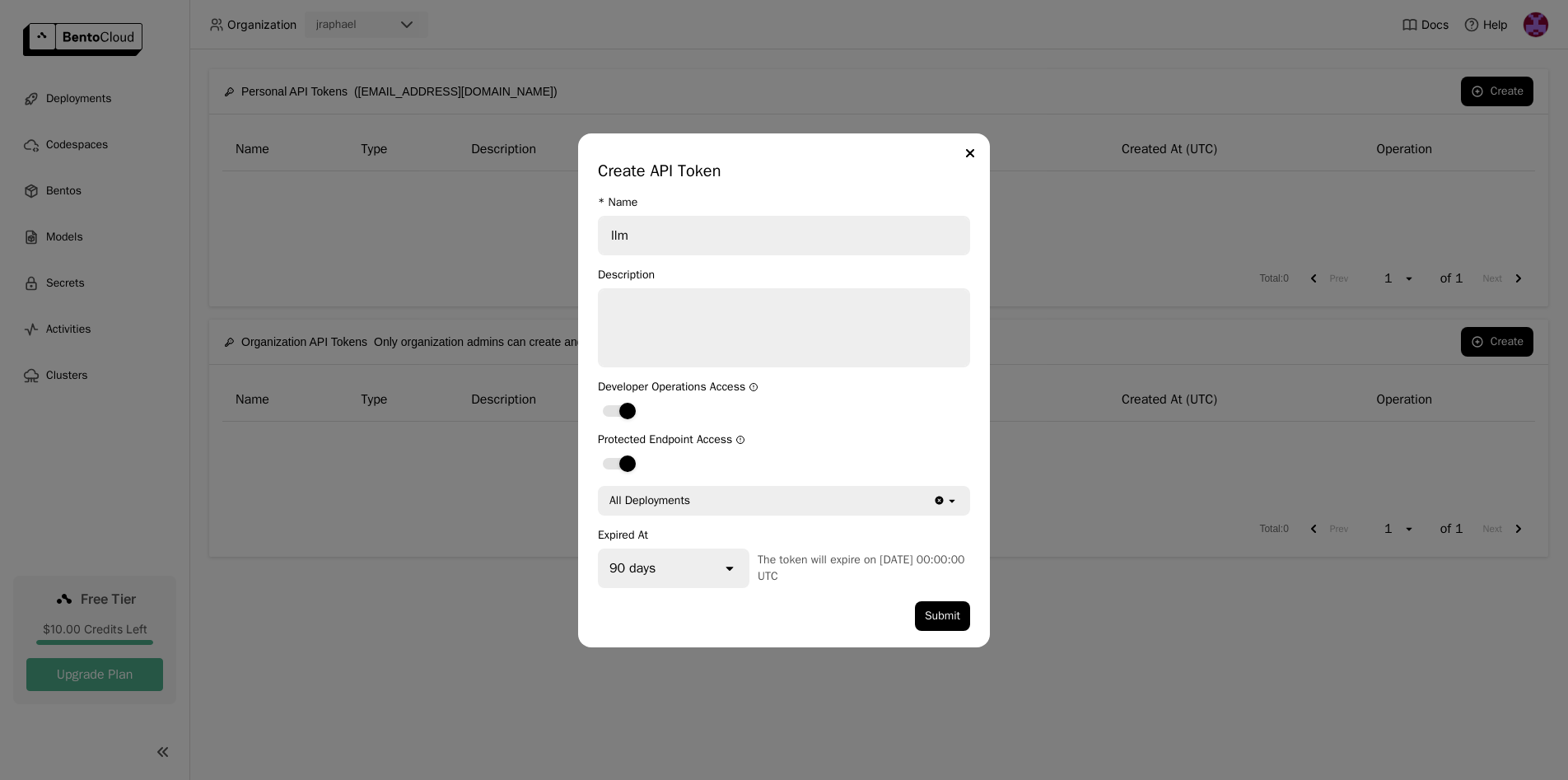 click on "All Deployments" at bounding box center (766, 501) 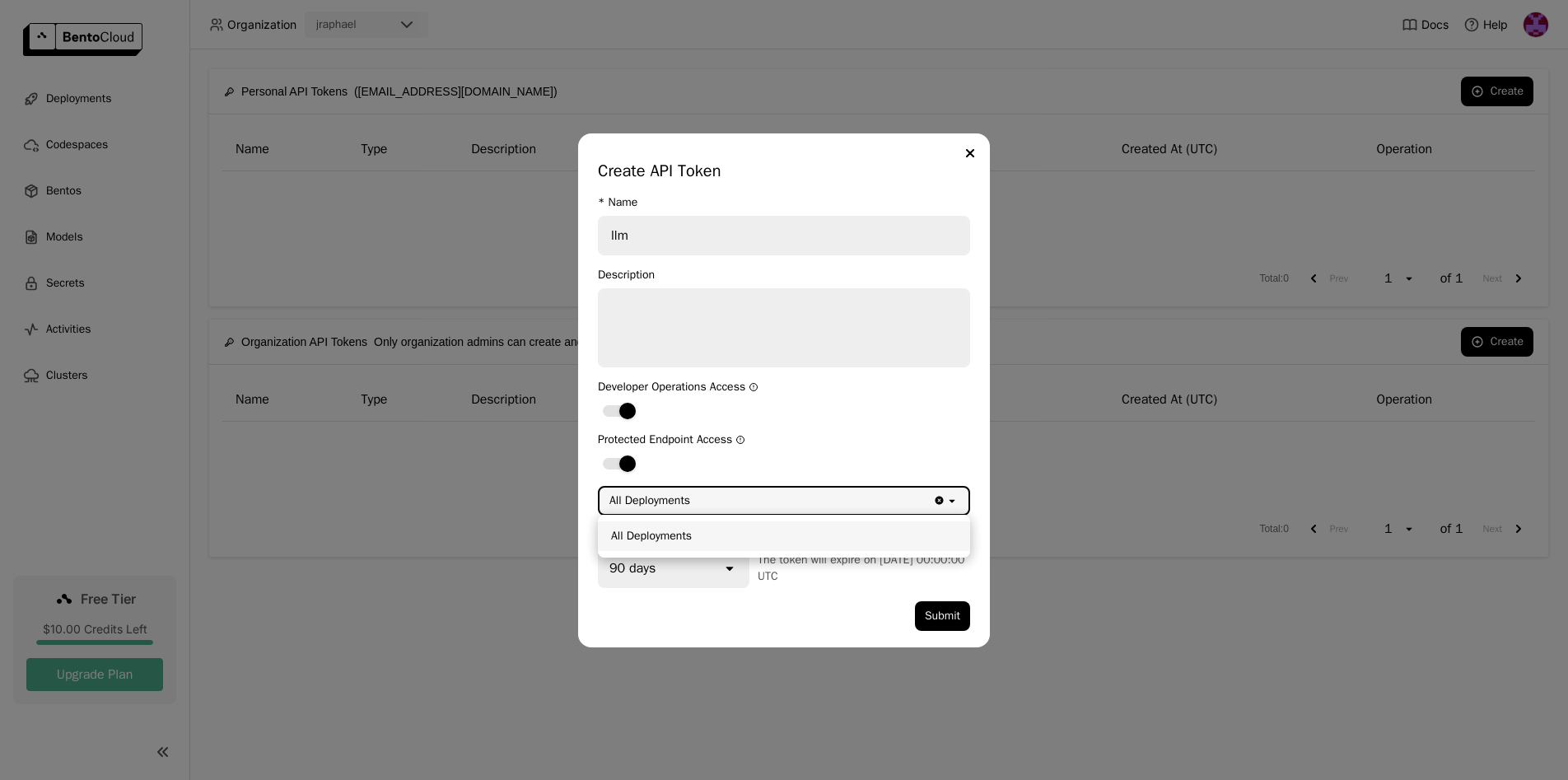 click on "The token will expire on 2025-10-11 00:00:00 UTC" at bounding box center [864, 568] 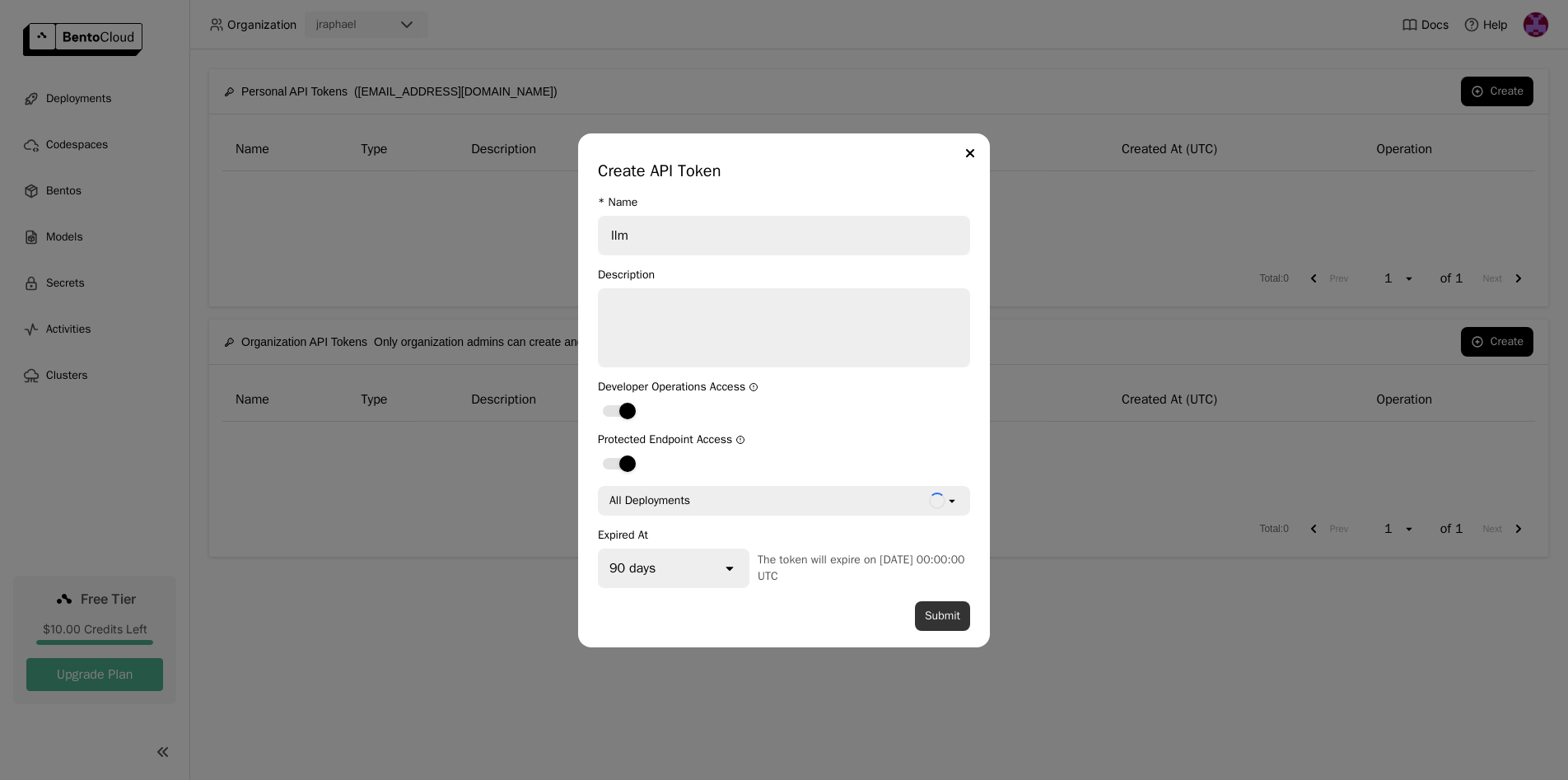 click on "Submit" at bounding box center (942, 616) 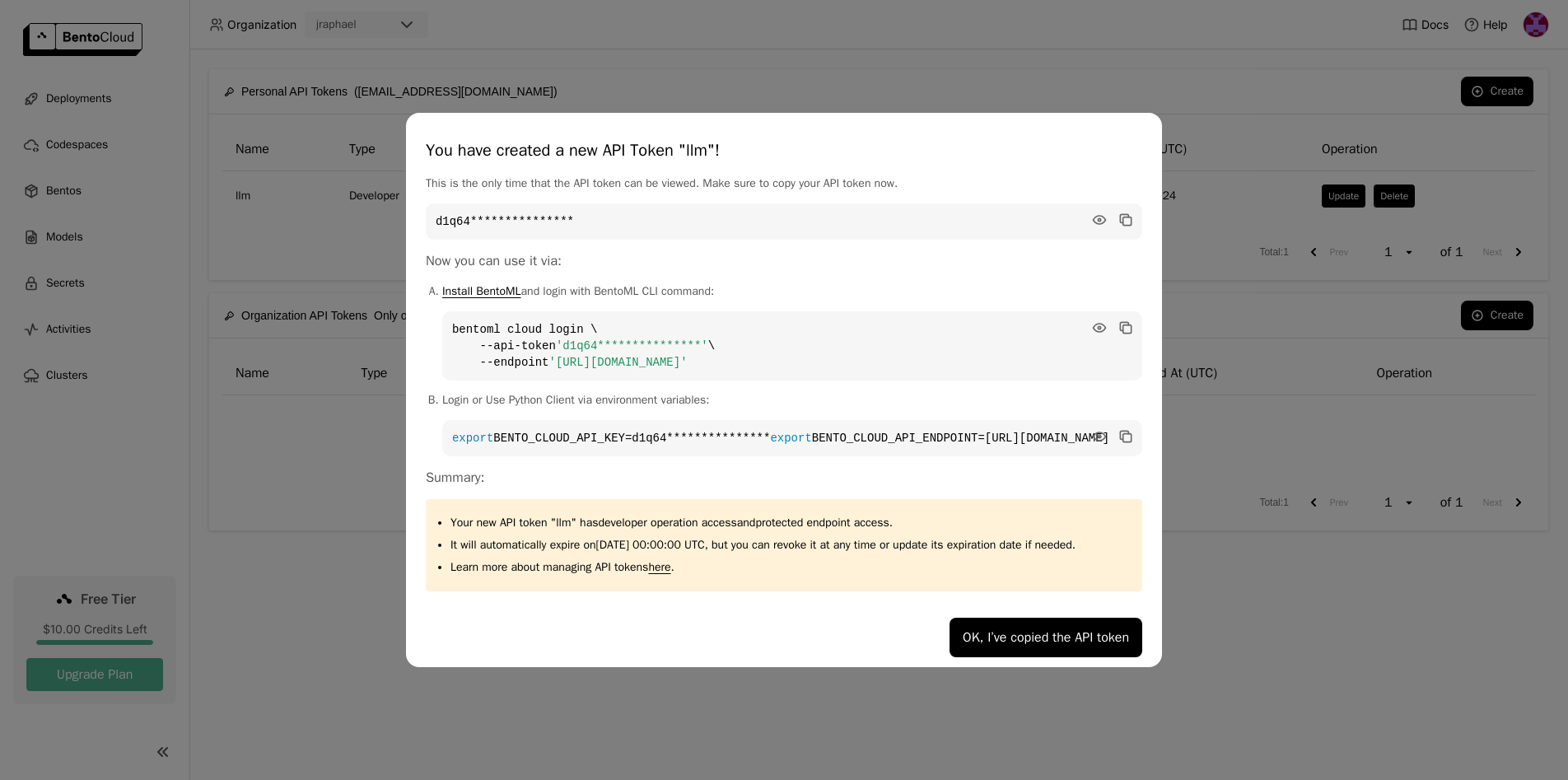 drag, startPoint x: 930, startPoint y: 443, endPoint x: 680, endPoint y: 438, distance: 250.05 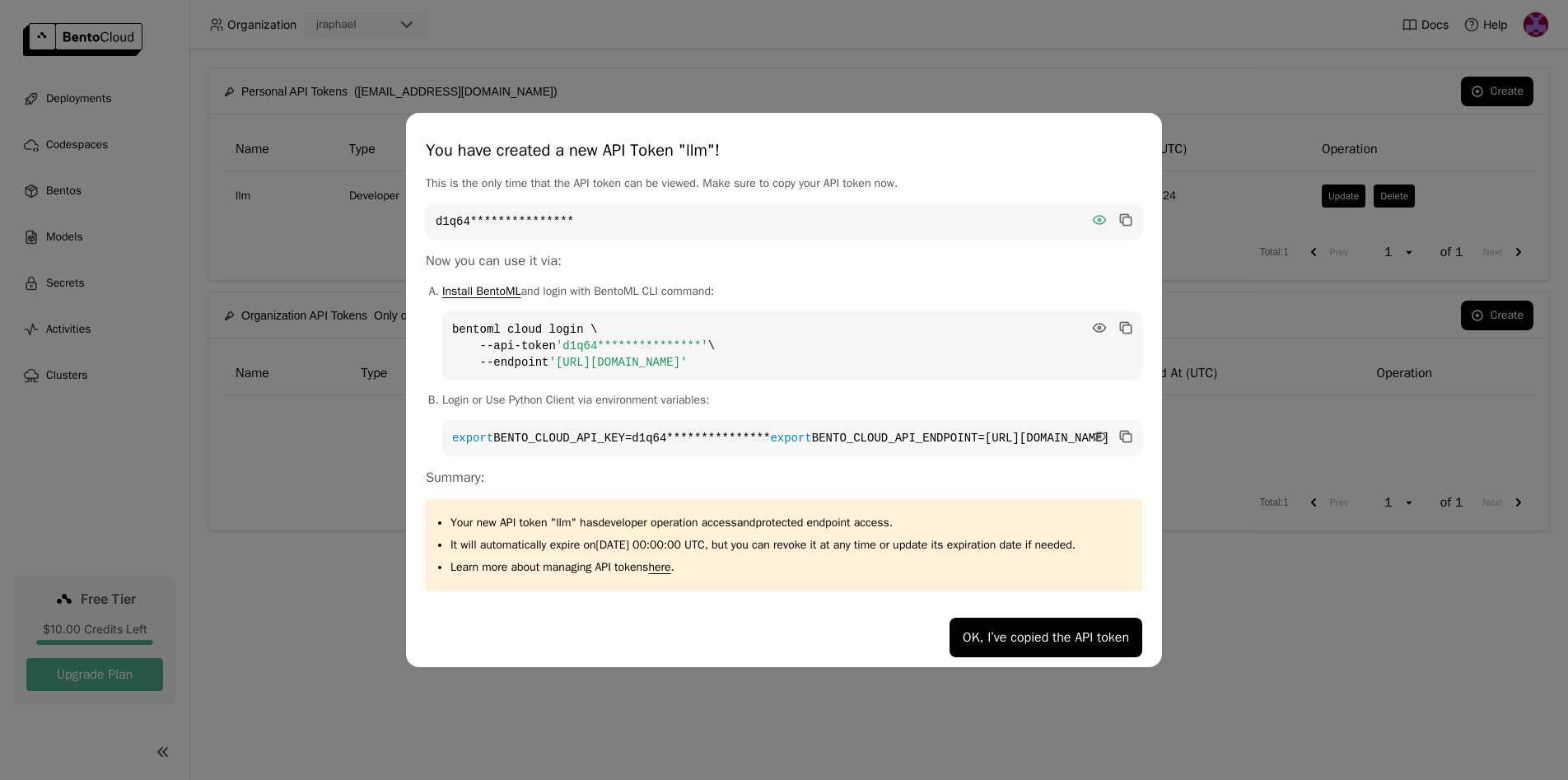click 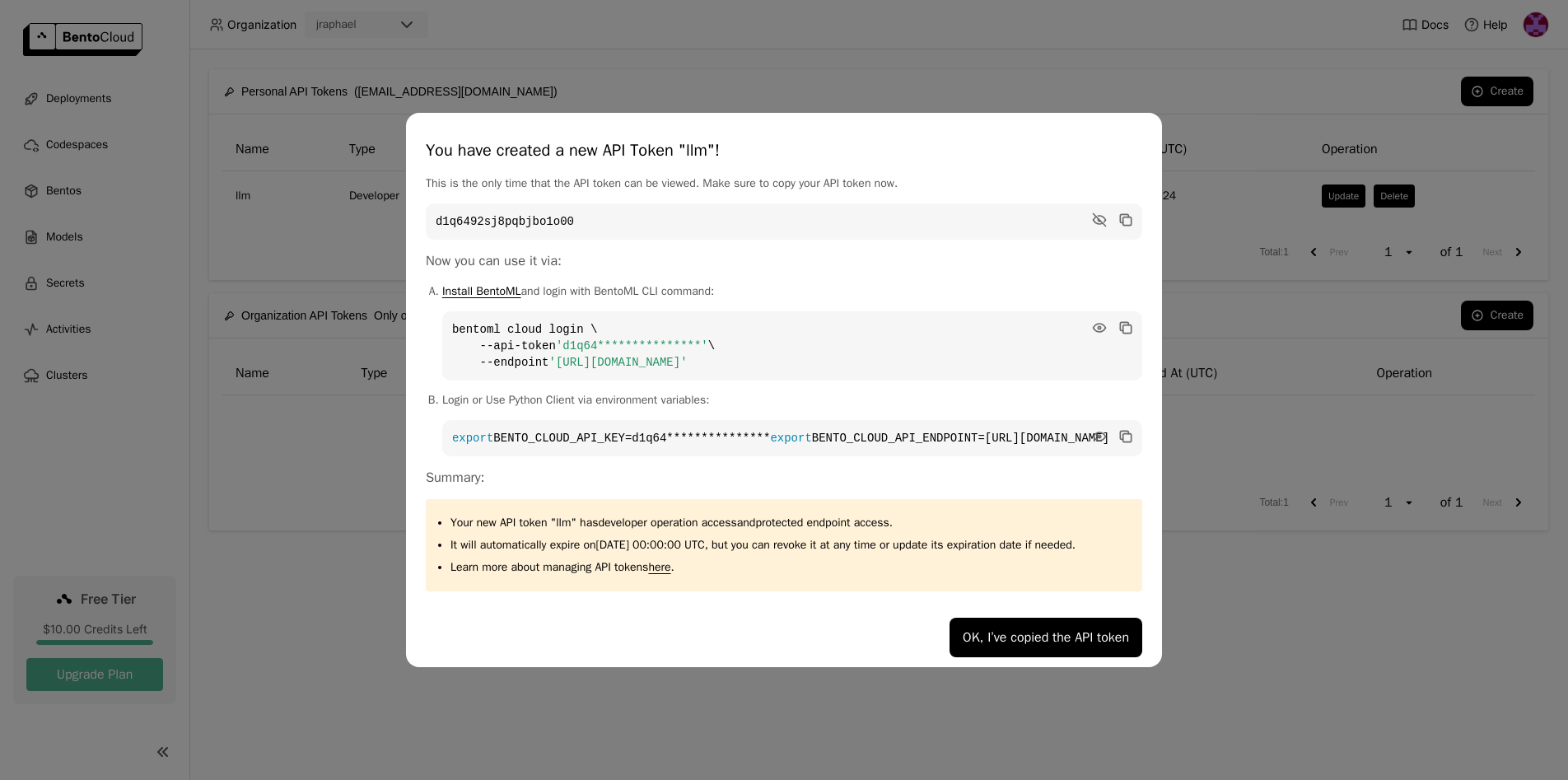click at bounding box center (1113, 220) 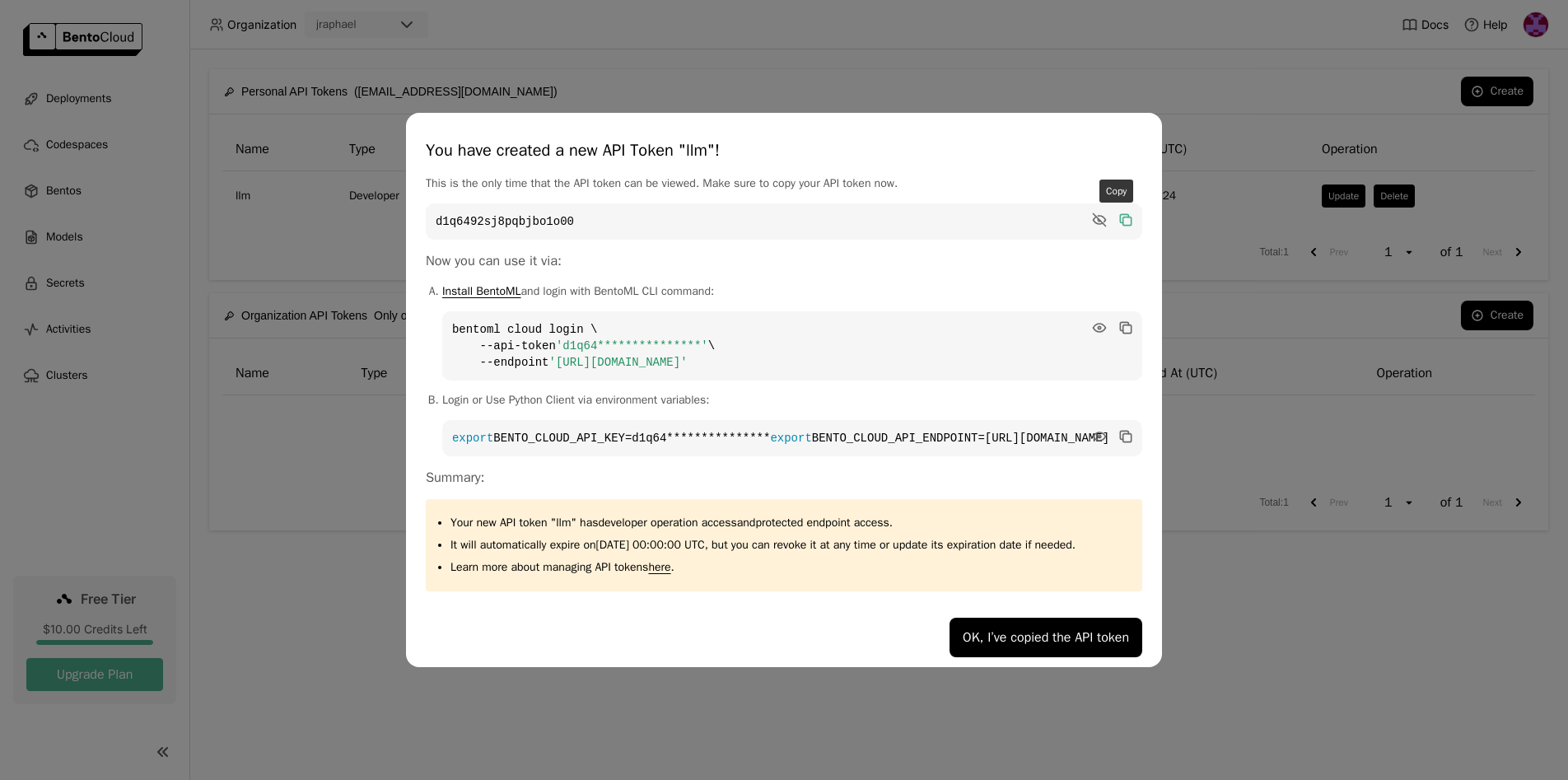 click 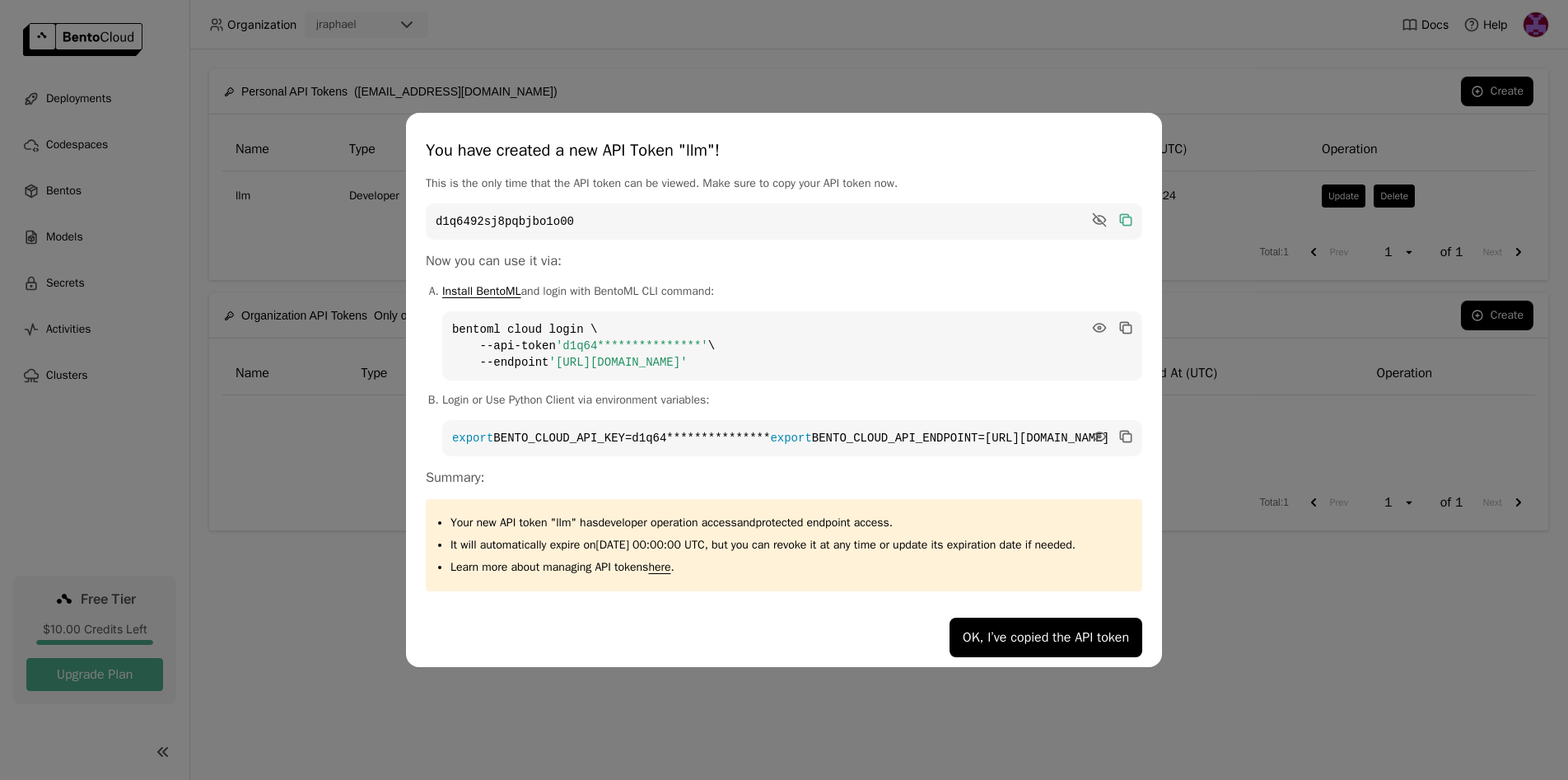 click on "**********" at bounding box center (784, 384) 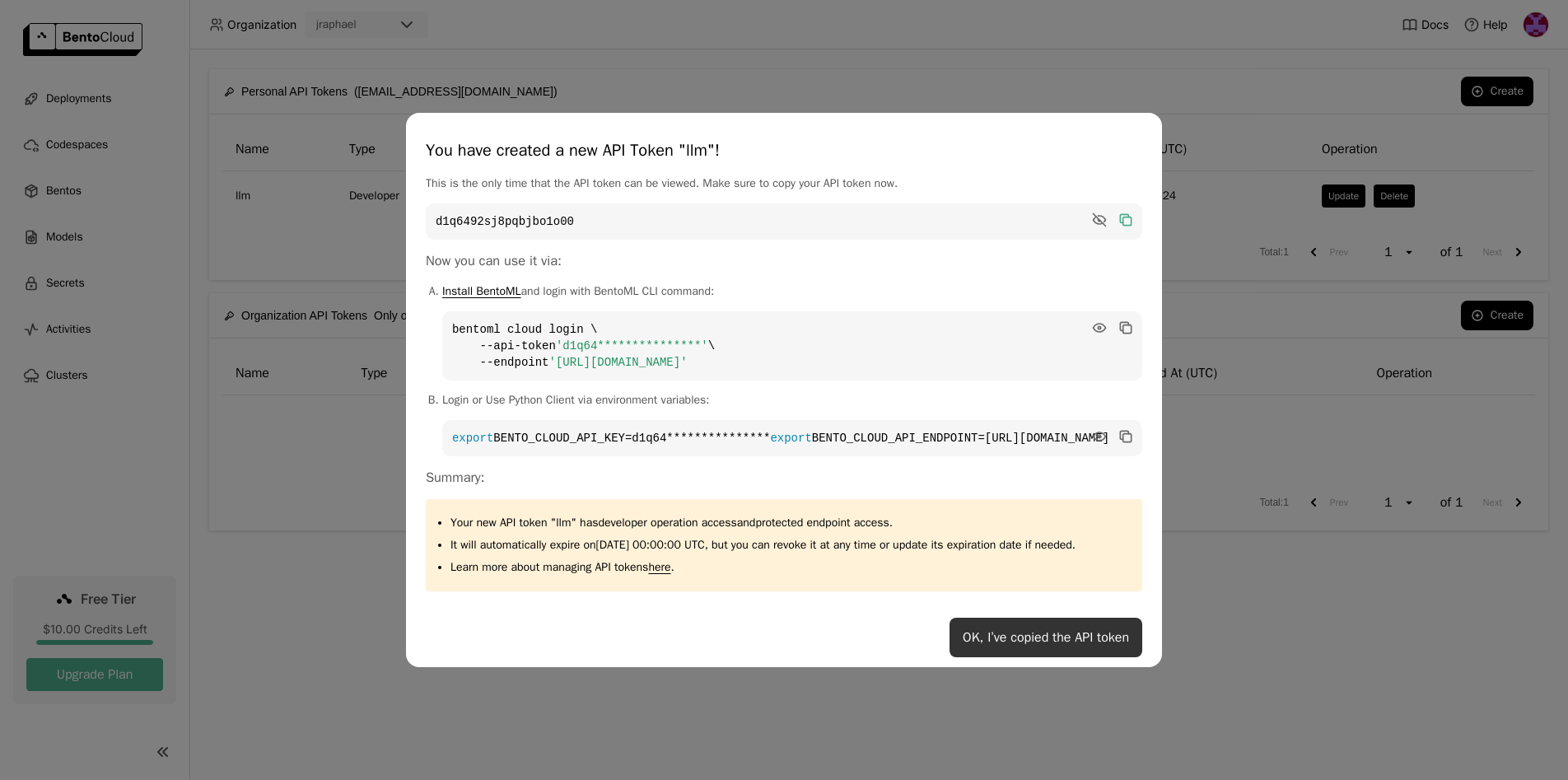 click on "OK, I’ve copied the API token" at bounding box center [1046, 638] 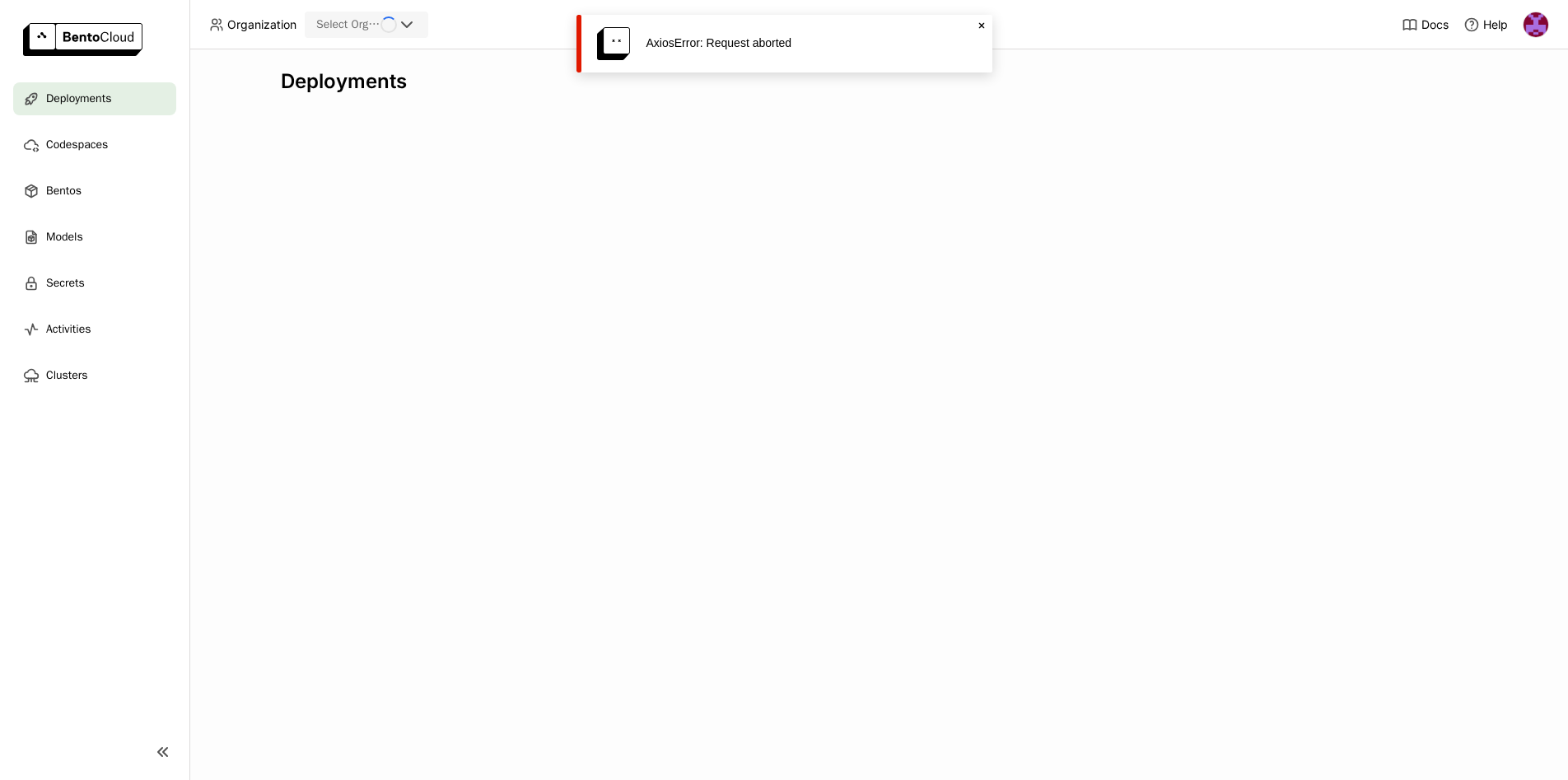 scroll, scrollTop: 0, scrollLeft: 0, axis: both 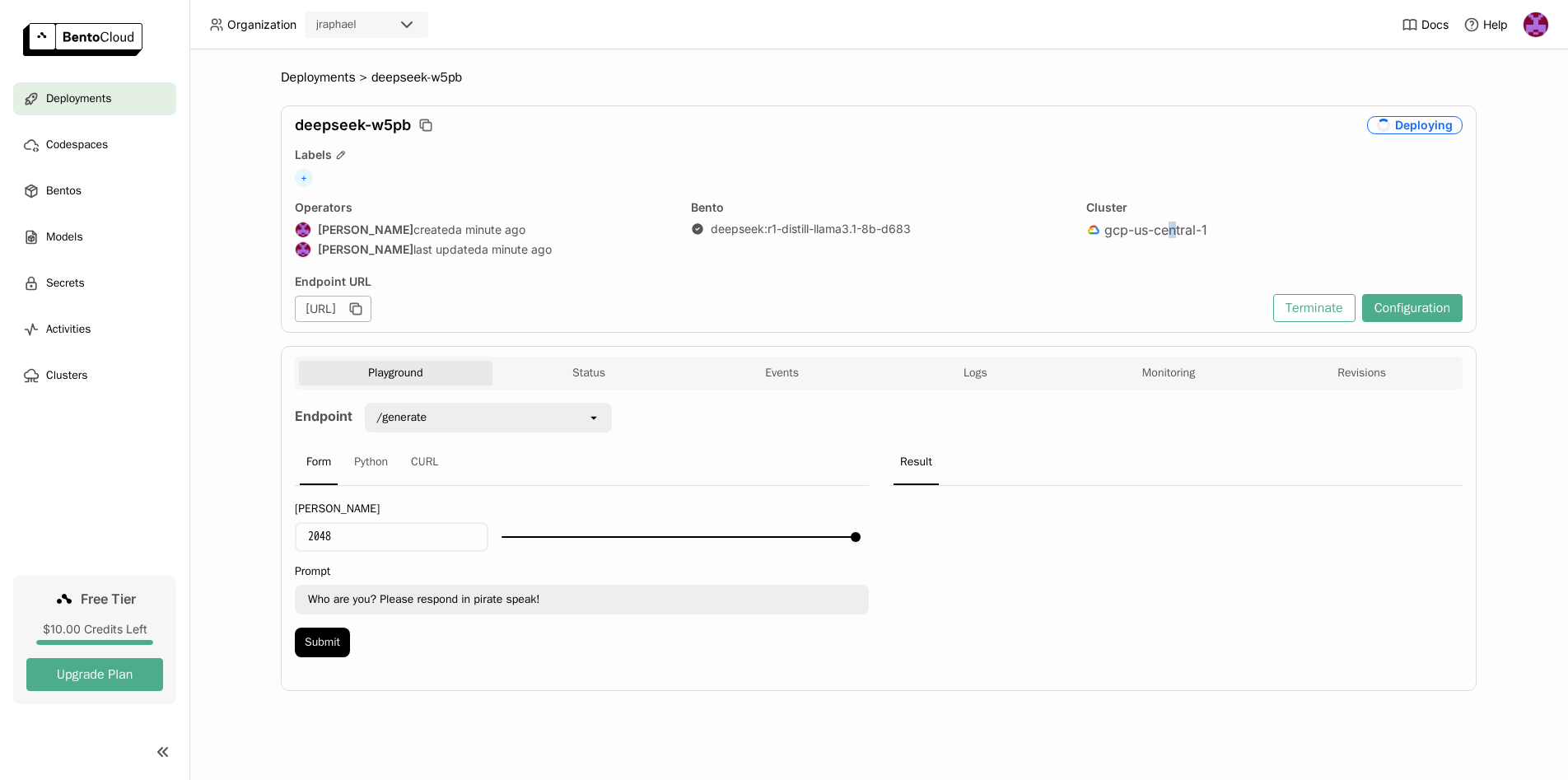 drag, startPoint x: 1174, startPoint y: 231, endPoint x: 1251, endPoint y: 231, distance: 77 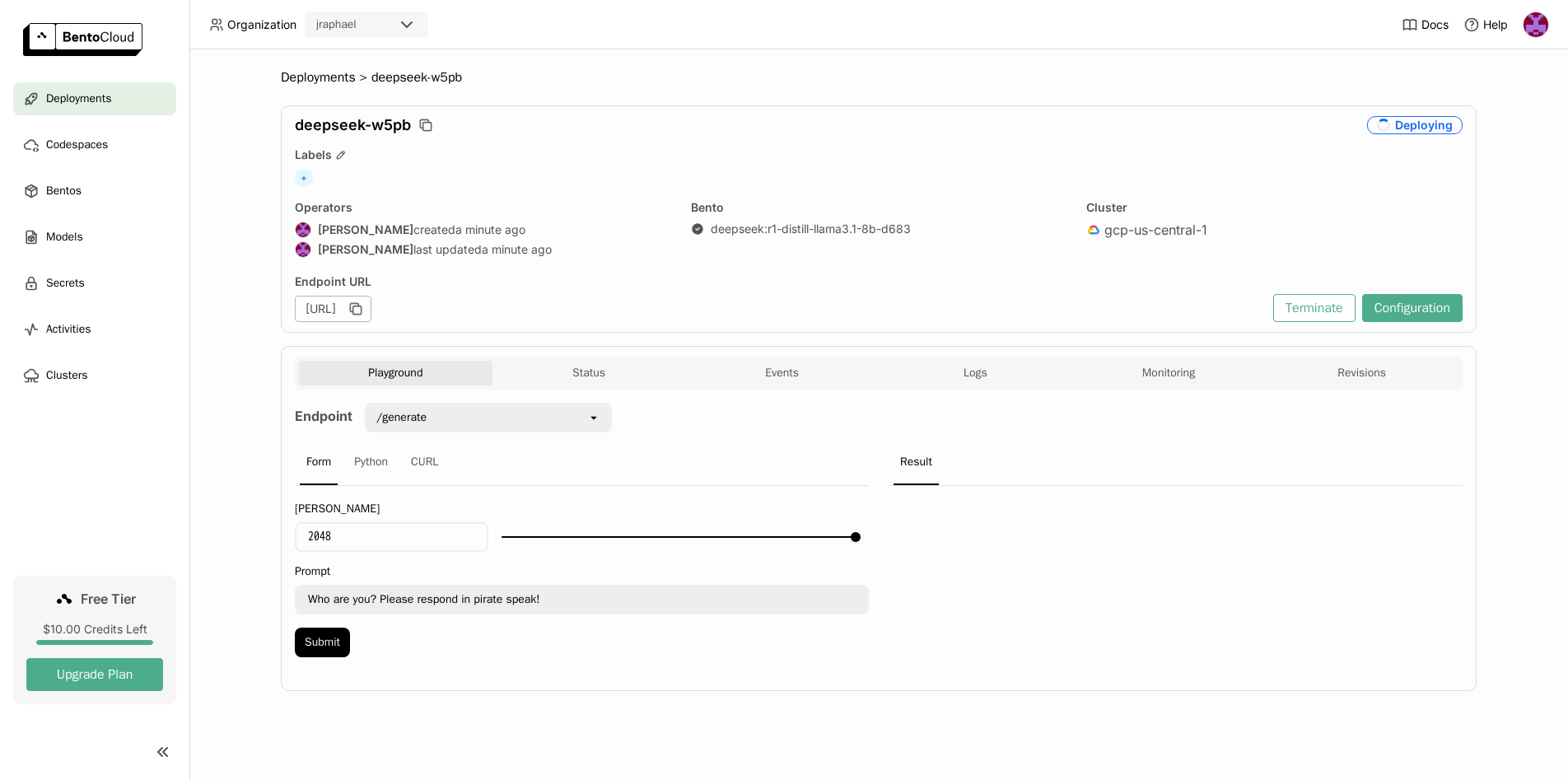 click on "deepseek-w5pb Deploying Labels + Operators Jason Raphael  created  a minute ago Jason Raphael  last updated  a minute ago Bento deepseek : r1-distill-llama3.1-8b-d683 Cluster gcp-us-central-1 Endpoint URL https://deepseek-w5pb-8cdf51d1.mt-guc1.bentoml.ai Terminate Configuration" at bounding box center (879, 219) 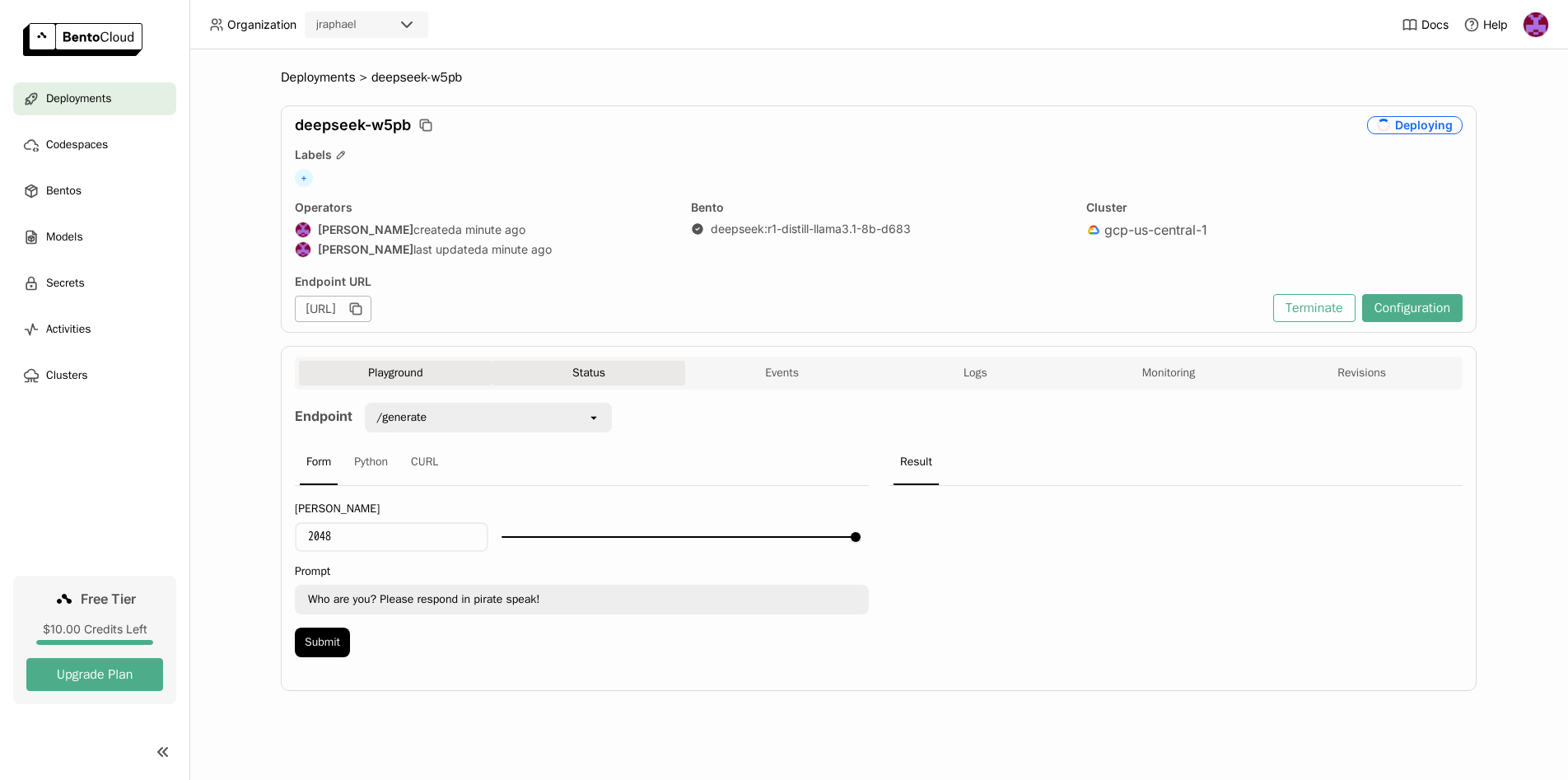 click on "Status" at bounding box center (589, 373) 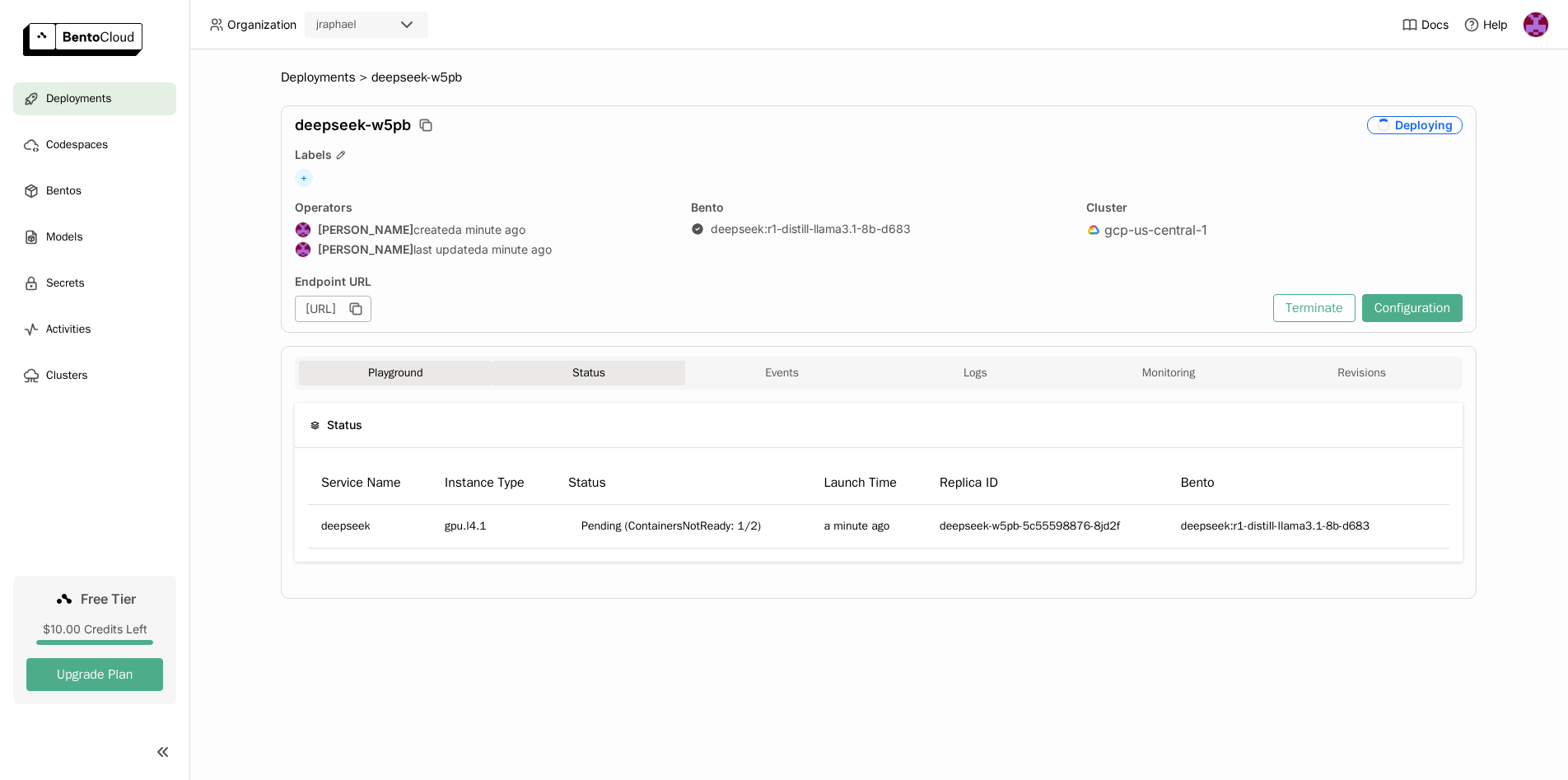click on "Playground" at bounding box center [395, 373] 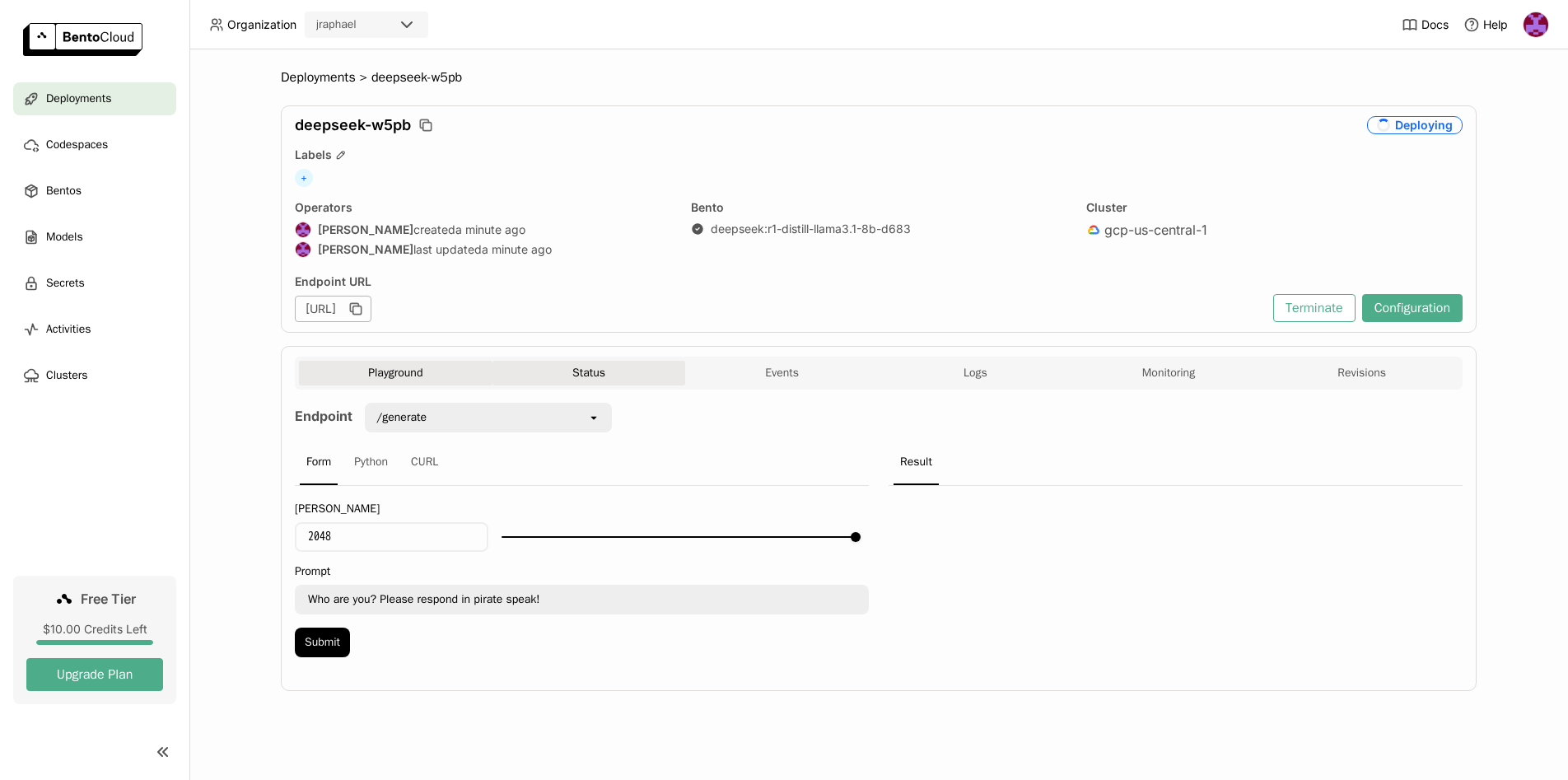 click on "Status" at bounding box center (589, 373) 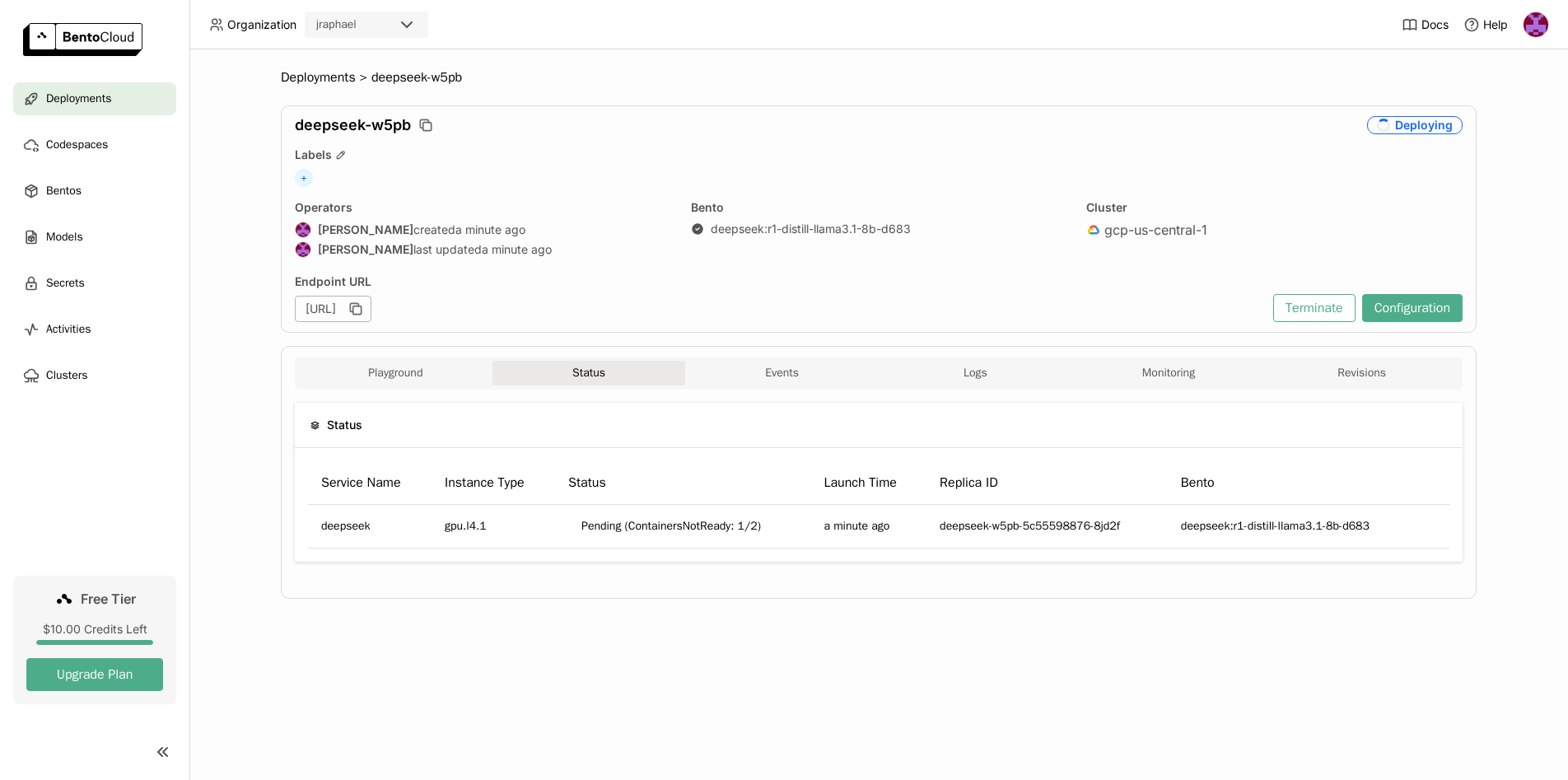 click on "Status Service Name Instance Type Status Launch Time Replica ID Bento deepseek gpu.l4.1 Pending (ContainersNotReady: 1/2) a minute ago deepseek-w5pb-5c55598876-8jd2f deepseek:r1-distill-llama3.1-8b-d683" at bounding box center [879, 488] 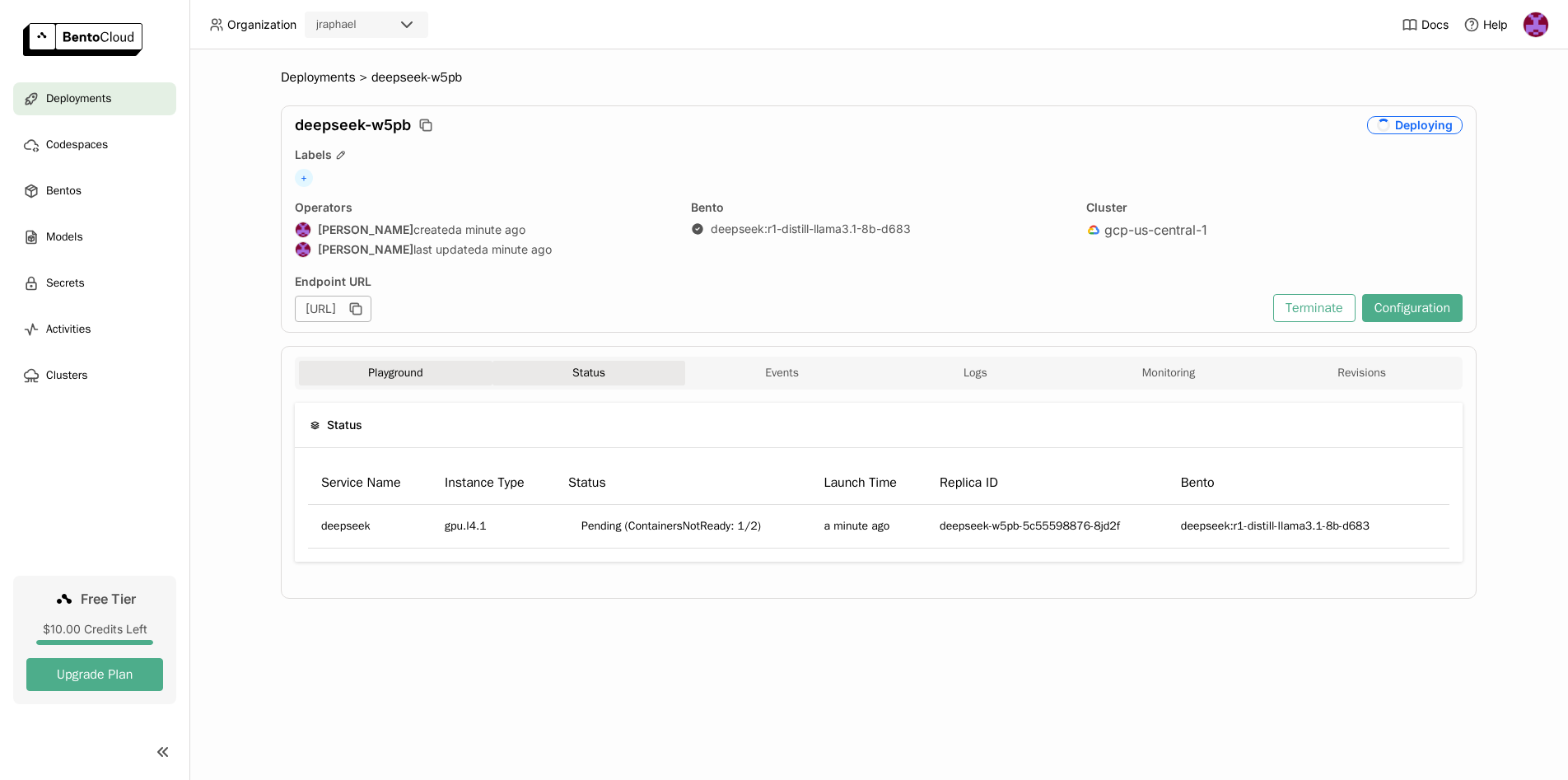 click on "Playground" at bounding box center (395, 373) 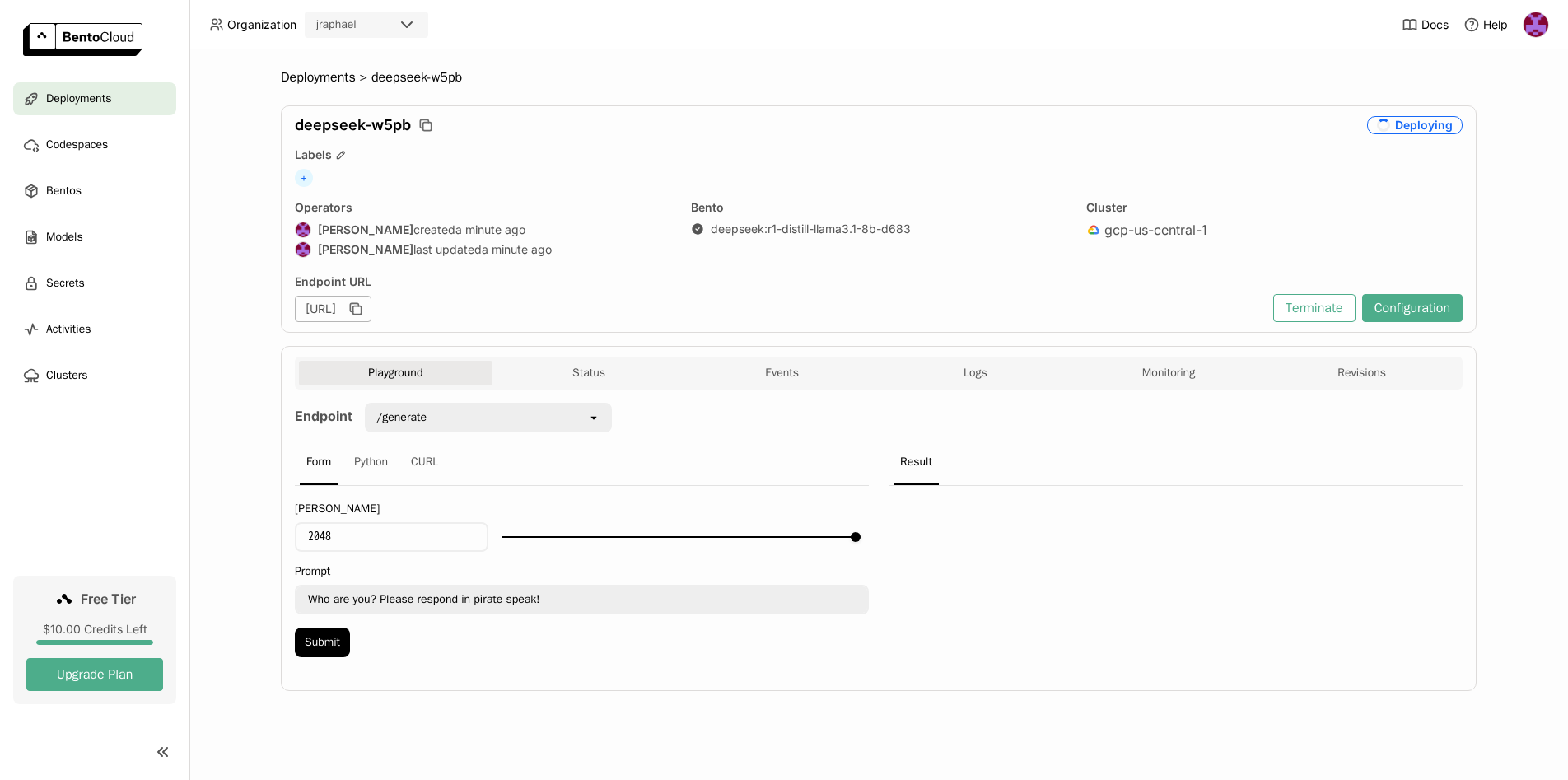 click on "/generate" at bounding box center (401, 418) 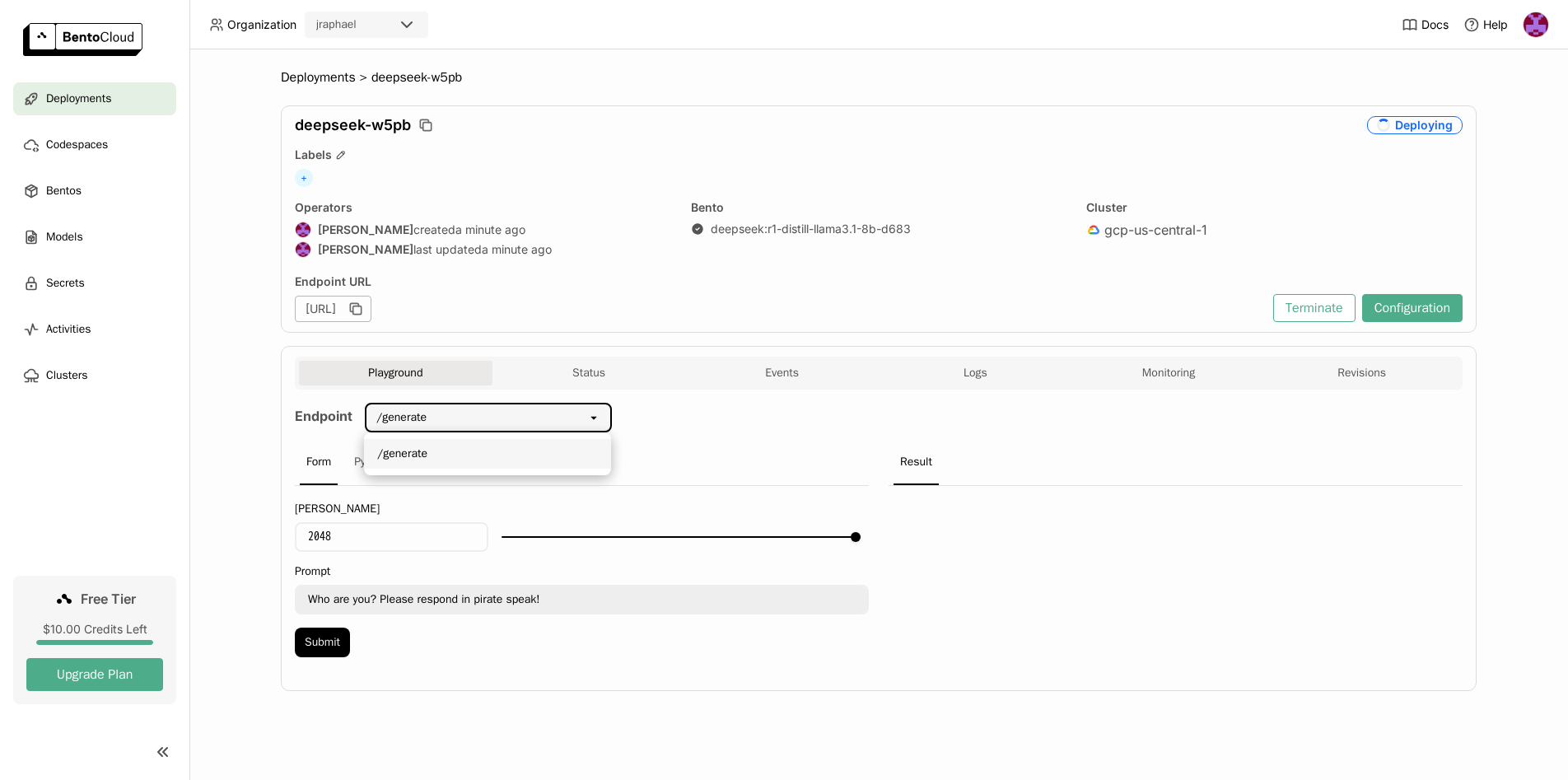click on "open" at bounding box center [599, 418] 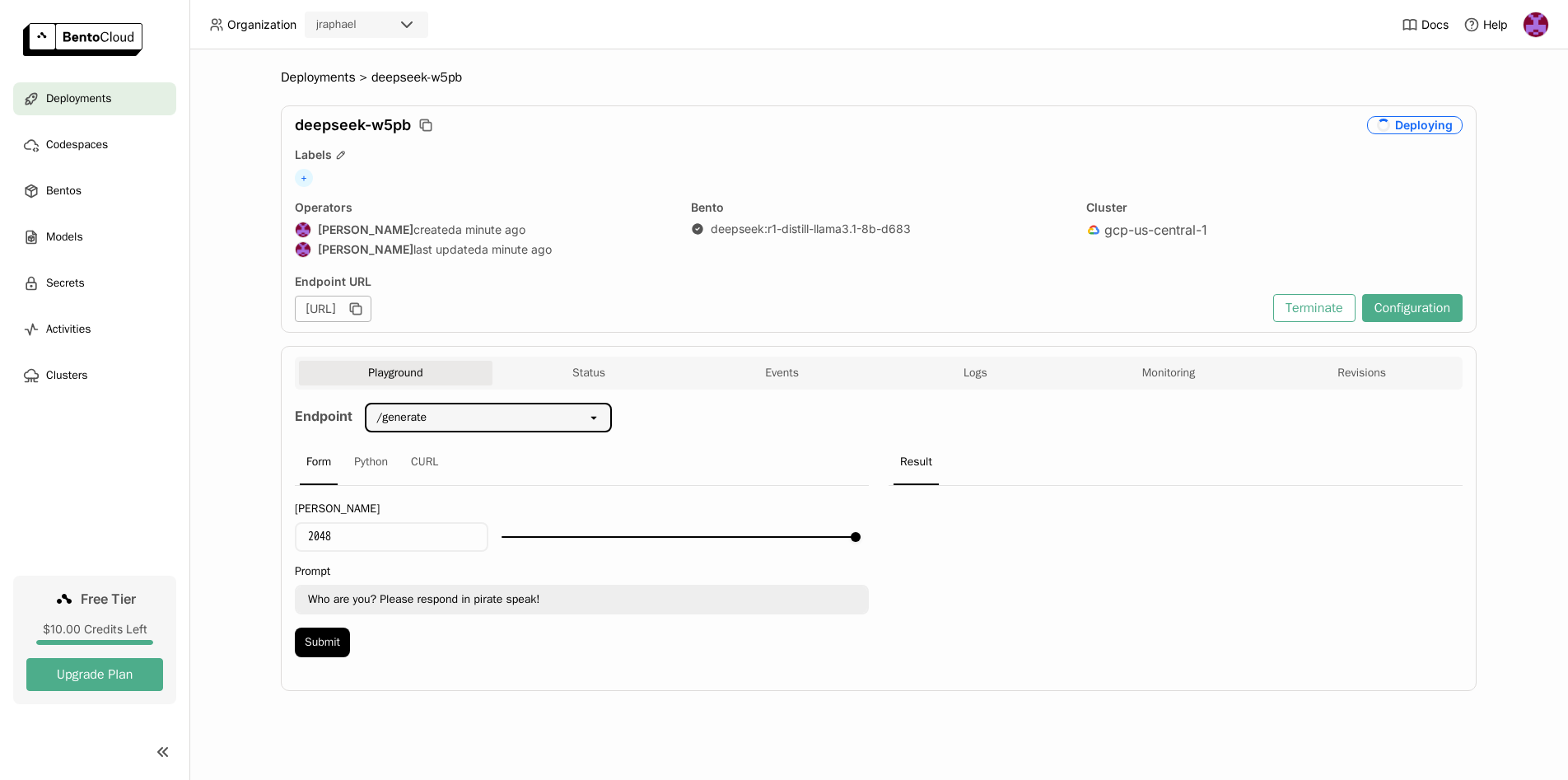 click on "open" 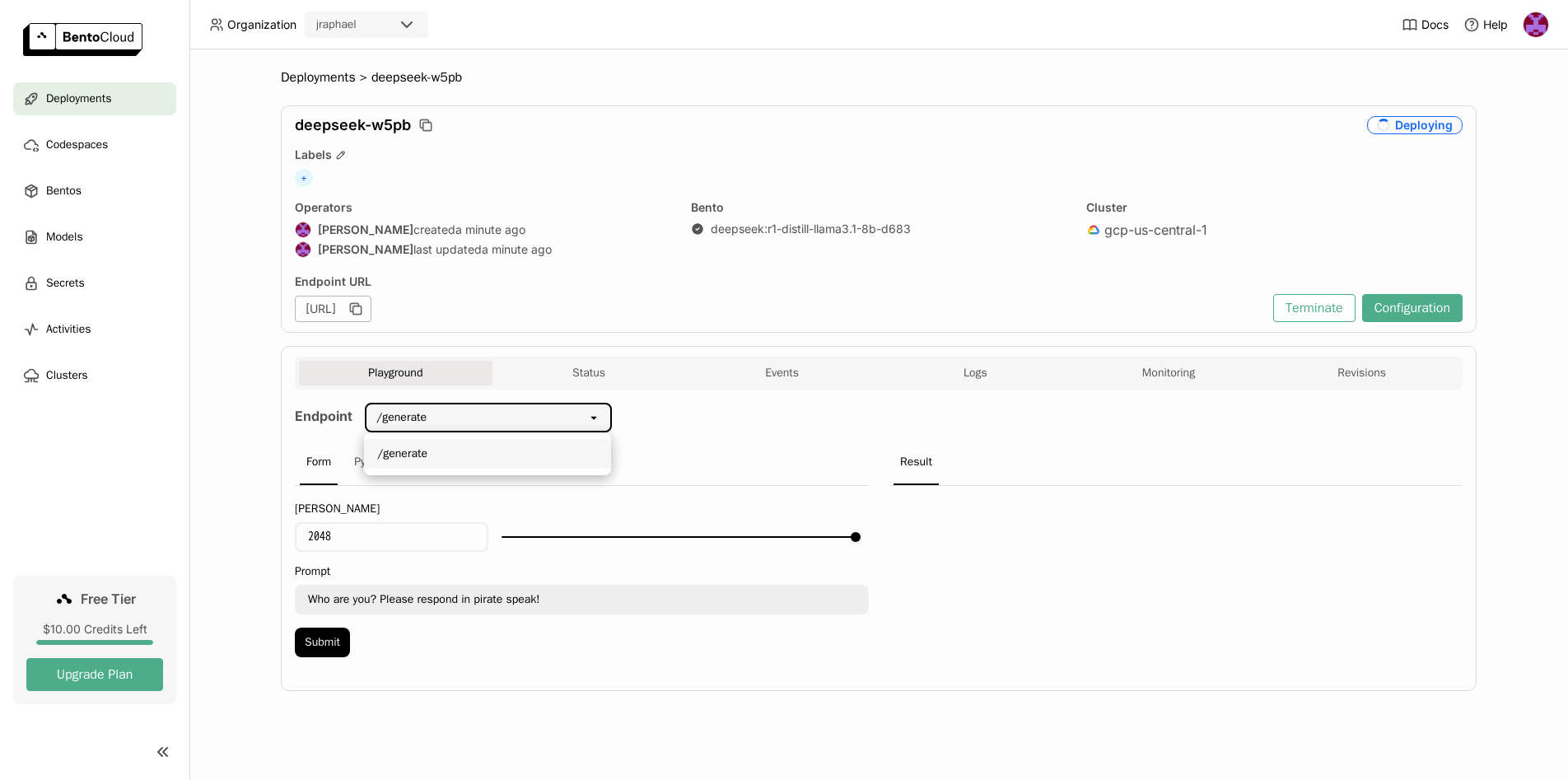 click on "Endpoint /generate open Form Python CURL Max Tokens 2048 Prompt Who are you? Please respond in pirate speak! Who are you? Please respond in pirate speak!   Submit Result" at bounding box center (879, 535) 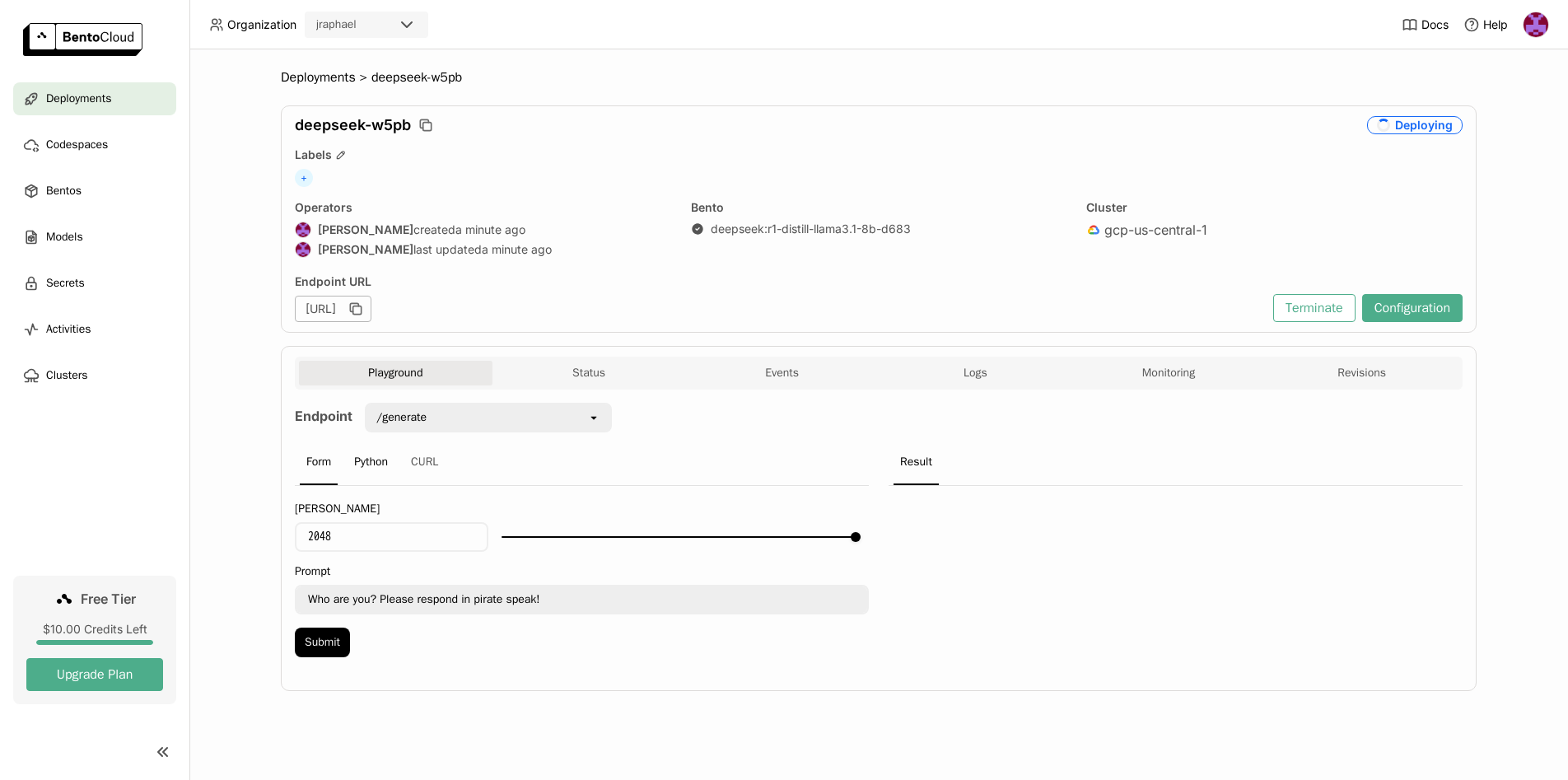 click on "Python" at bounding box center [371, 463] 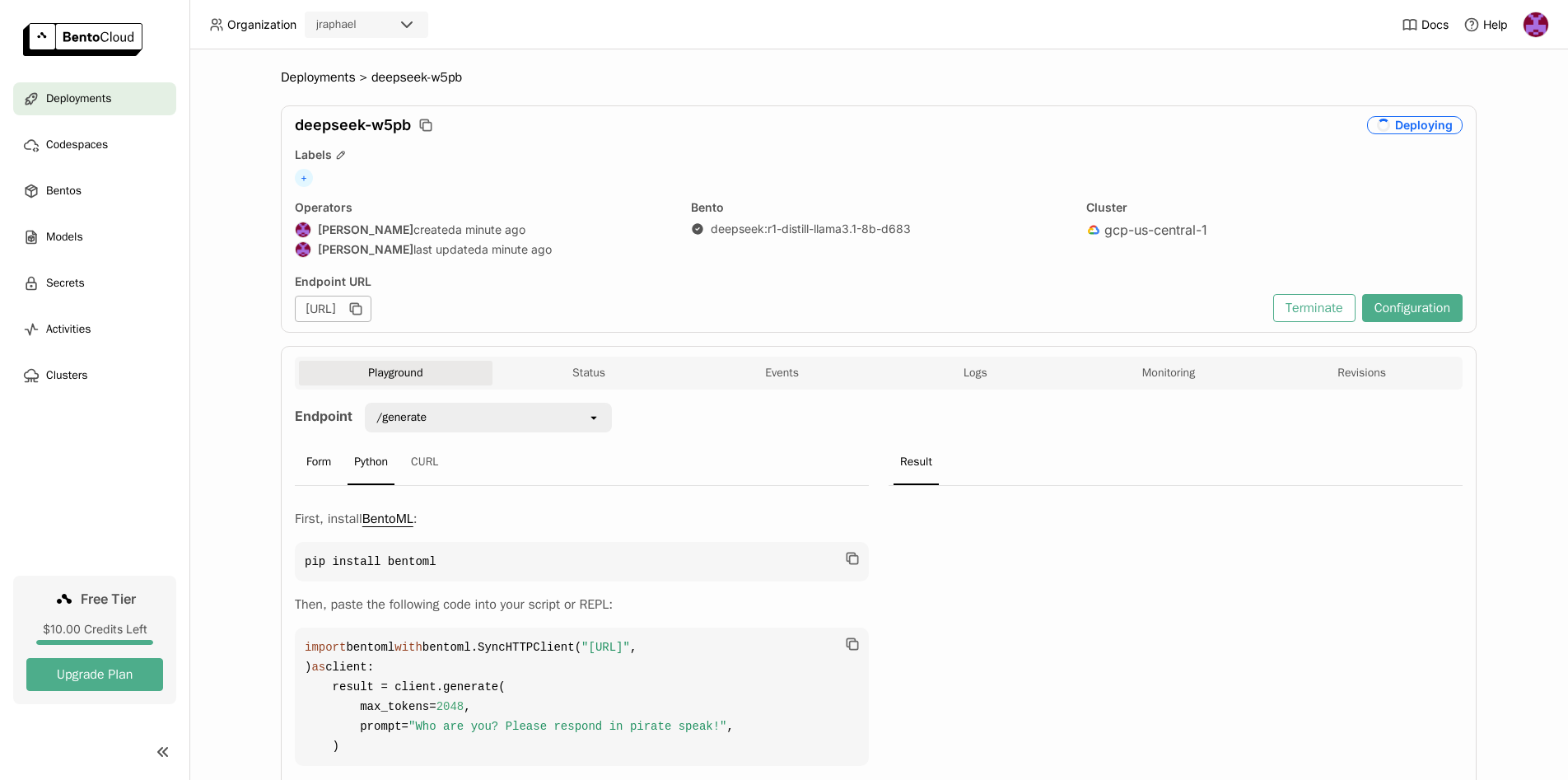click on "Form" at bounding box center (319, 463) 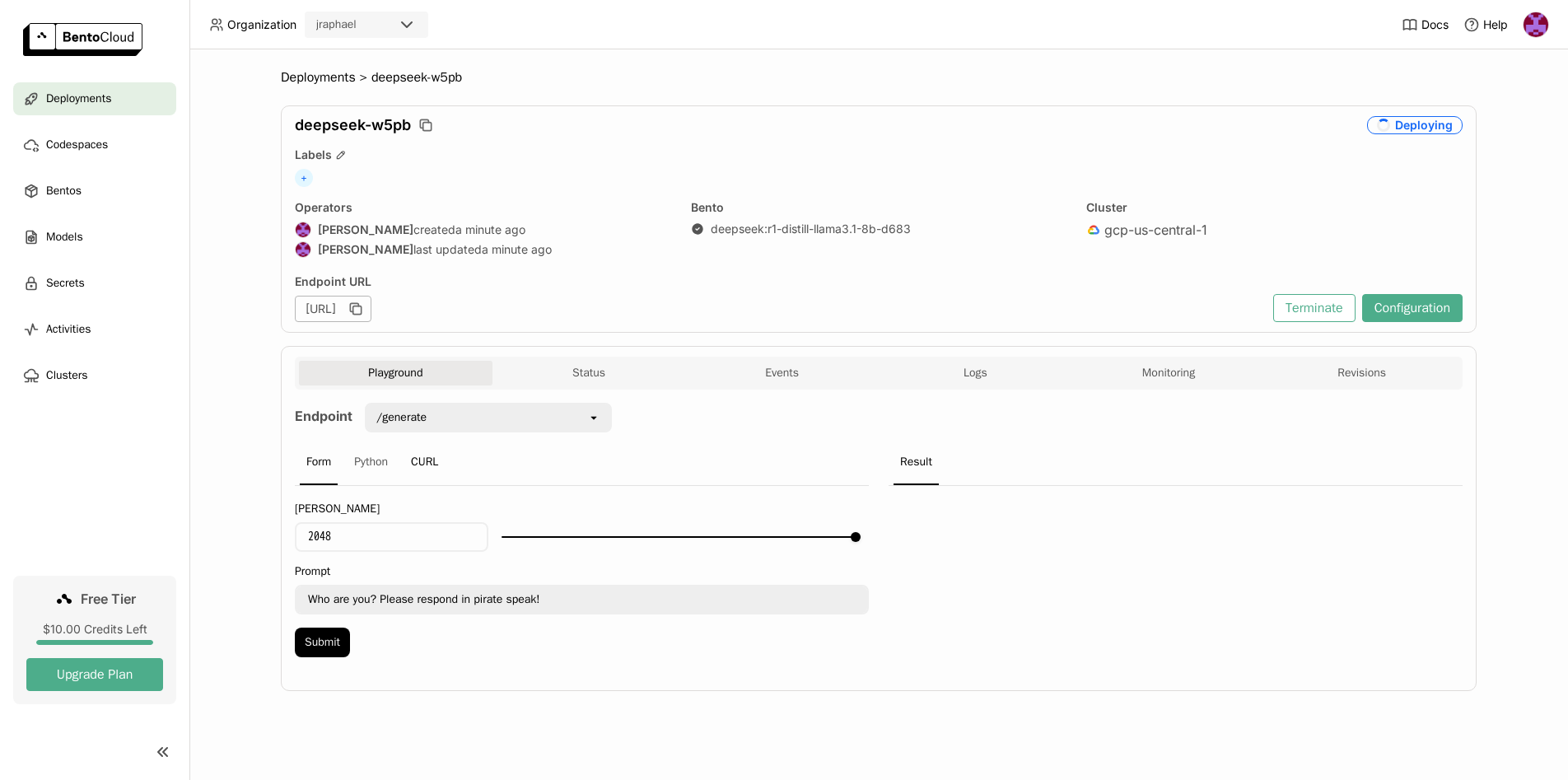 click on "CURL" at bounding box center (424, 463) 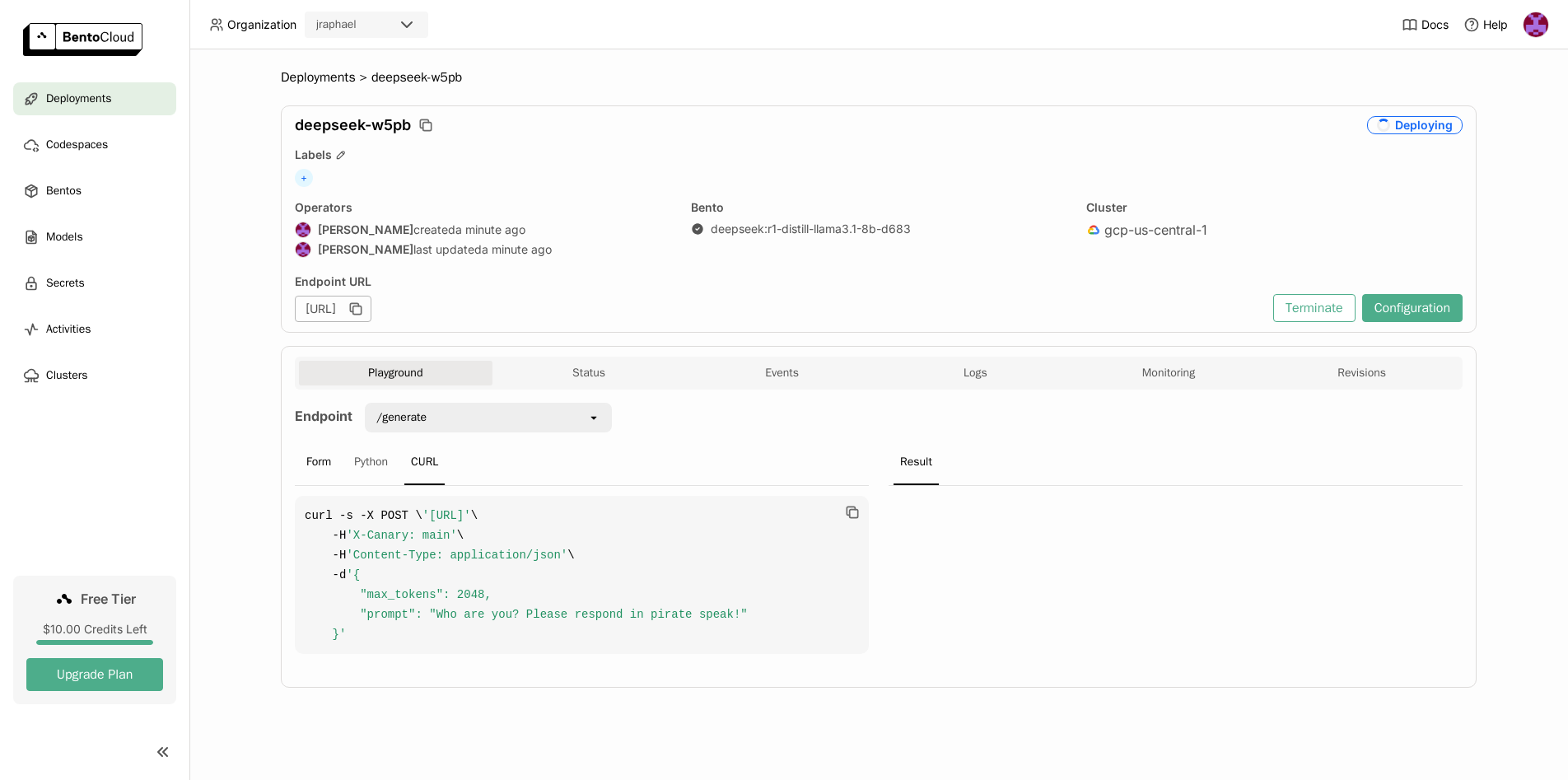 click on "Form" at bounding box center [319, 463] 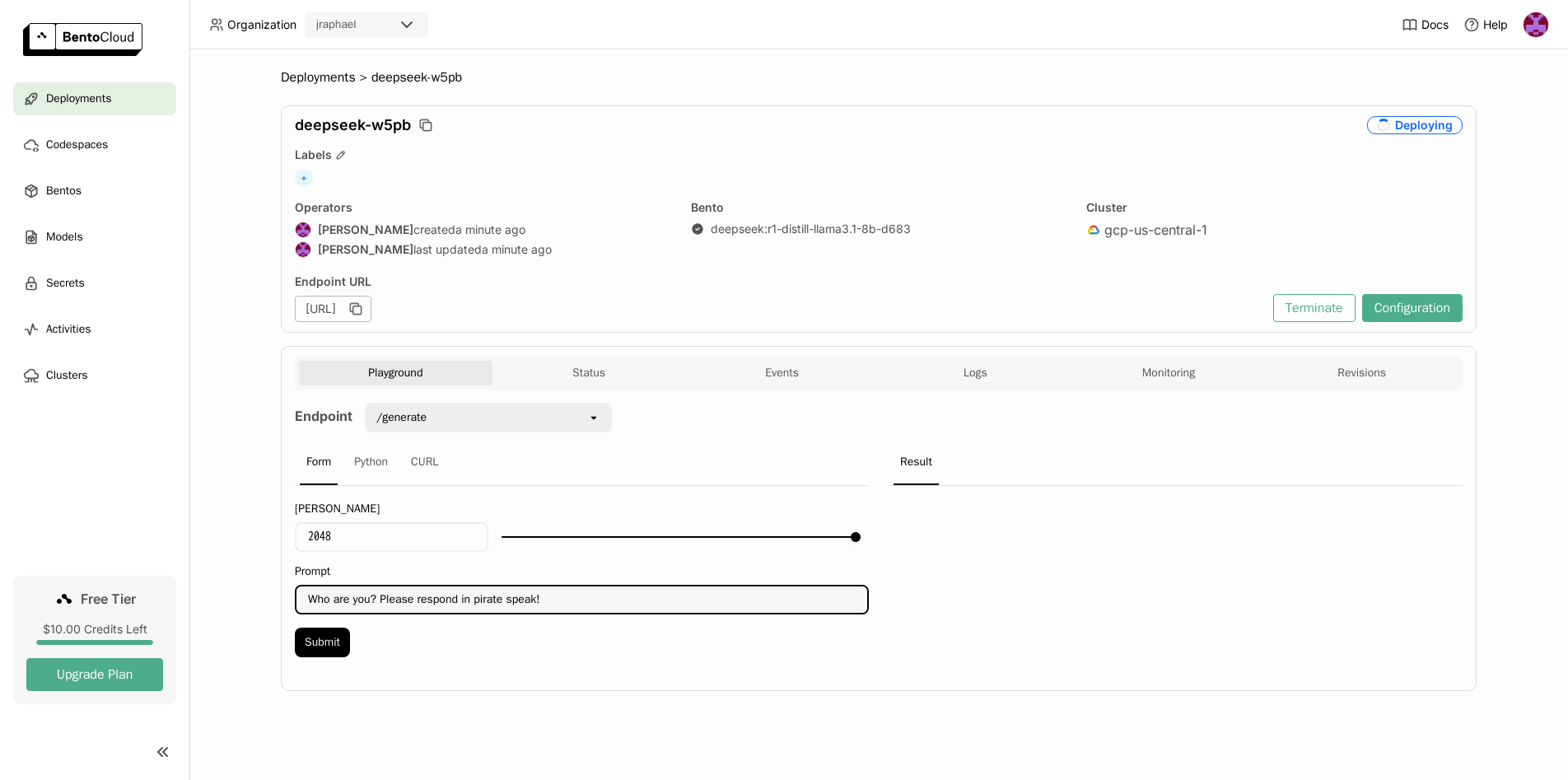drag, startPoint x: 435, startPoint y: 595, endPoint x: 601, endPoint y: 596, distance: 166.003 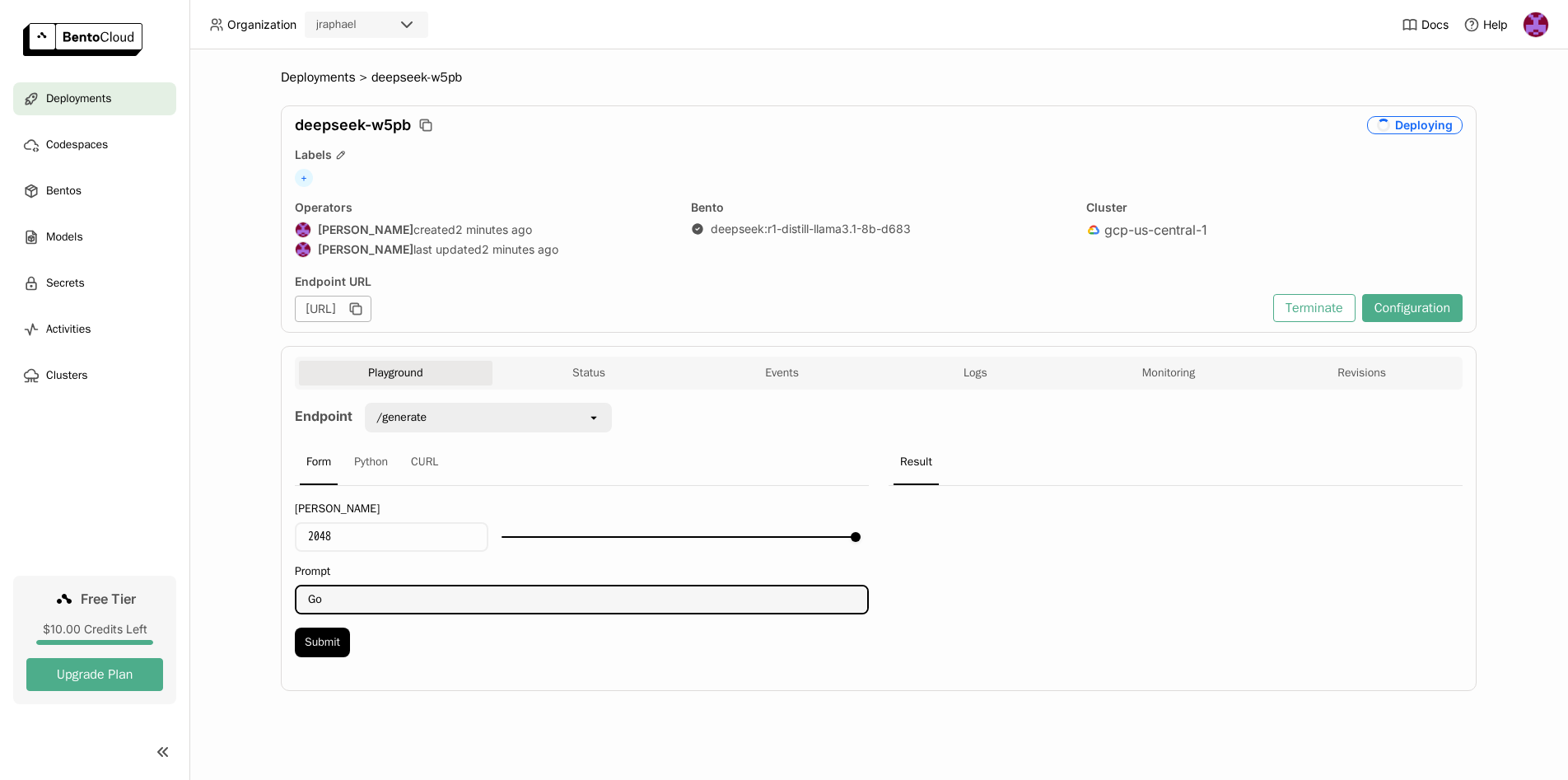 type on "G" 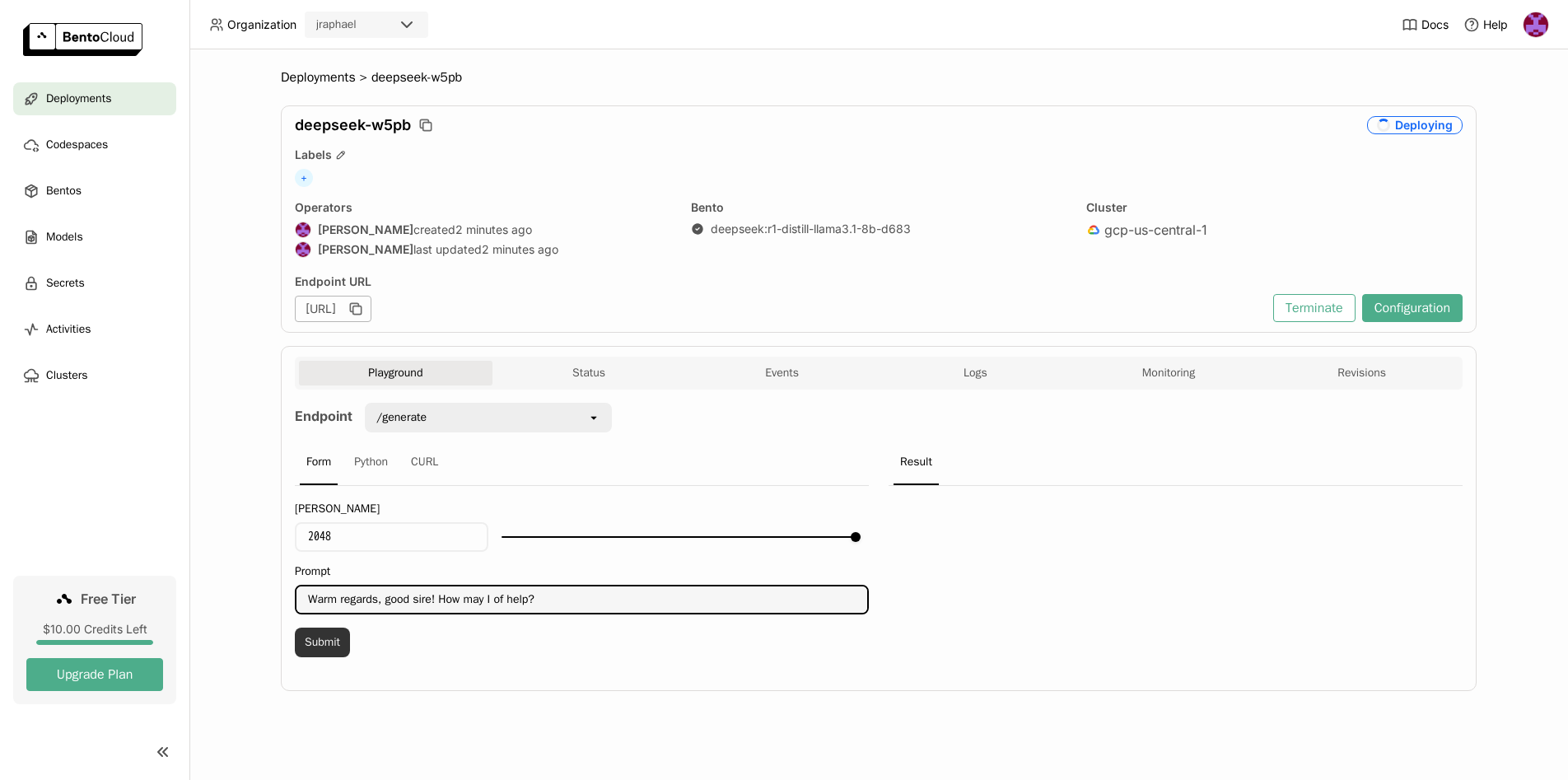 type on "Warm regards, good sire! How may I of help?" 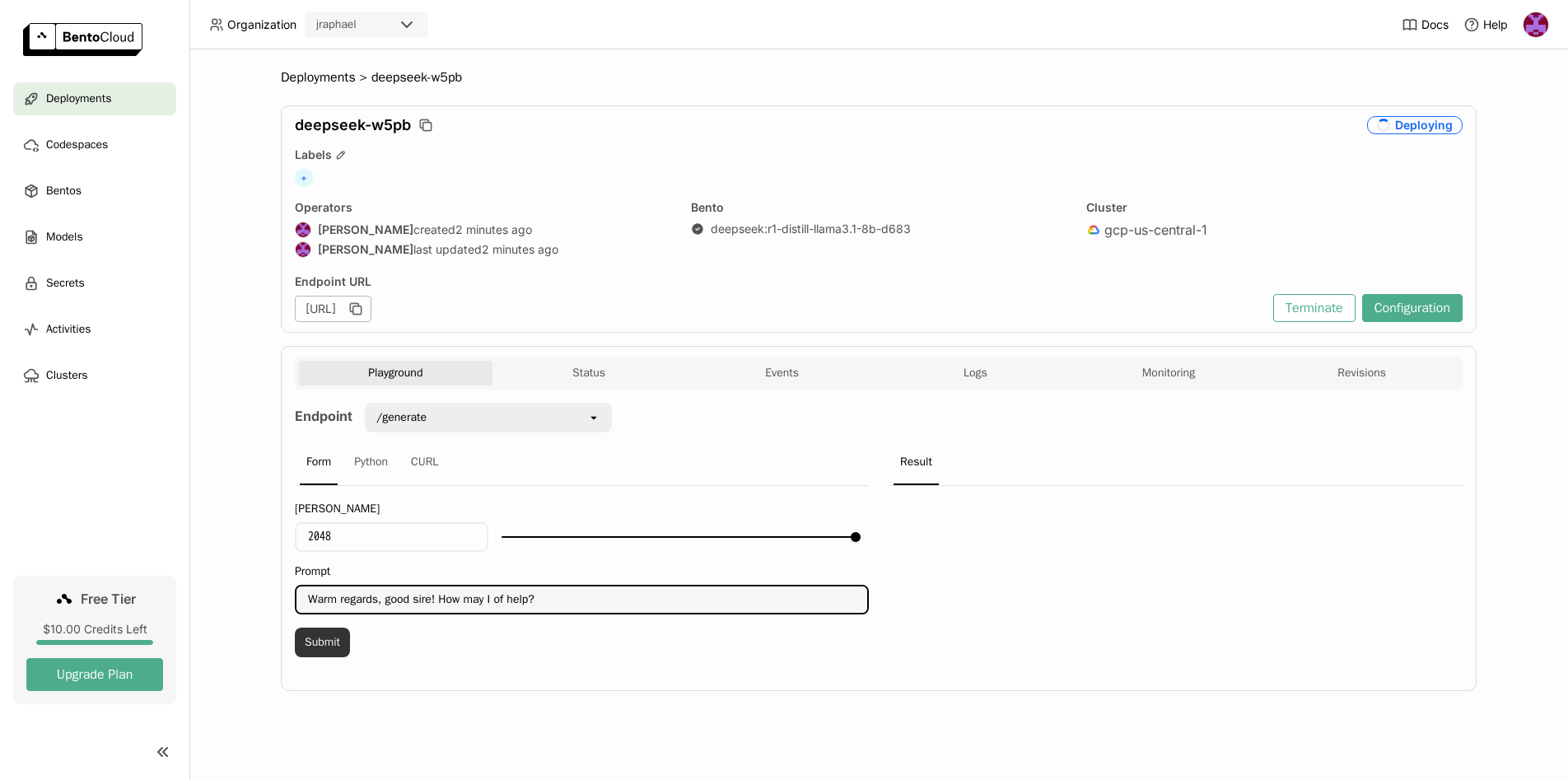 click on "Submit" at bounding box center [322, 642] 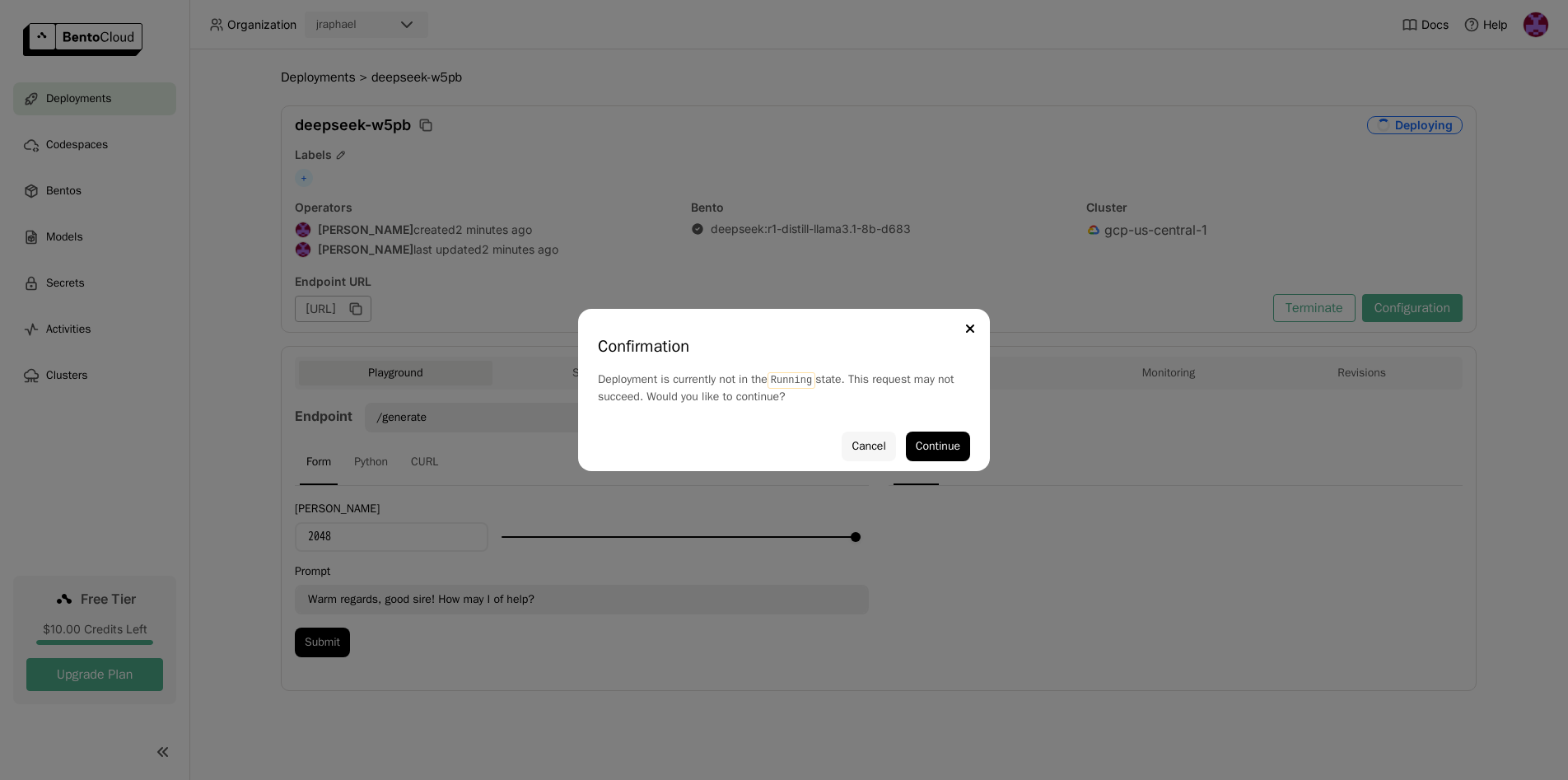 click on "Cancel" at bounding box center [868, 446] 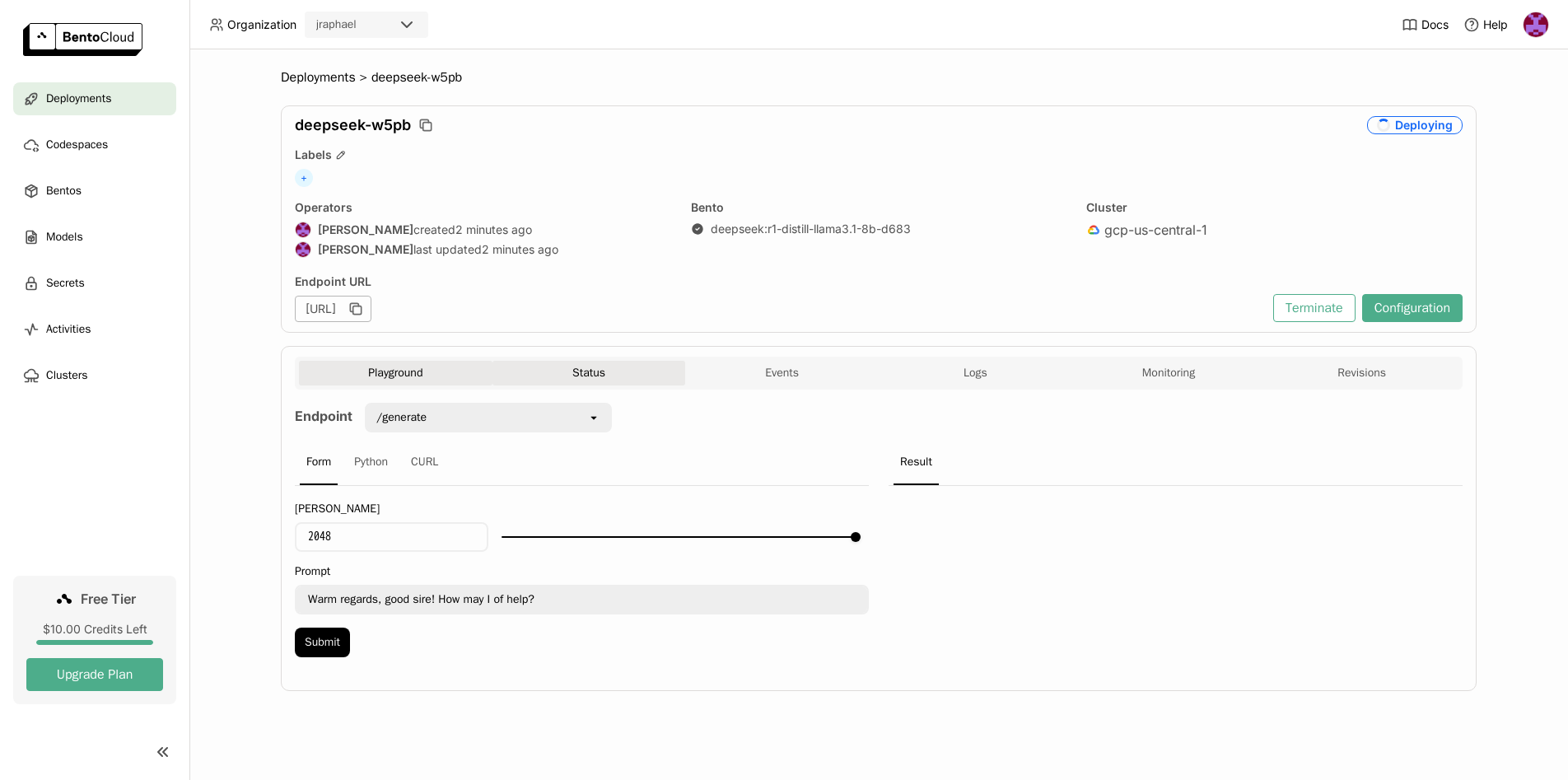 click on "Status" at bounding box center [589, 373] 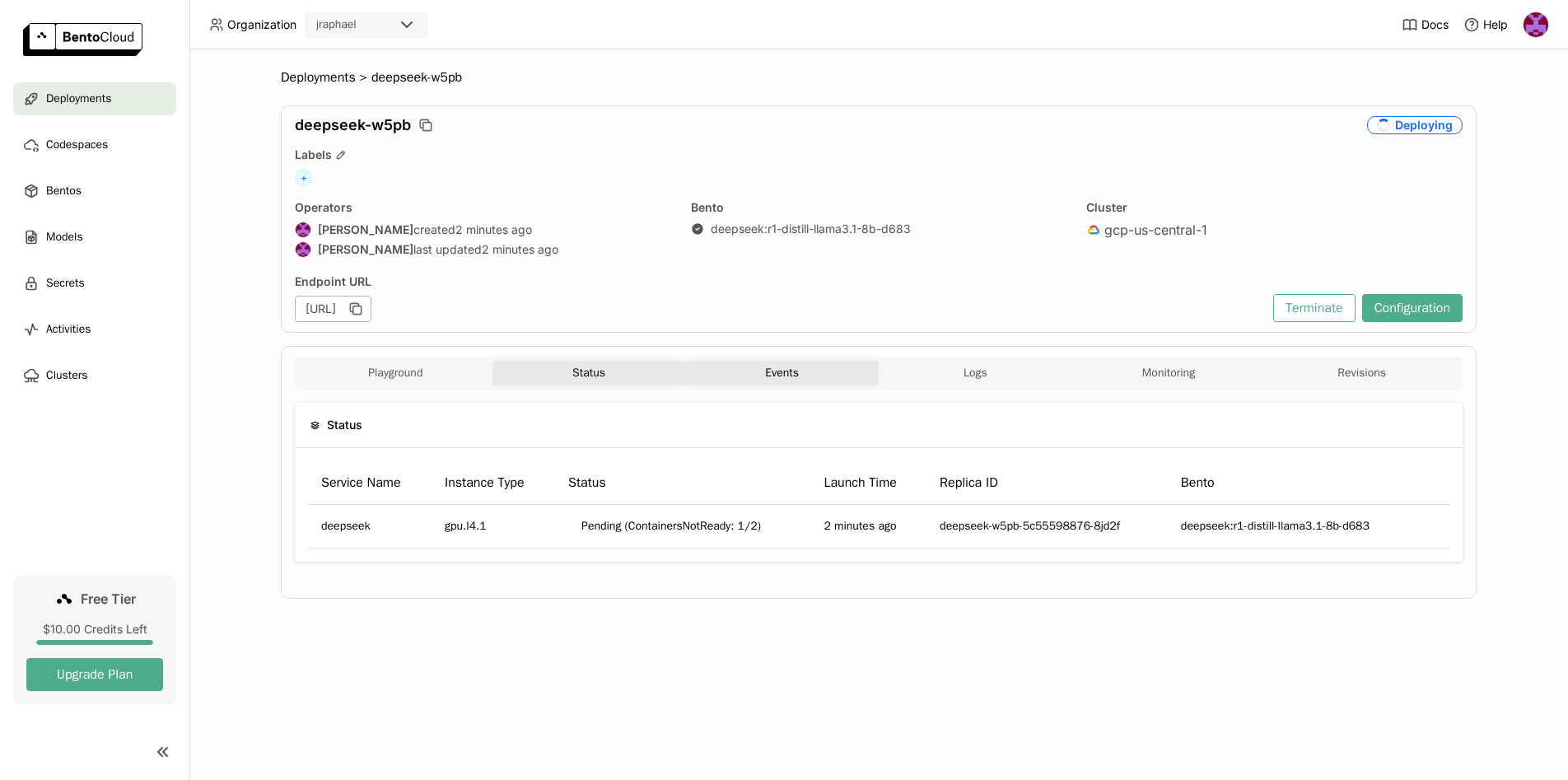click on "Events" at bounding box center [782, 373] 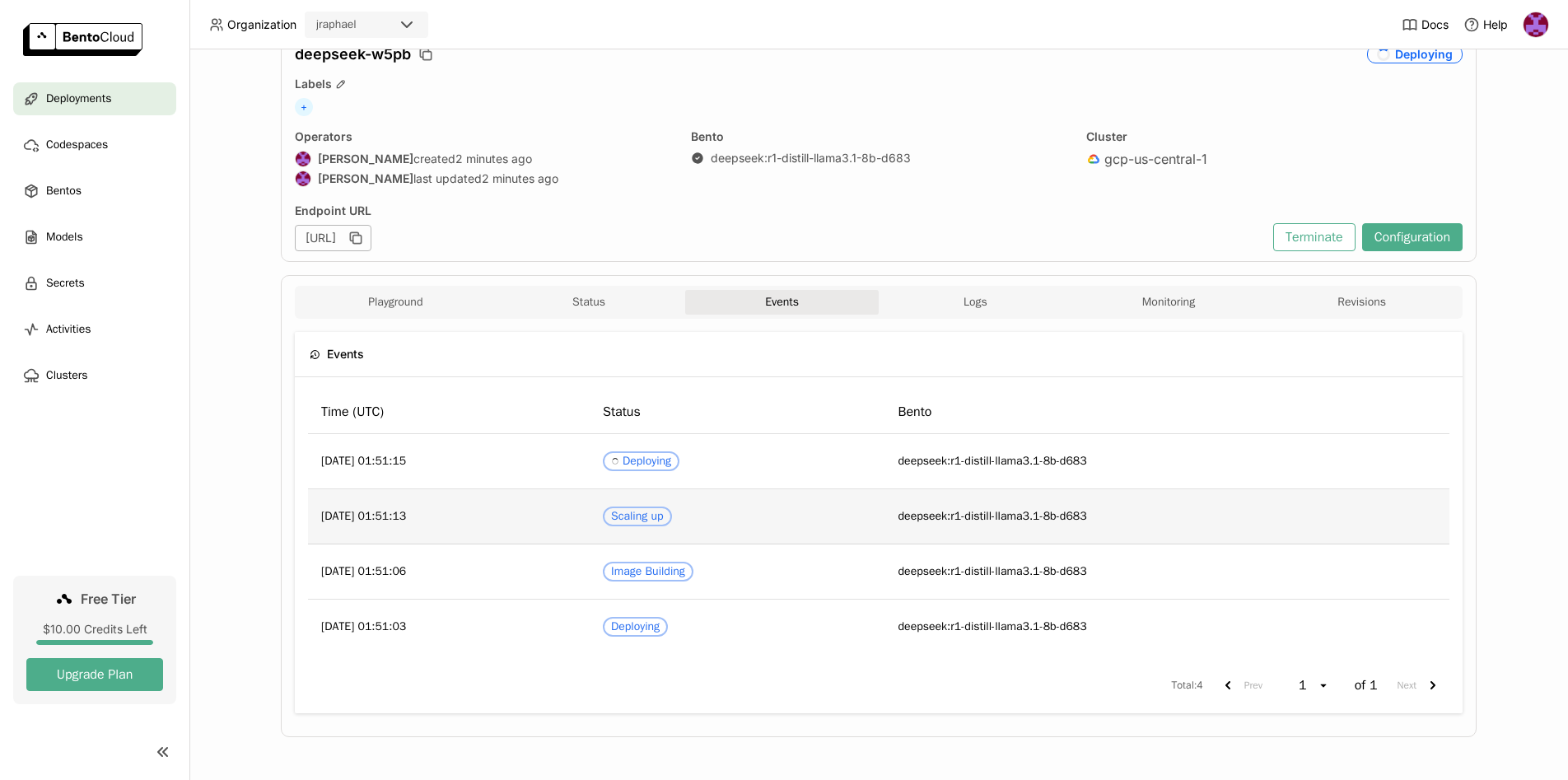 scroll, scrollTop: 72, scrollLeft: 0, axis: vertical 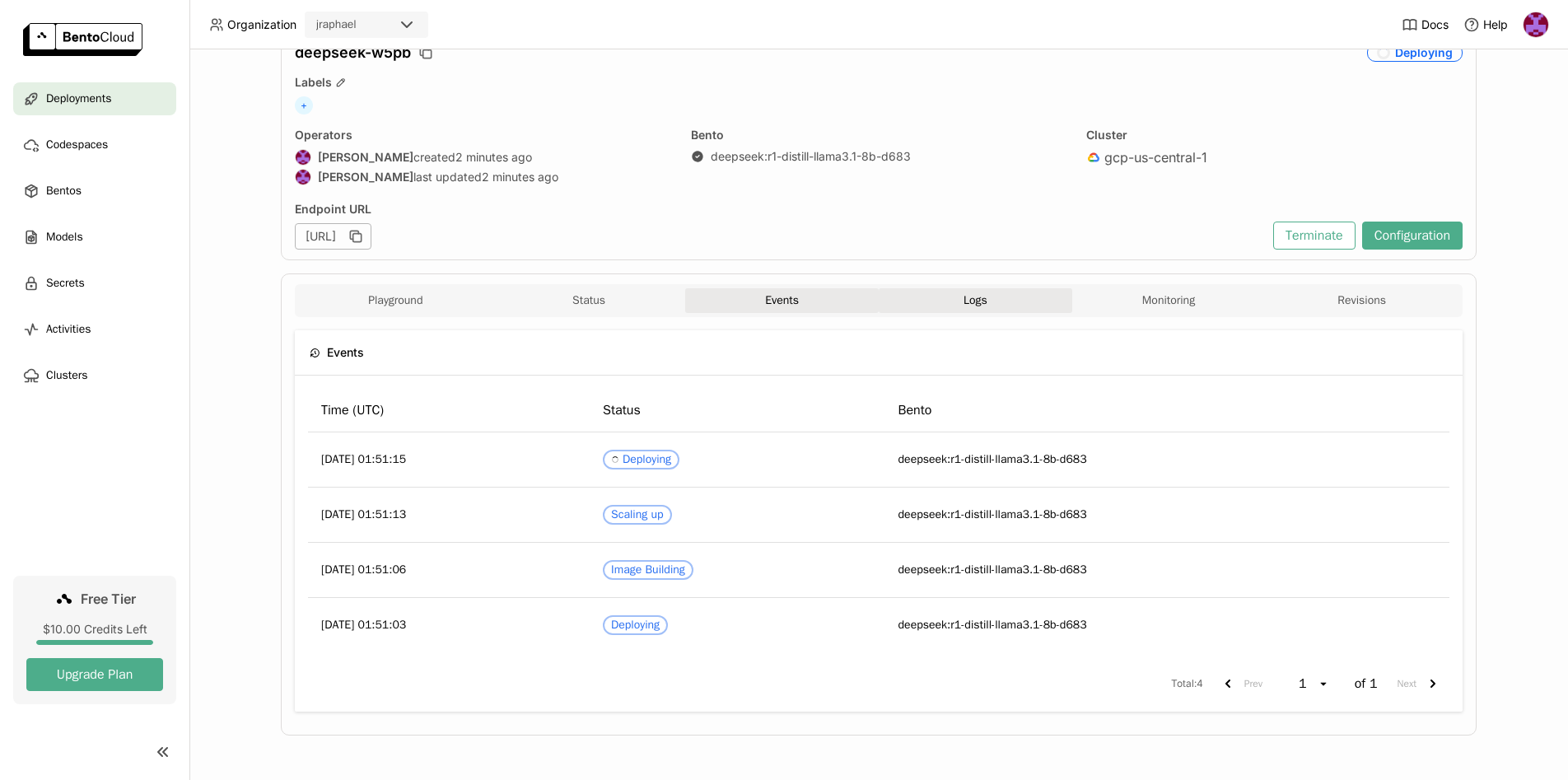 click on "Logs" at bounding box center [975, 301] 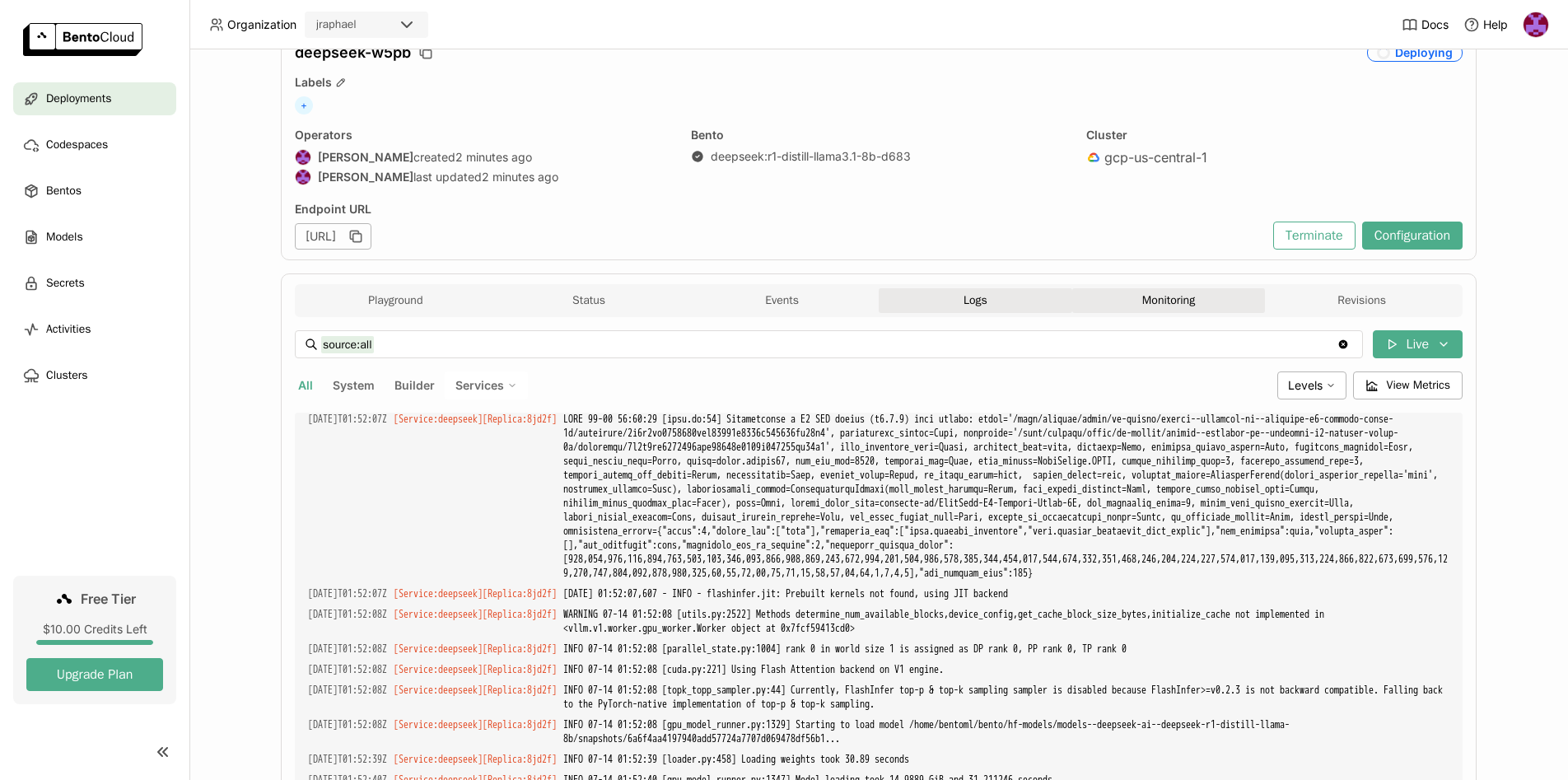 scroll, scrollTop: 299, scrollLeft: 0, axis: vertical 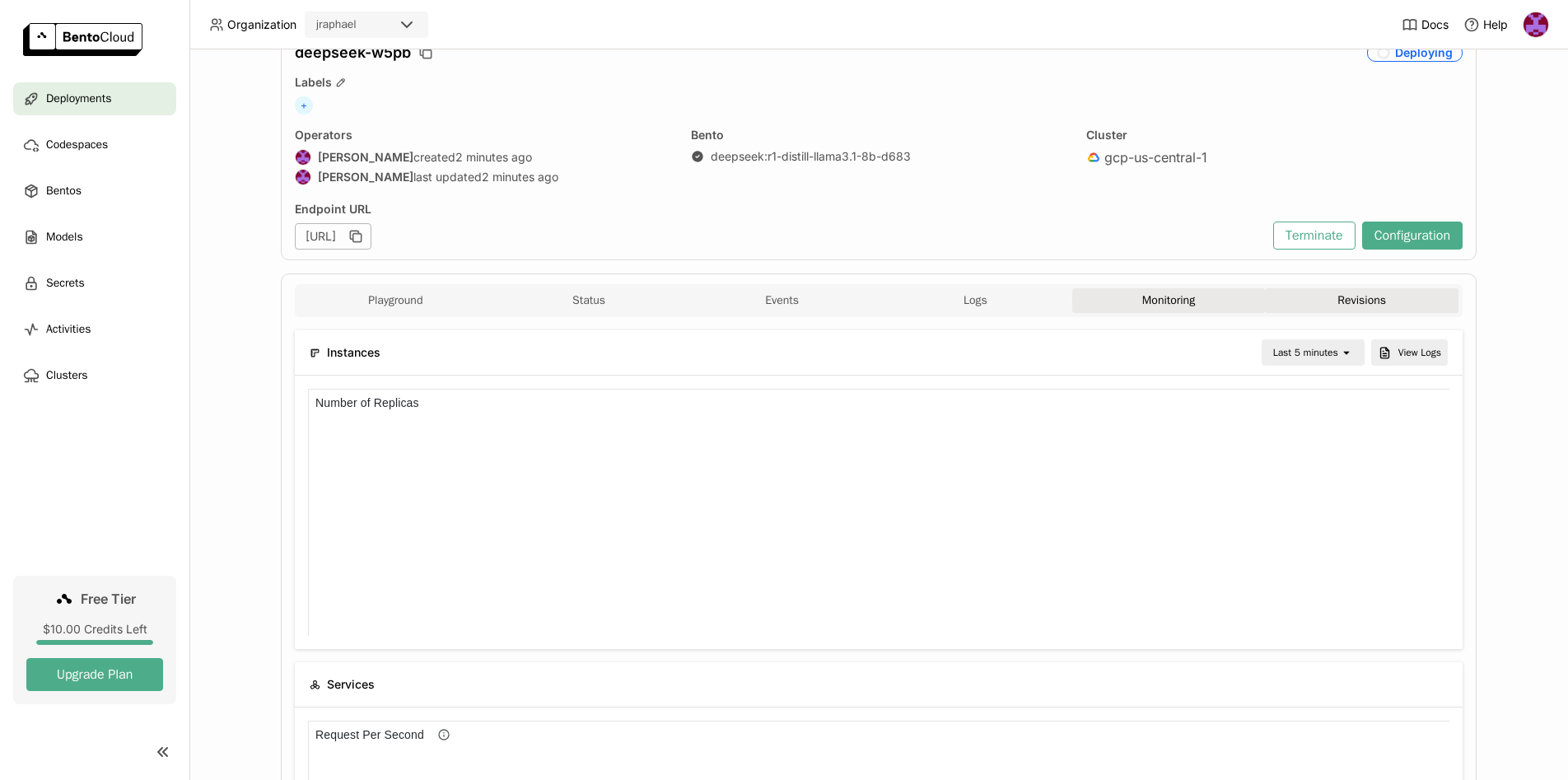 click on "Revisions" at bounding box center [1361, 301] 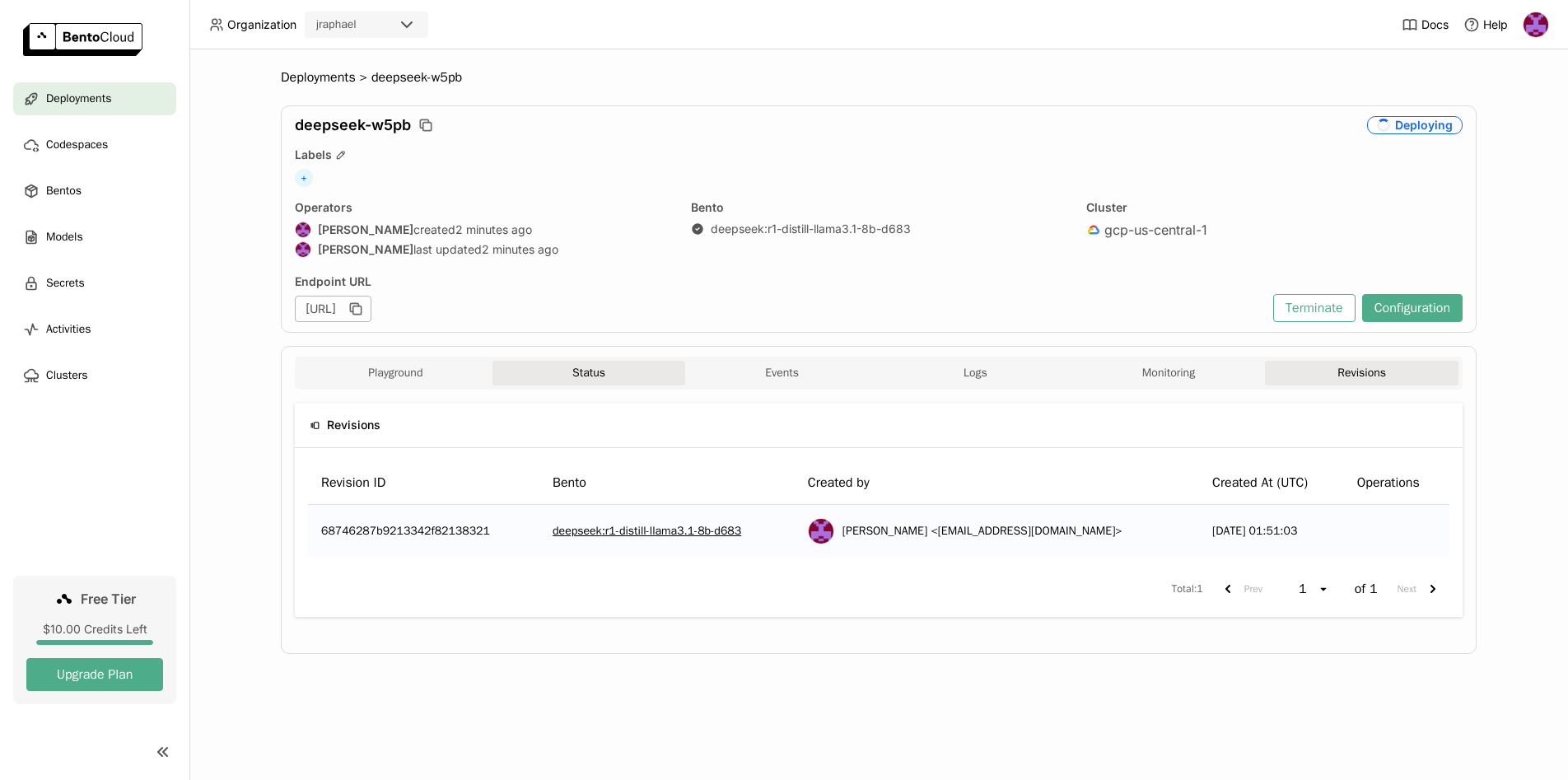 click on "Status" at bounding box center [589, 373] 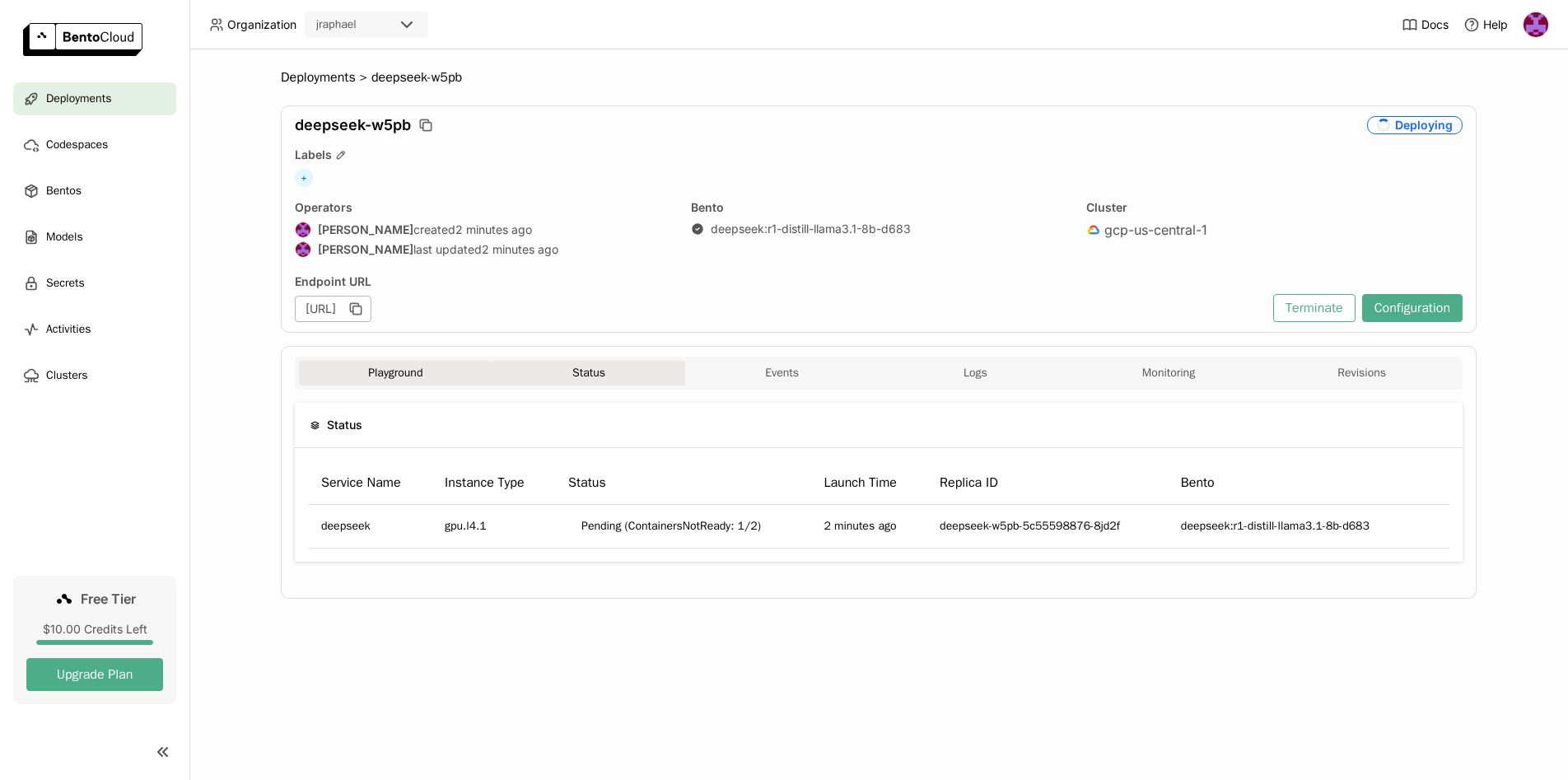 click on "Playground" at bounding box center (395, 373) 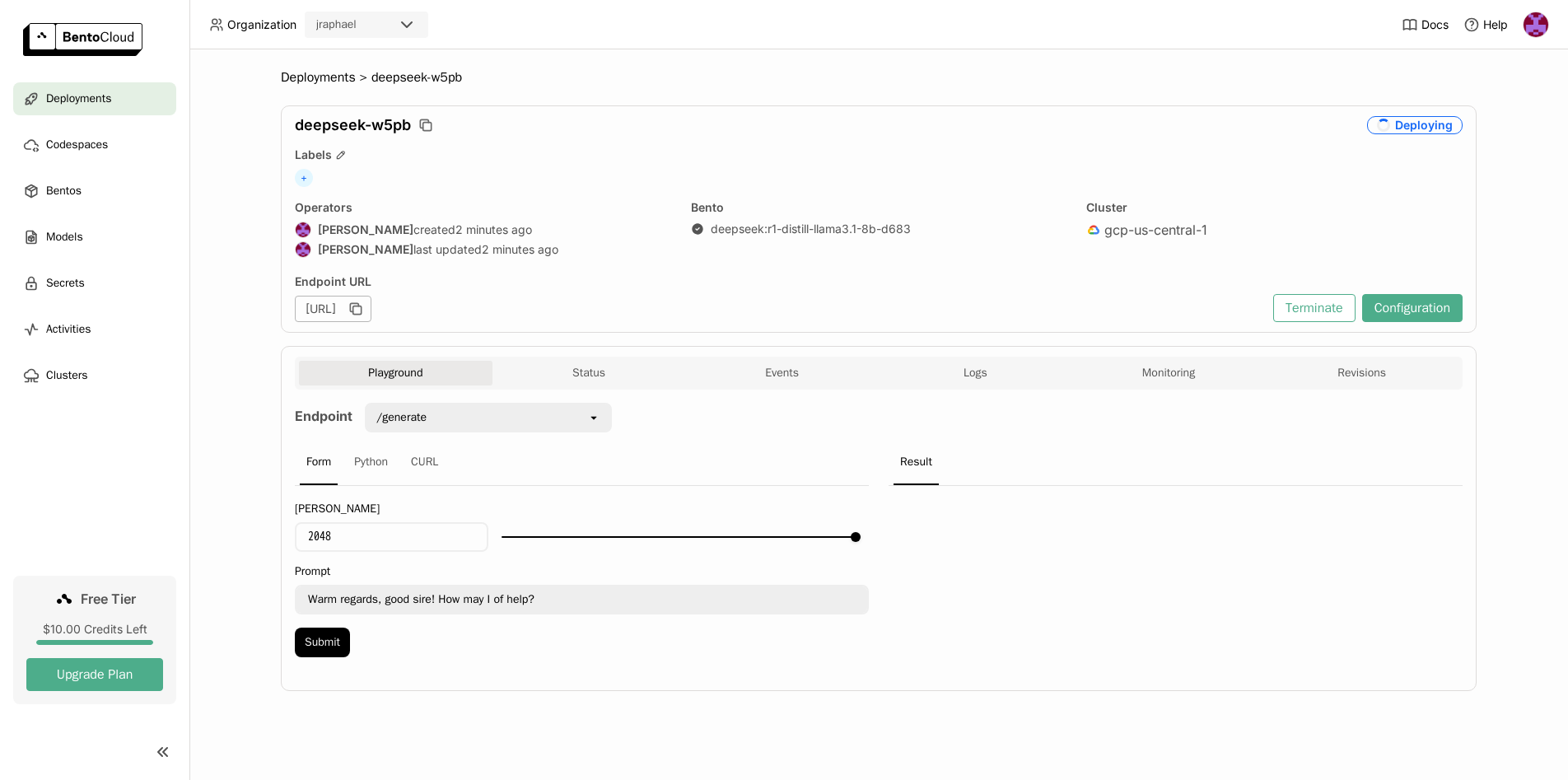 click on "Playground" at bounding box center [395, 373] 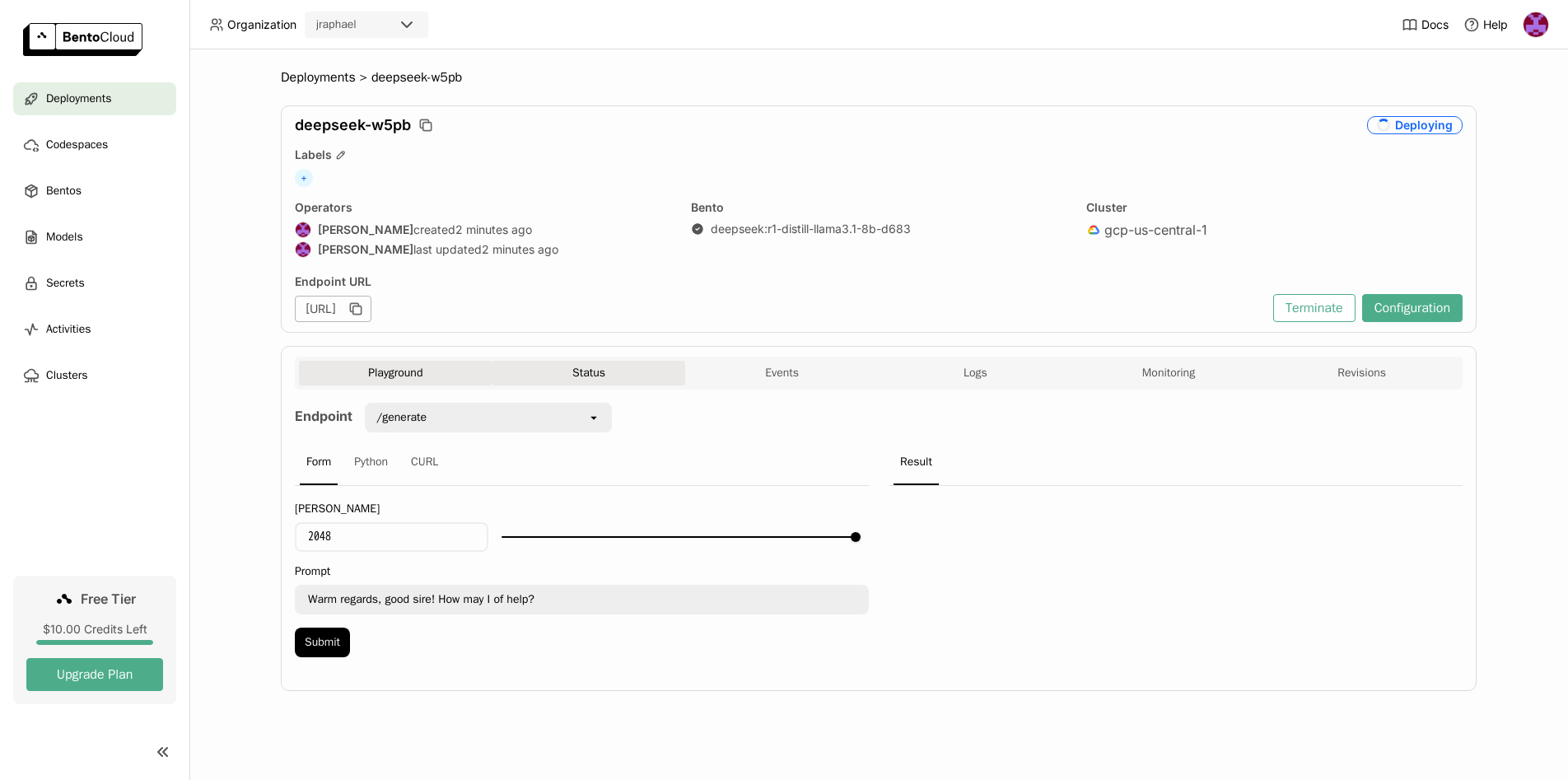 click on "Status" at bounding box center [589, 373] 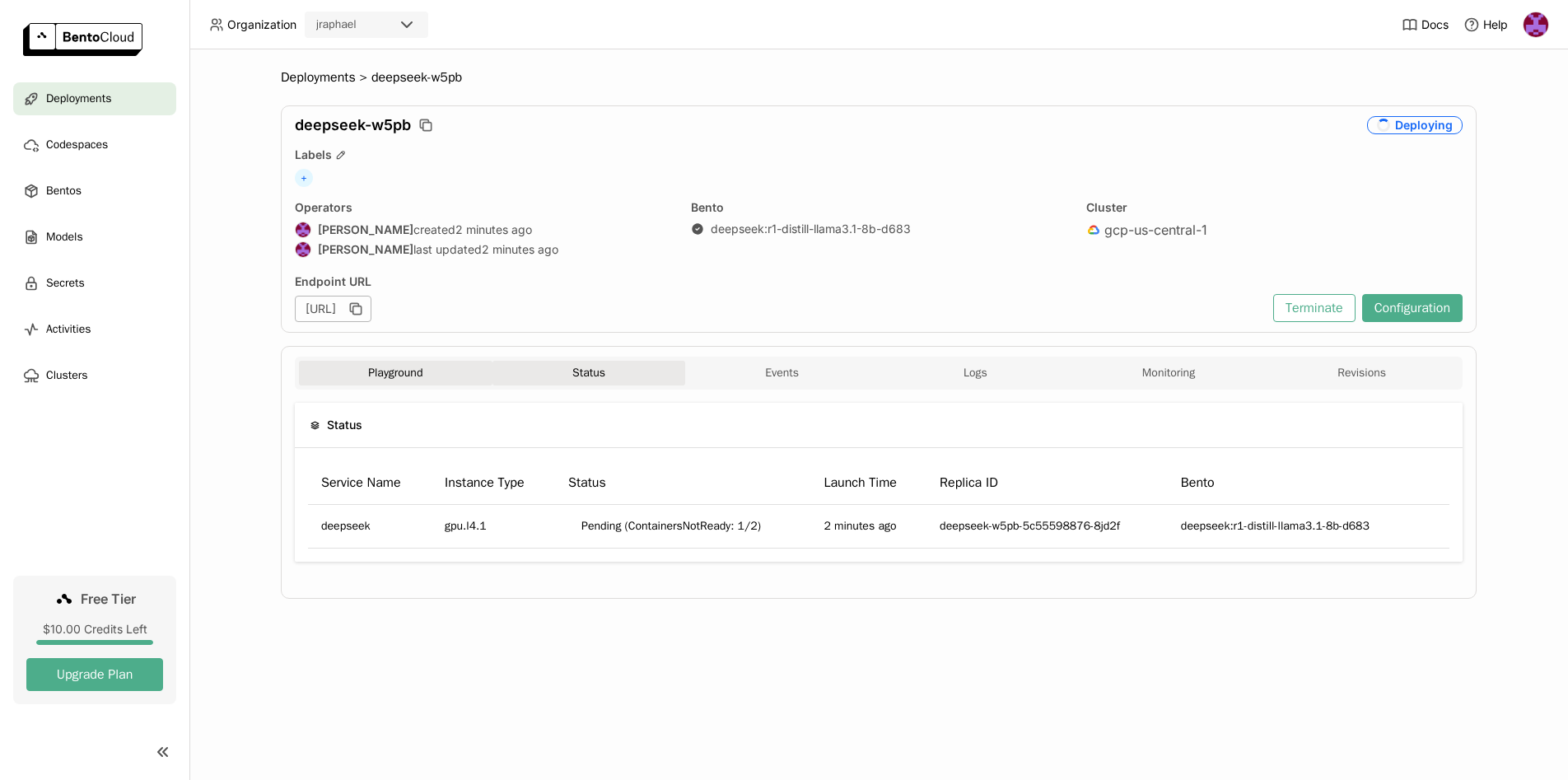 click on "Playground" at bounding box center (395, 373) 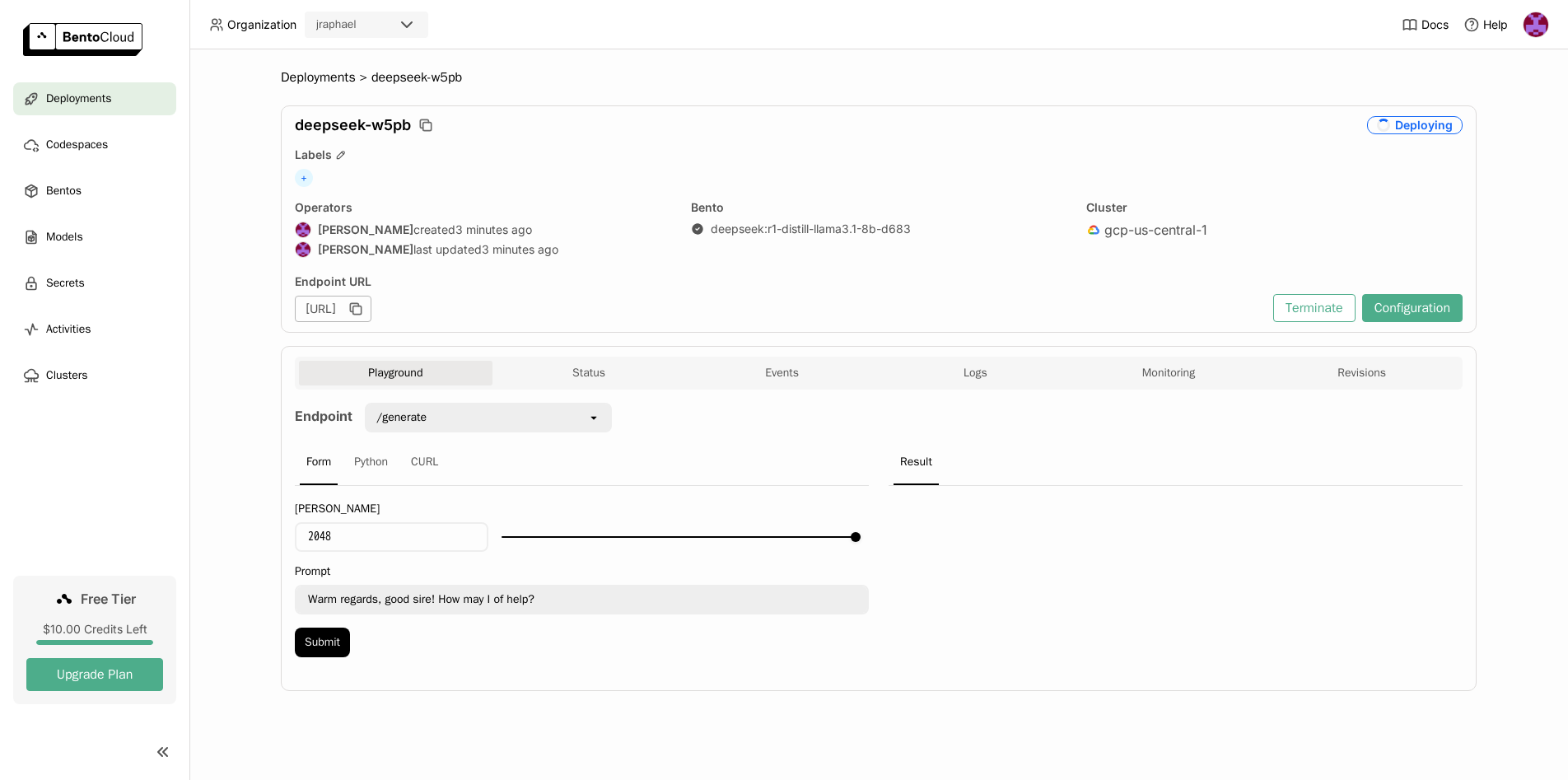 drag, startPoint x: 483, startPoint y: 313, endPoint x: 533, endPoint y: 319, distance: 50.358713 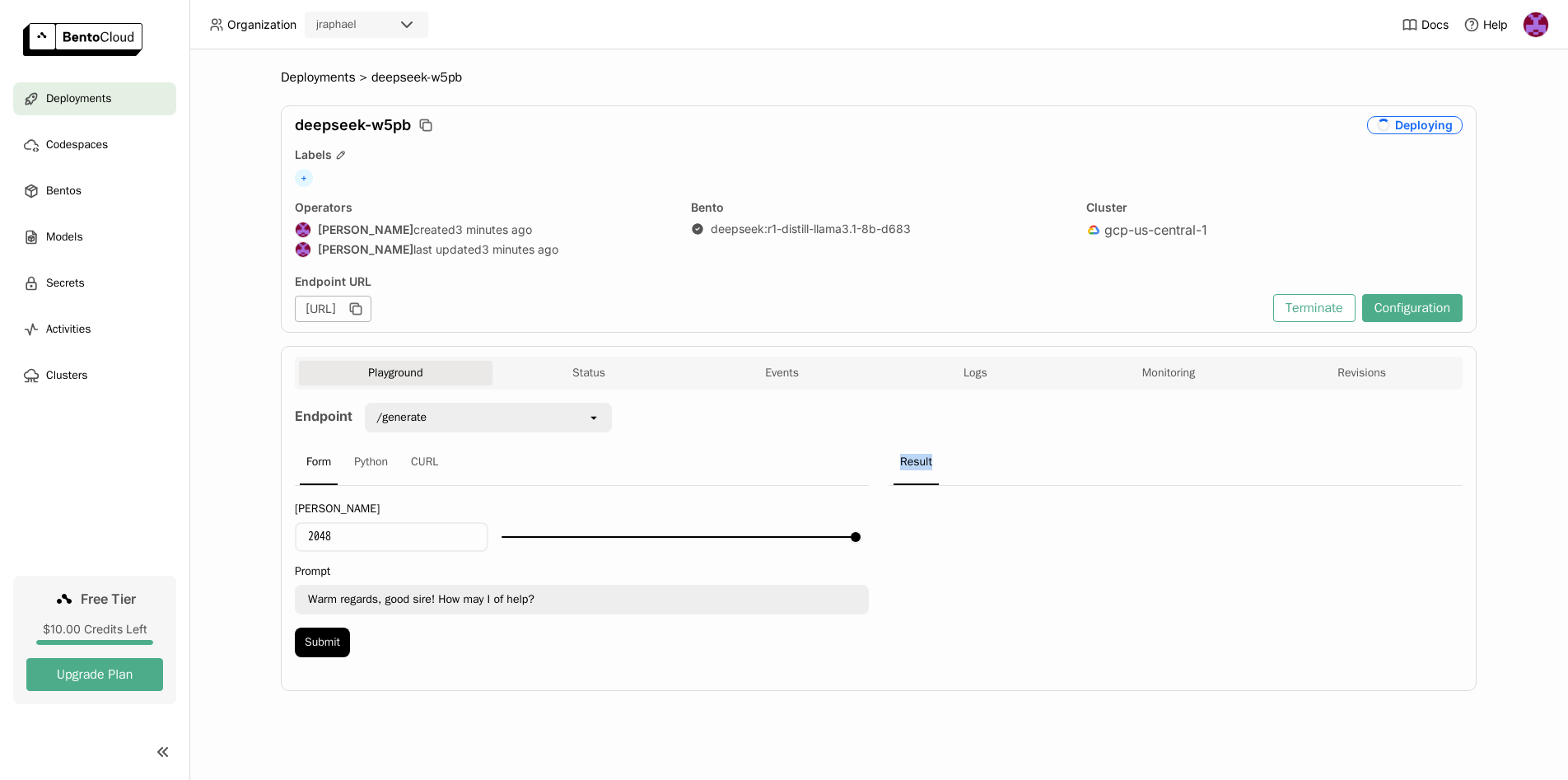 click on "deepseek-w5pb Deploying Labels + Operators Jason Raphael  created  3 minutes ago Jason Raphael  last updated  3 minutes ago Bento deepseek : r1-distill-llama3.1-8b-d683 Cluster gcp-us-central-1 Endpoint URL https://deepseek-w5pb-8cdf51d1.mt-guc1.bentoml.ai Terminate Configuration" at bounding box center (879, 219) 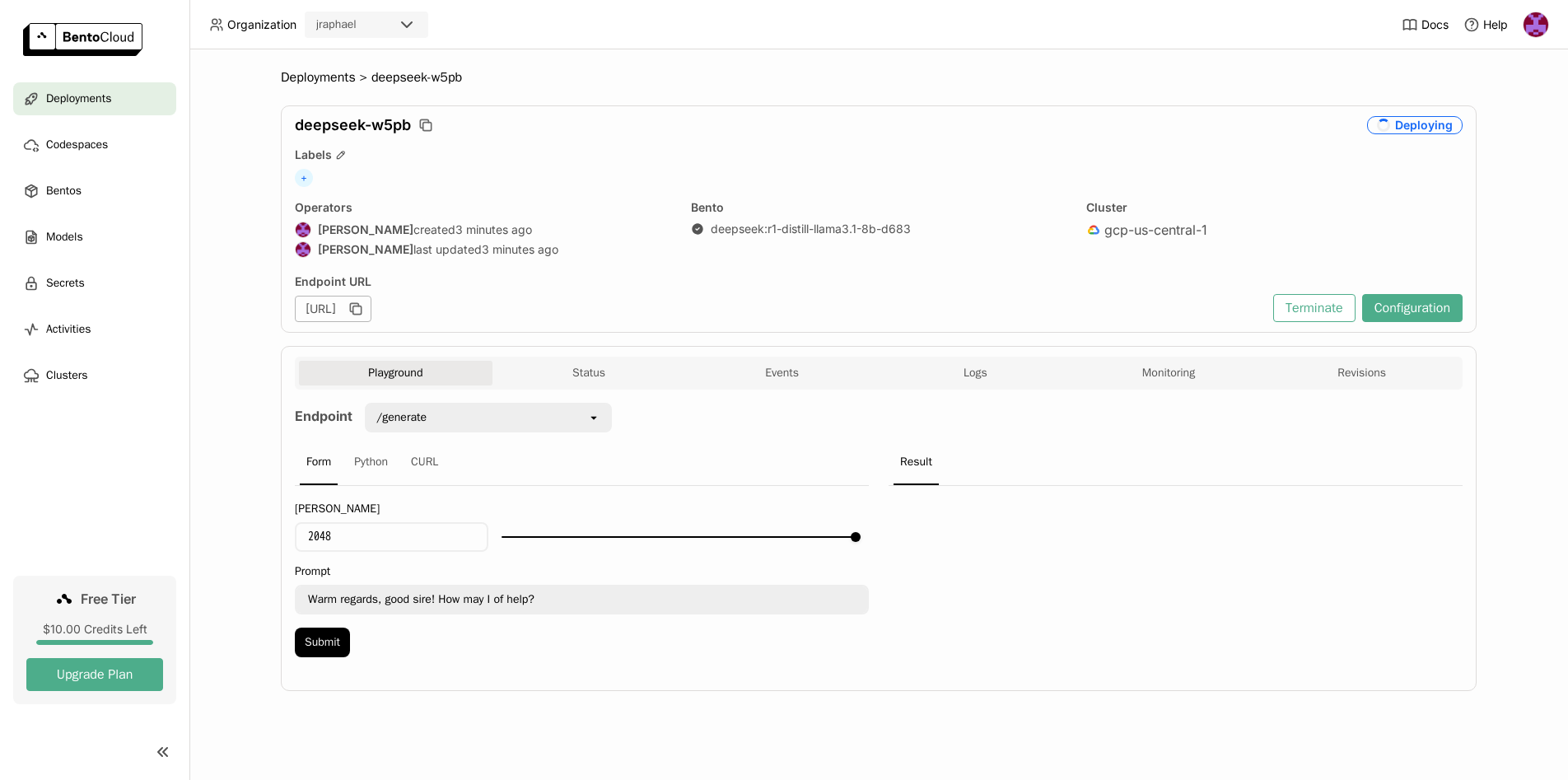 click on "deepseek-w5pb" at bounding box center (352, 125) 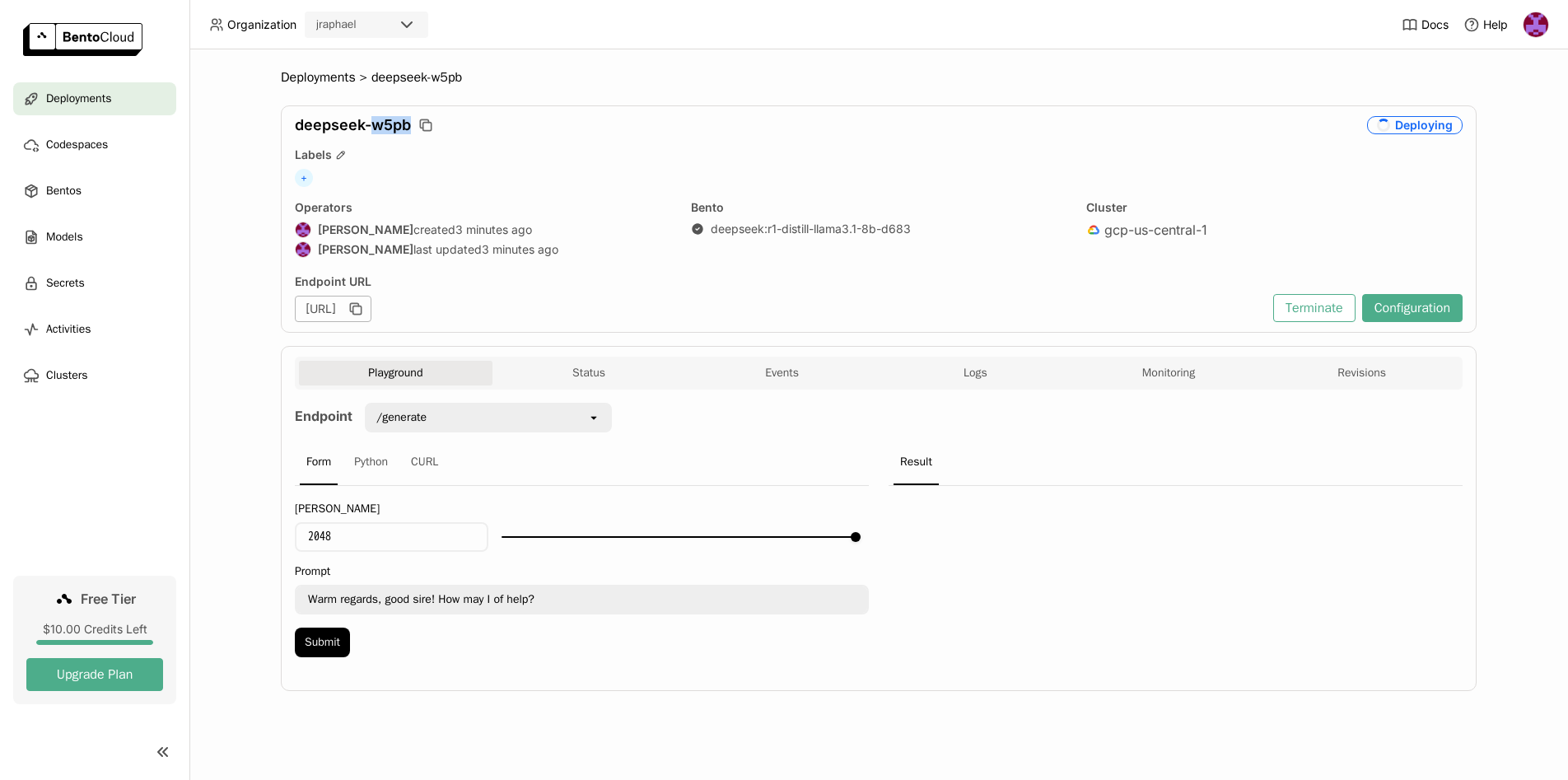 click on "deepseek-w5pb" at bounding box center [352, 125] 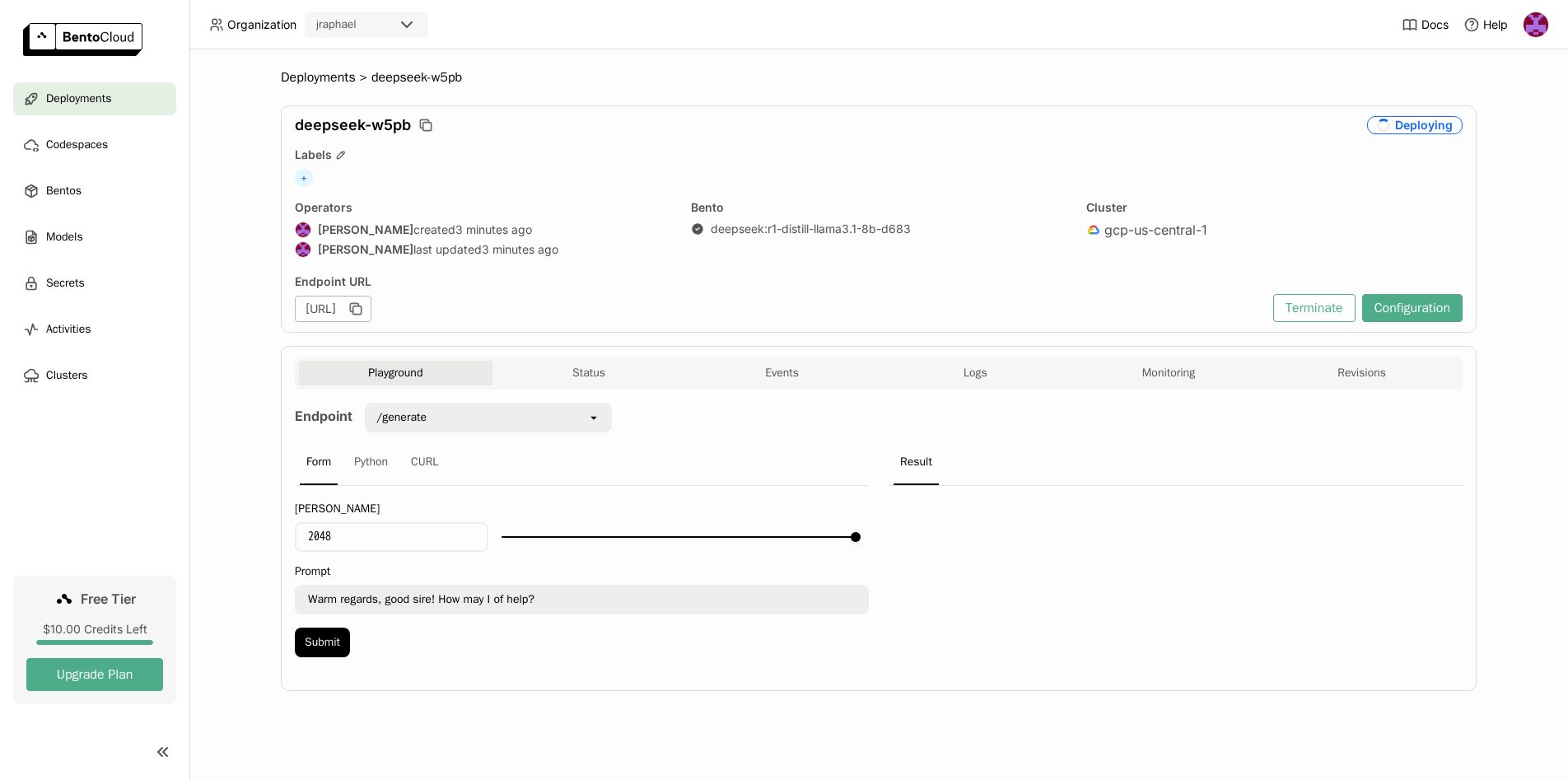 click on "deepseek-w5pb" at bounding box center (352, 125) 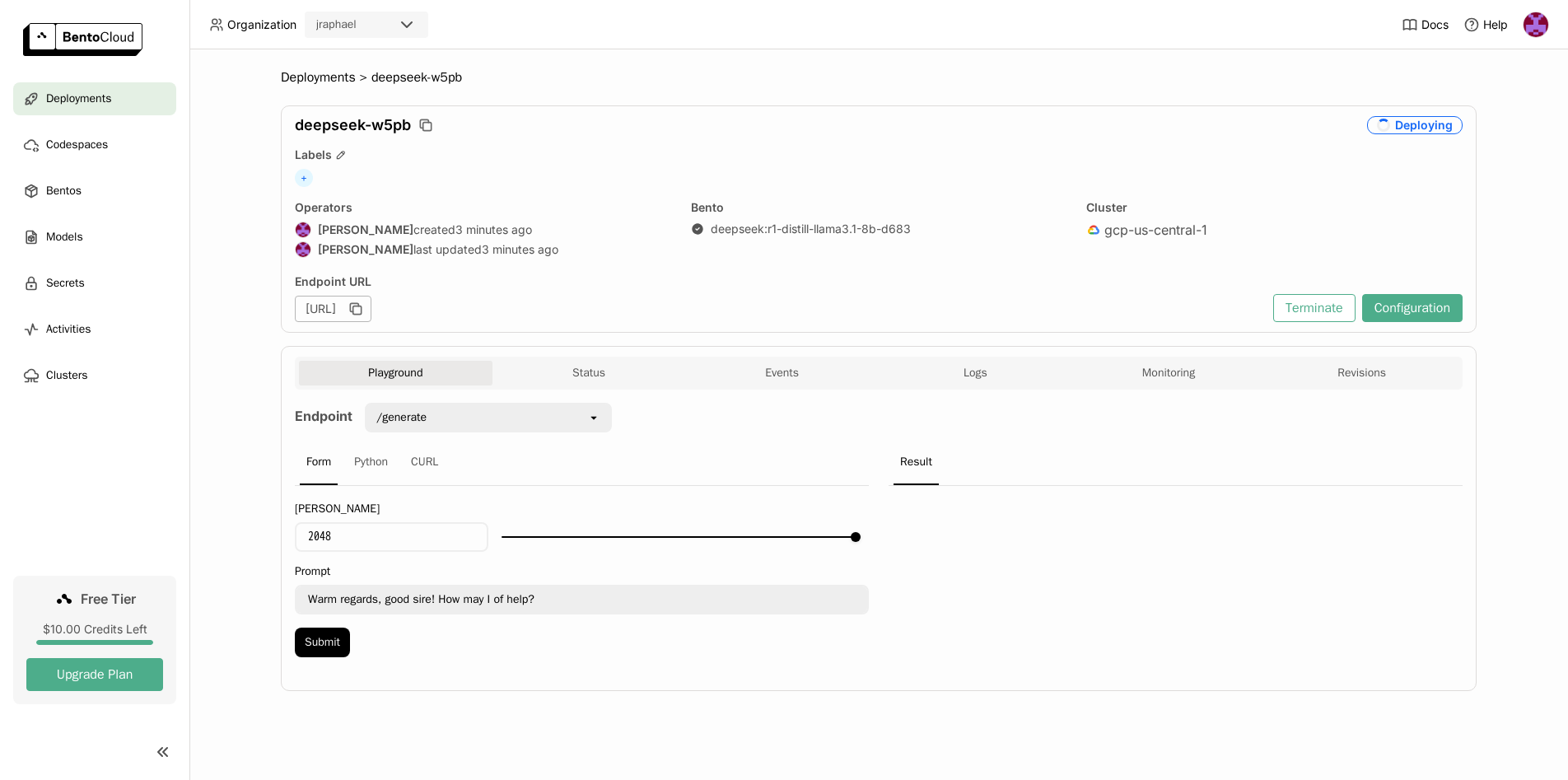 click on "deepseek-w5pb Deploying Labels + Operators Jason Raphael  created  3 minutes ago Jason Raphael  last updated  3 minutes ago Bento deepseek : r1-distill-llama3.1-8b-d683 Cluster gcp-us-central-1 Endpoint URL https://deepseek-w5pb-8cdf51d1.mt-guc1.bentoml.ai Terminate Configuration" at bounding box center (879, 219) 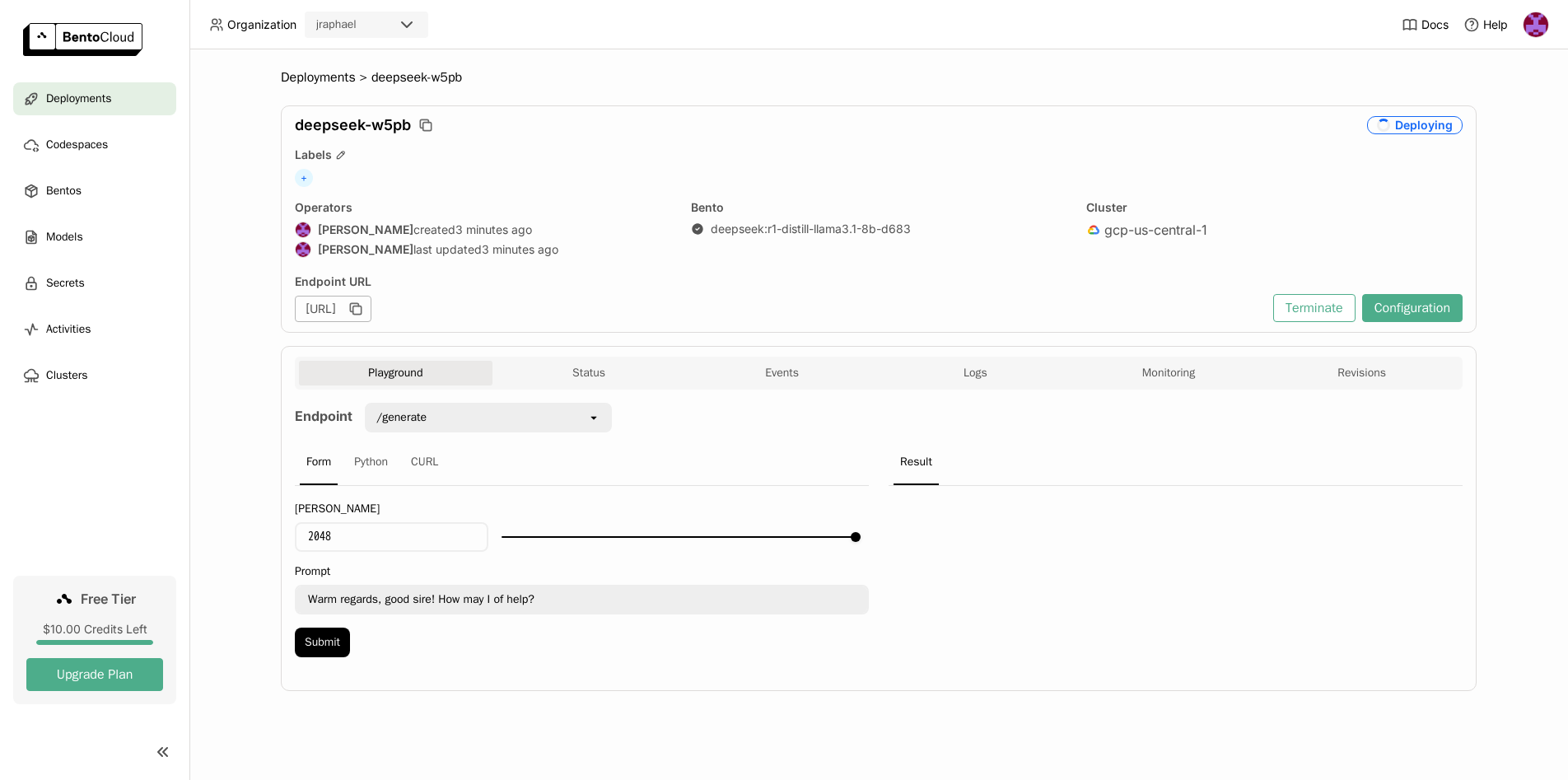 click on "deepseek-w5pb" at bounding box center (352, 125) 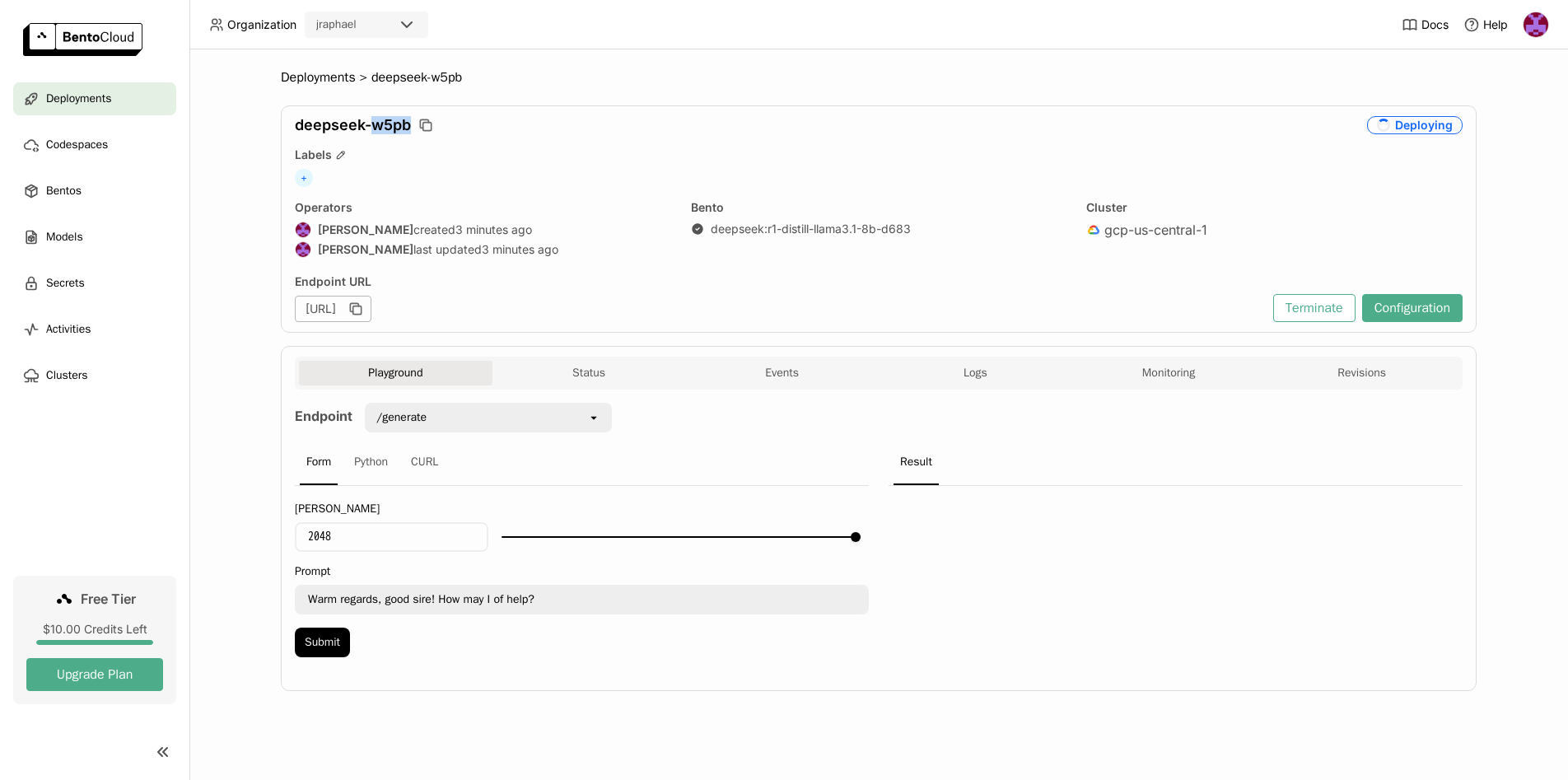 click on "deepseek-w5pb" at bounding box center (352, 125) 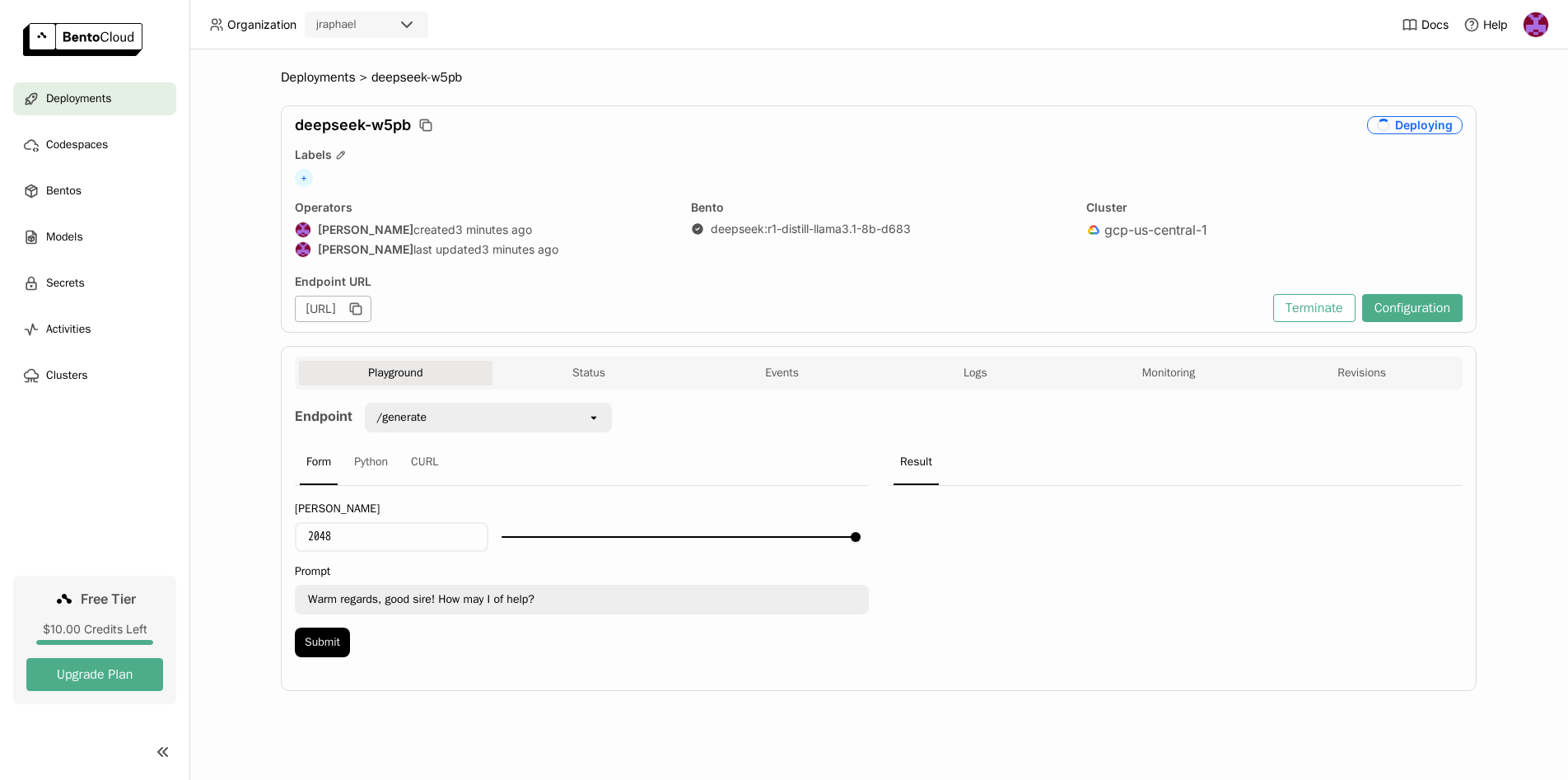 click on "Labels" at bounding box center [879, 155] 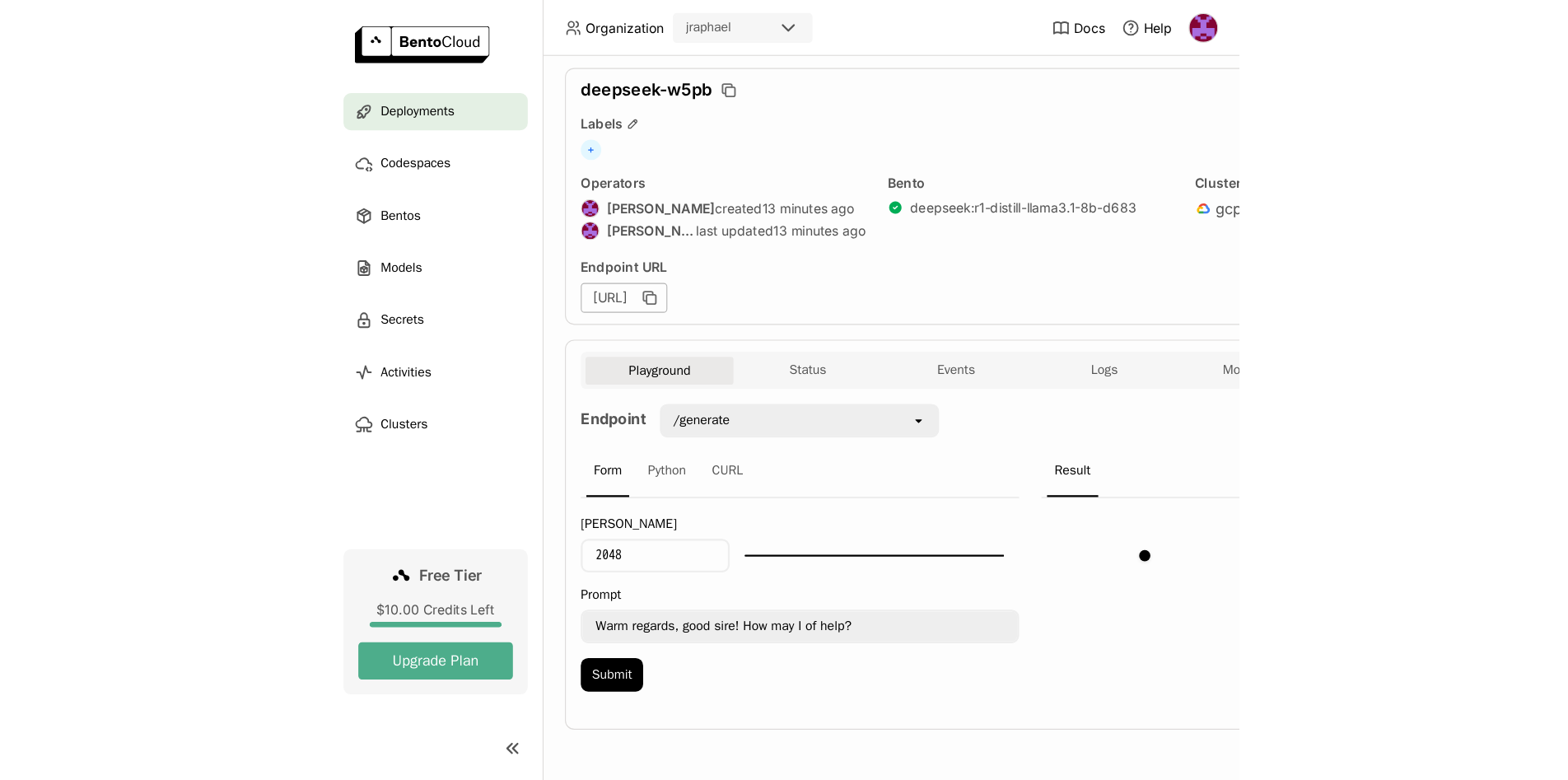 scroll, scrollTop: 0, scrollLeft: 0, axis: both 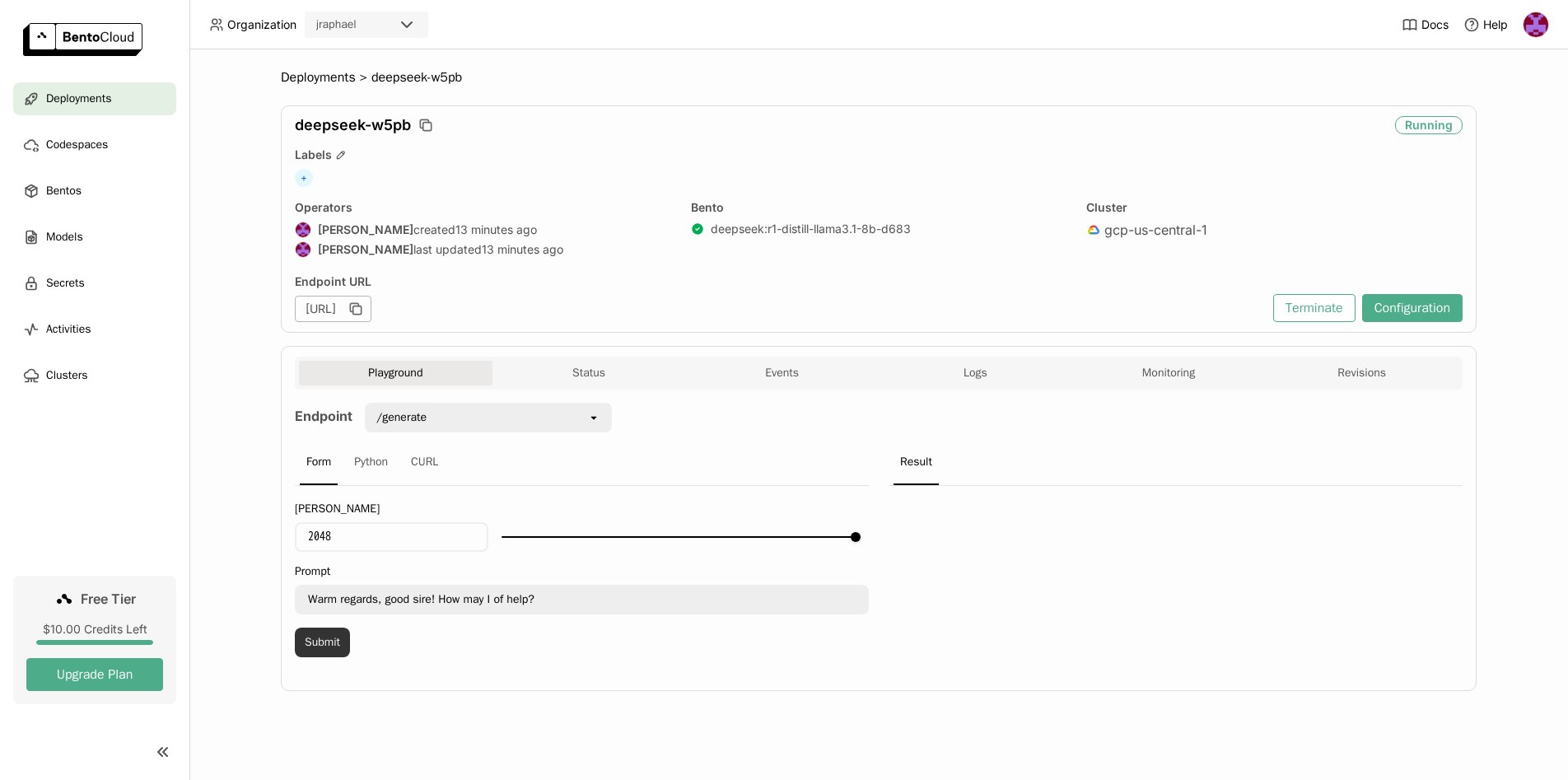 click on "Submit" at bounding box center [322, 642] 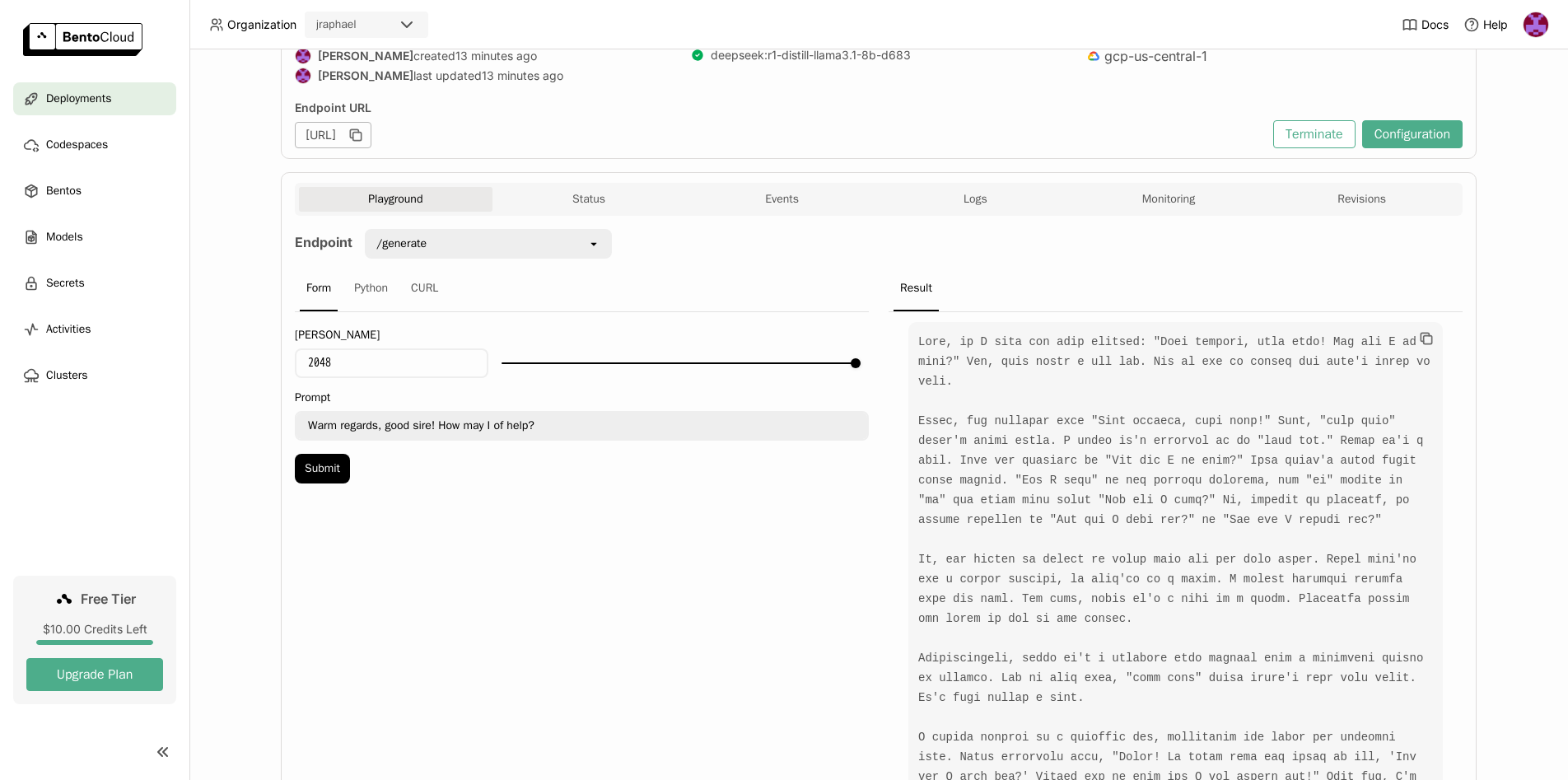 scroll, scrollTop: 178, scrollLeft: 0, axis: vertical 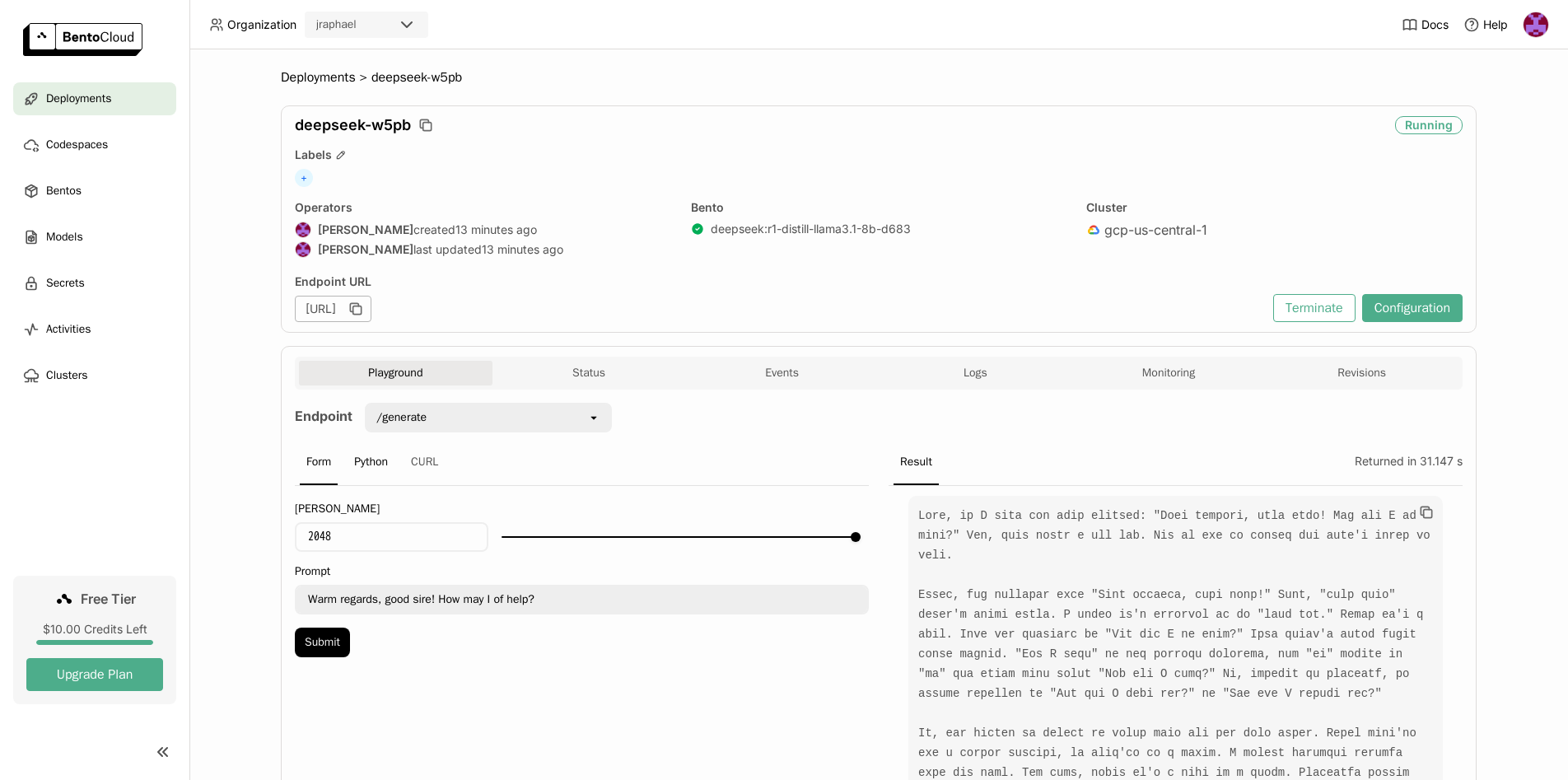 click on "Python" at bounding box center [371, 463] 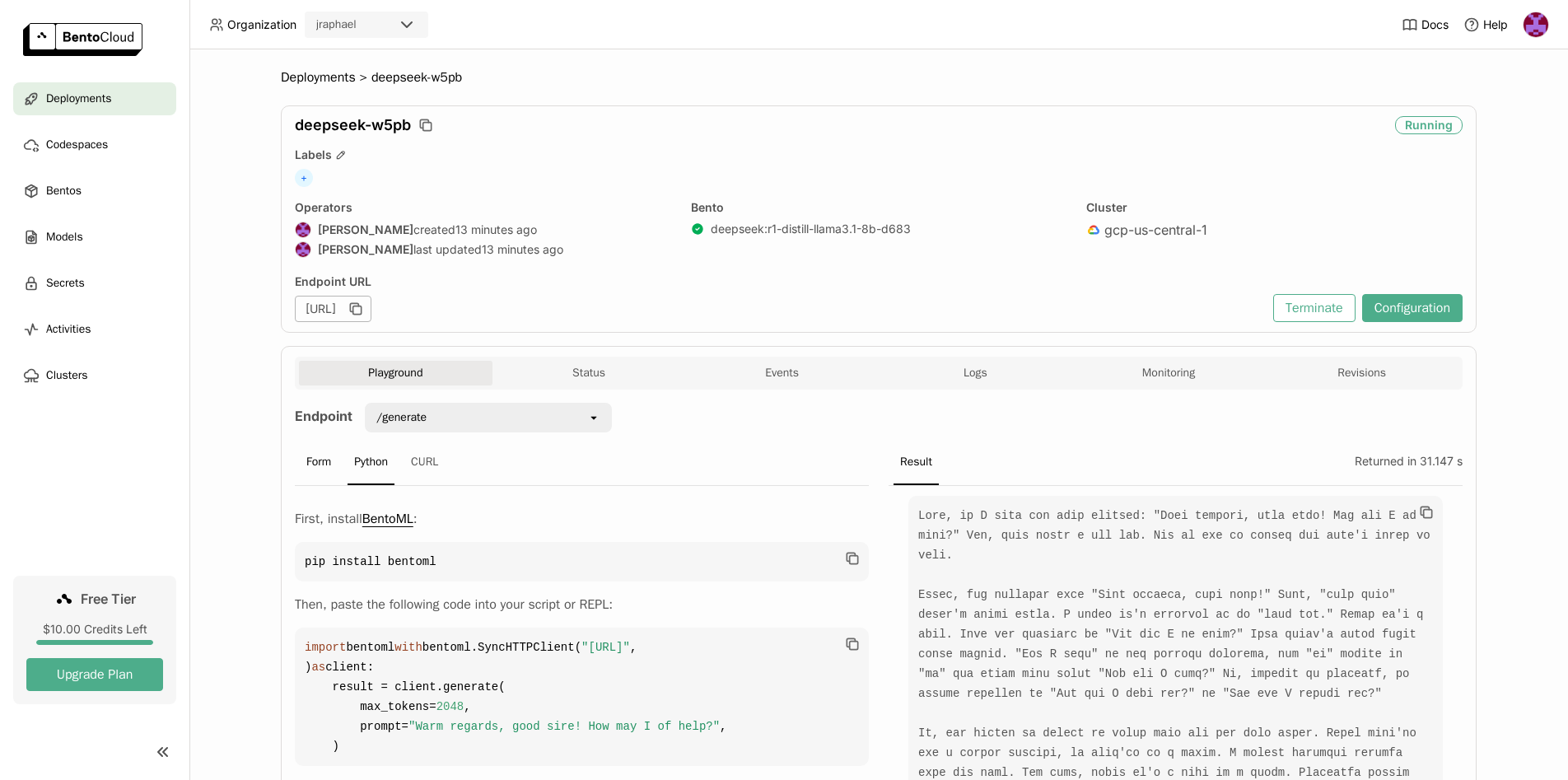 click on "Form" at bounding box center [319, 463] 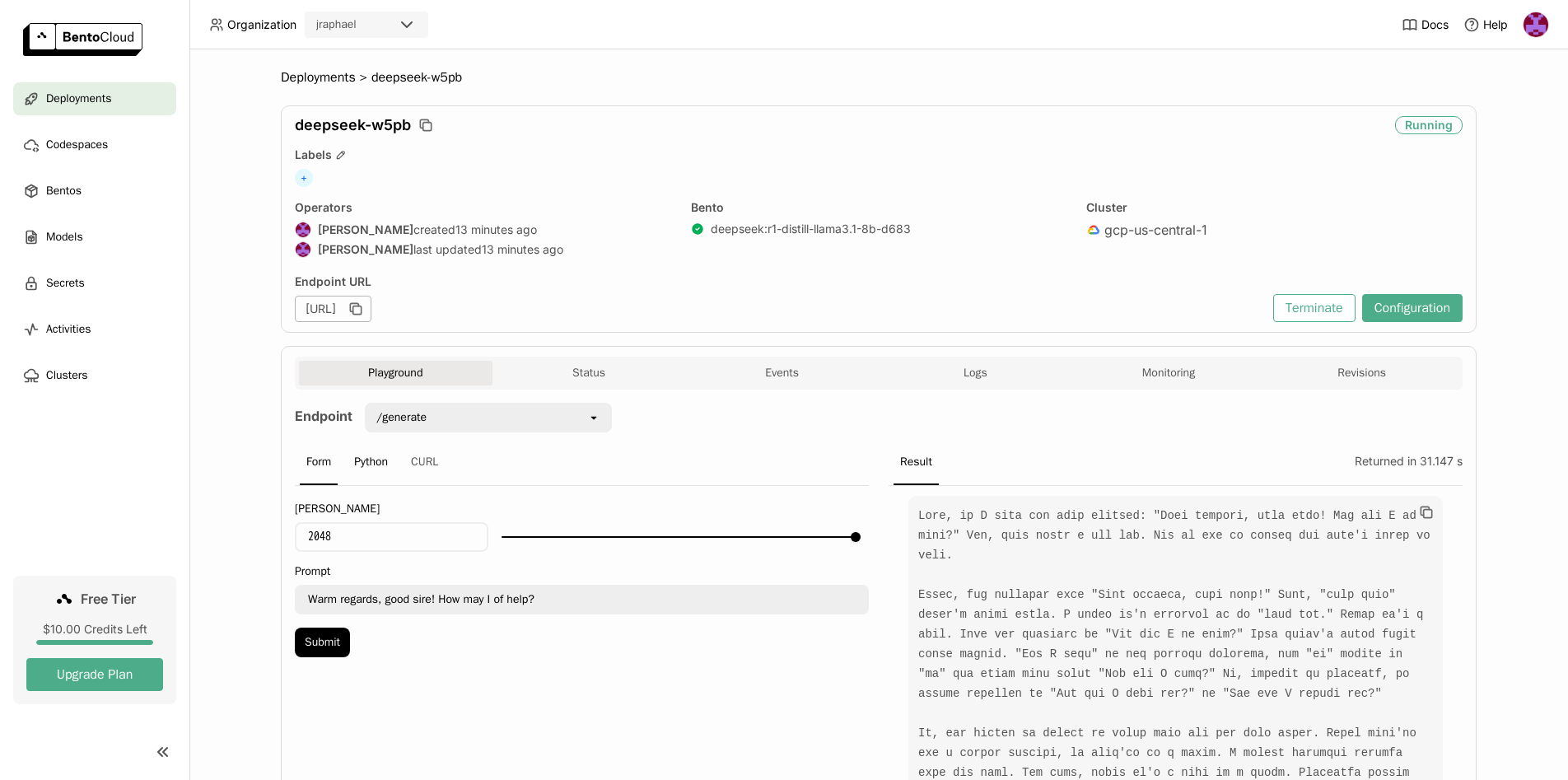 click on "Python" at bounding box center (371, 463) 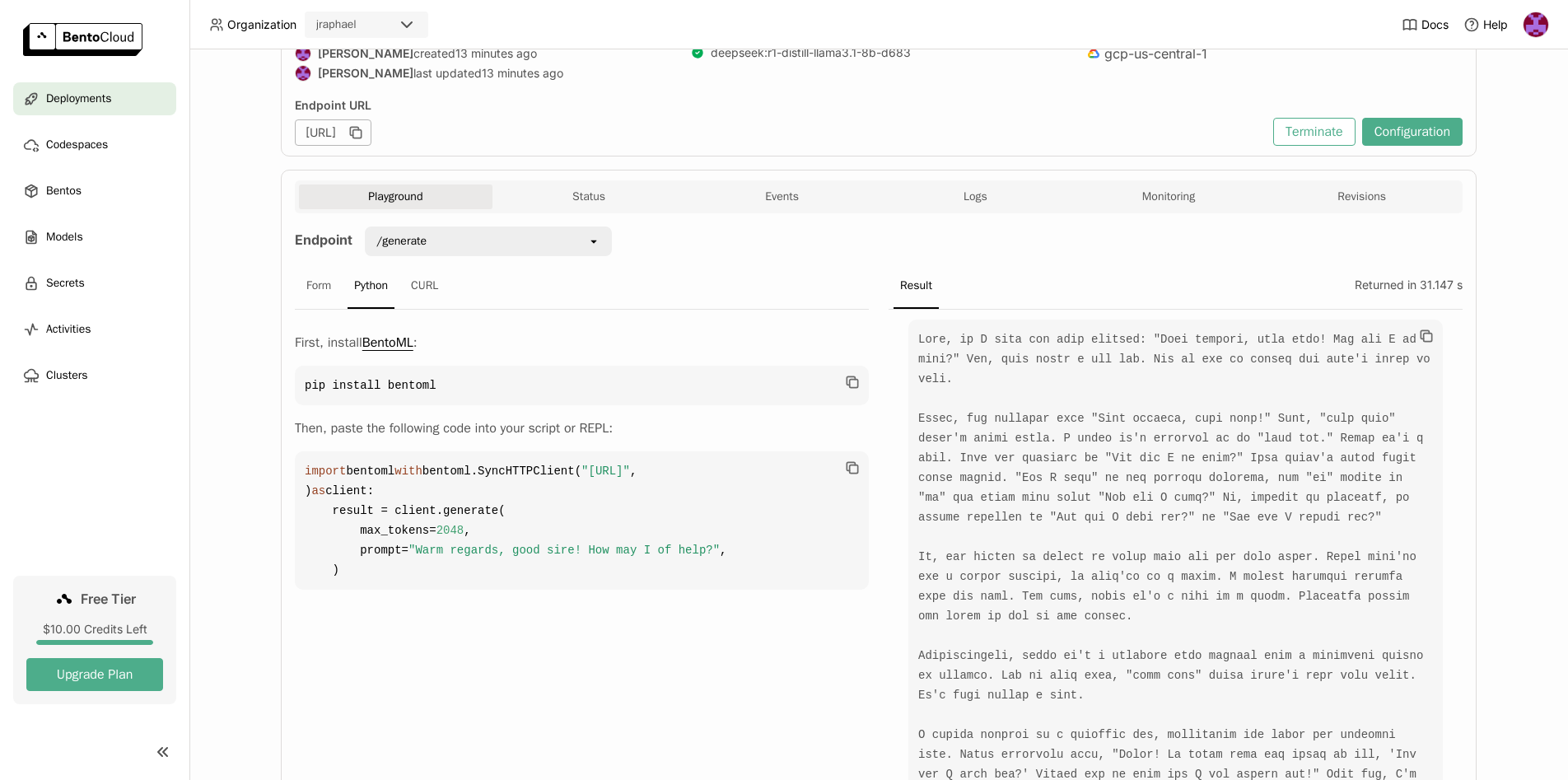 scroll, scrollTop: 178, scrollLeft: 0, axis: vertical 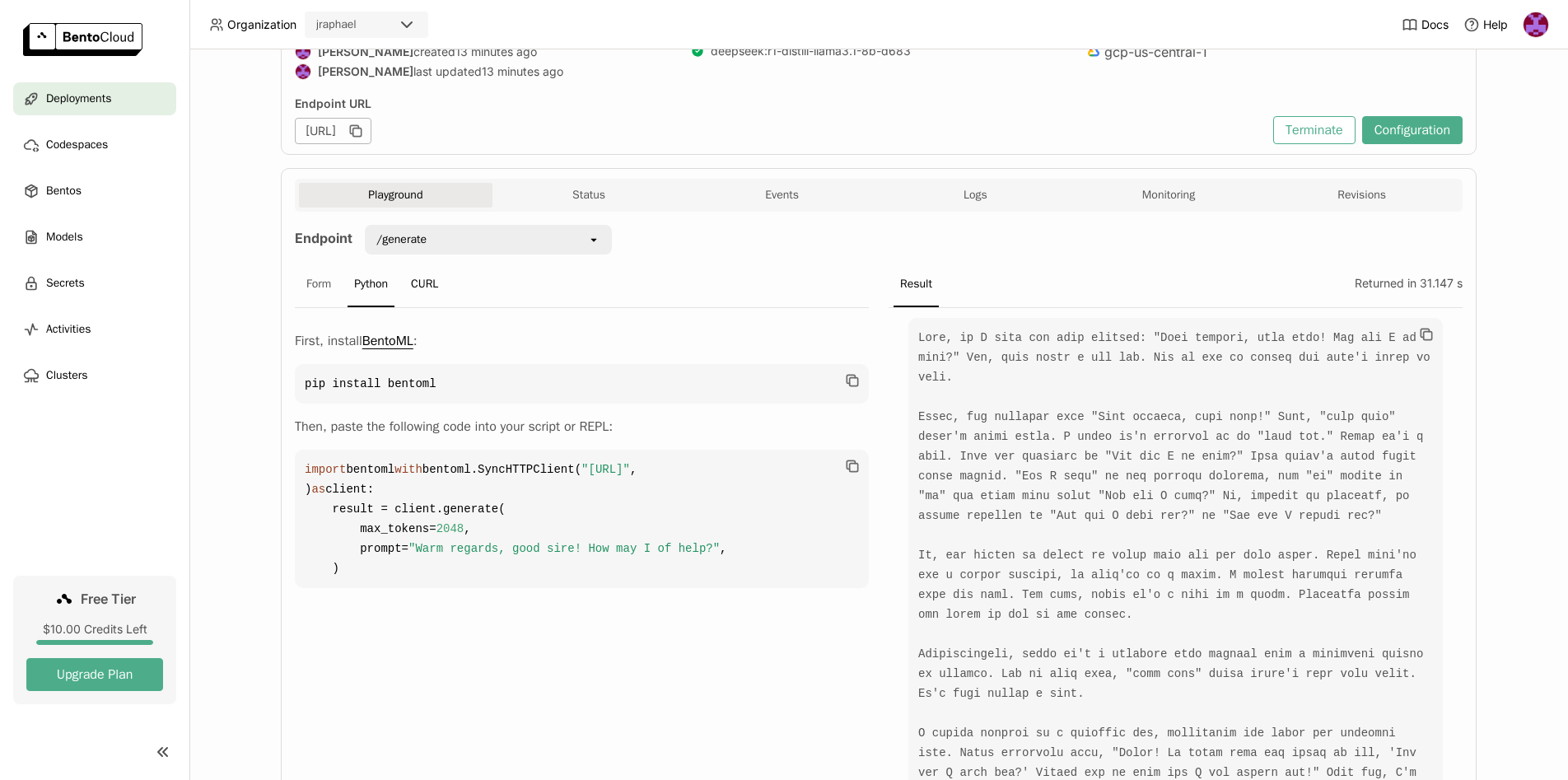 click on "CURL" at bounding box center [424, 285] 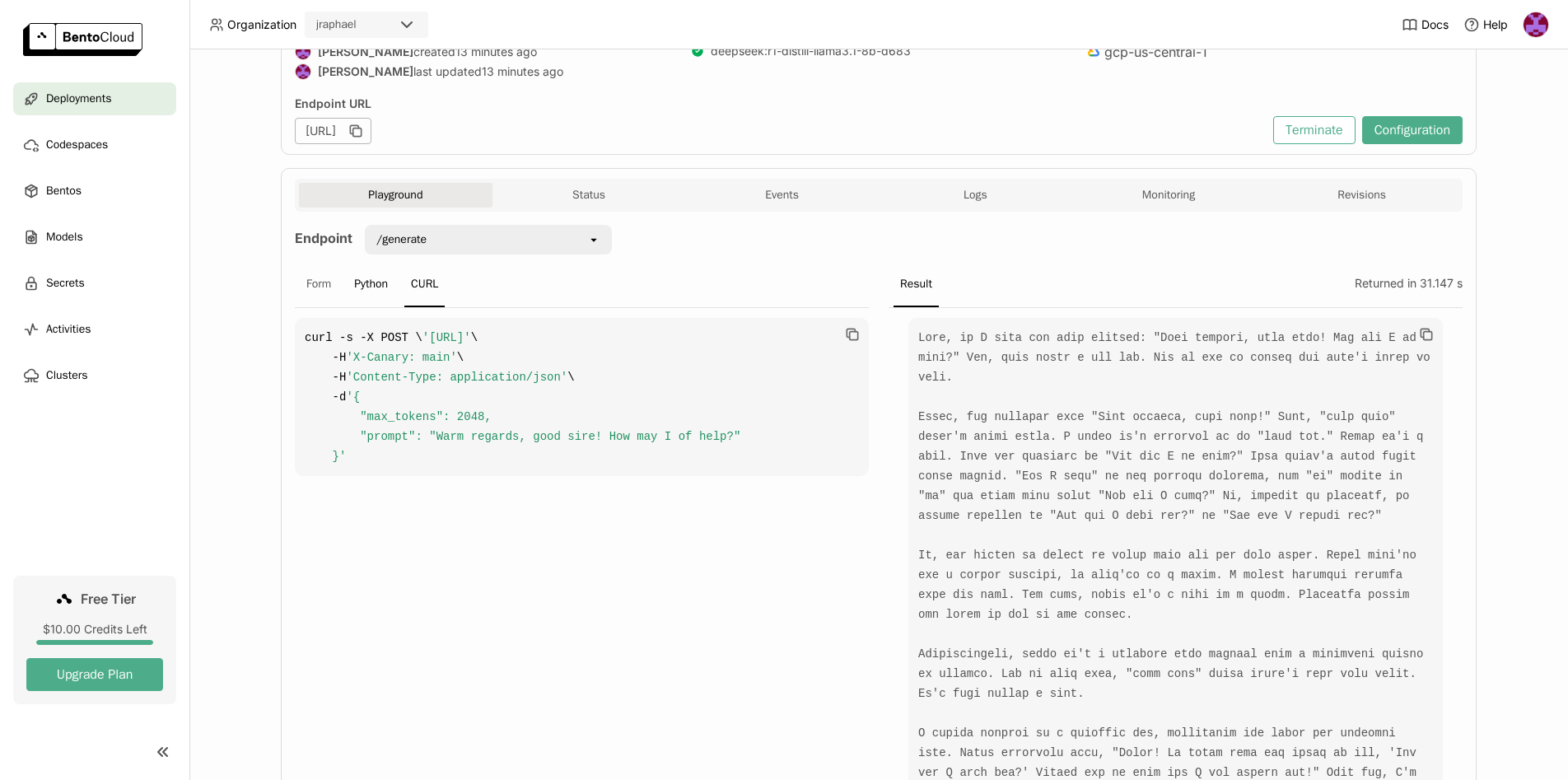 click on "Python" at bounding box center [371, 285] 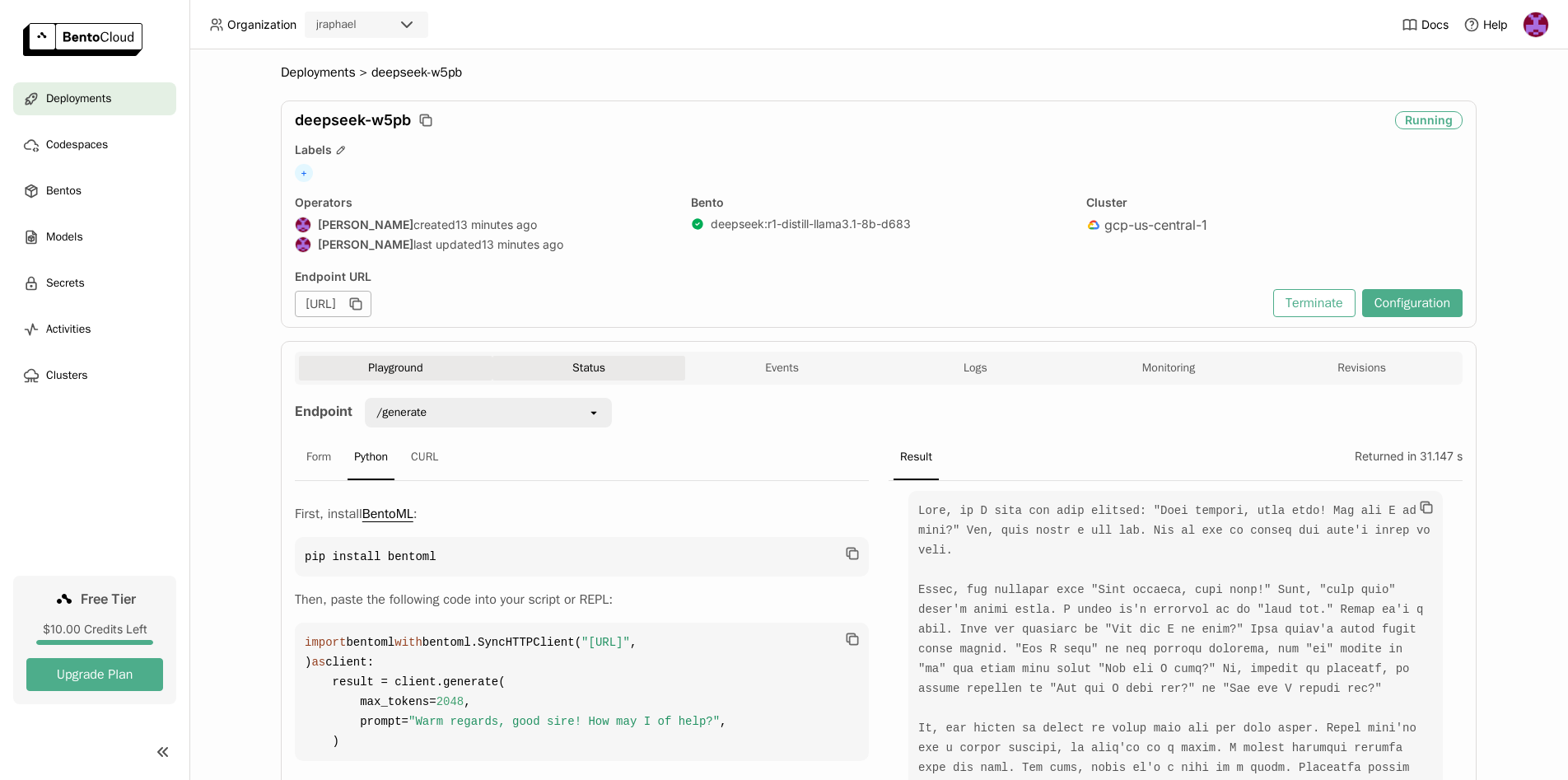 scroll, scrollTop: 0, scrollLeft: 0, axis: both 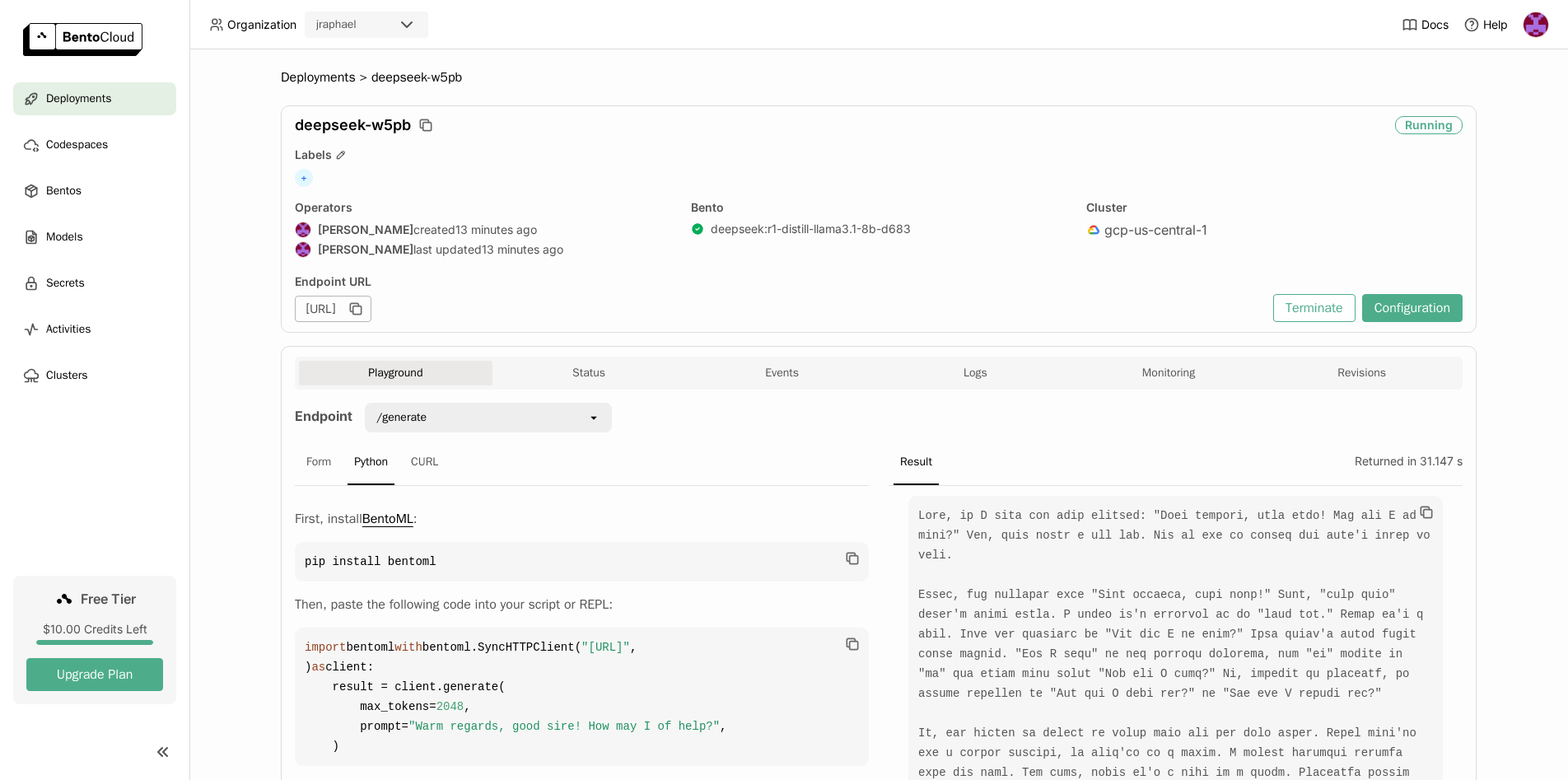 click on "https://deepseek-w5pb-8cdf51d1.mt-guc1.bentoml.ai" at bounding box center (780, 309) 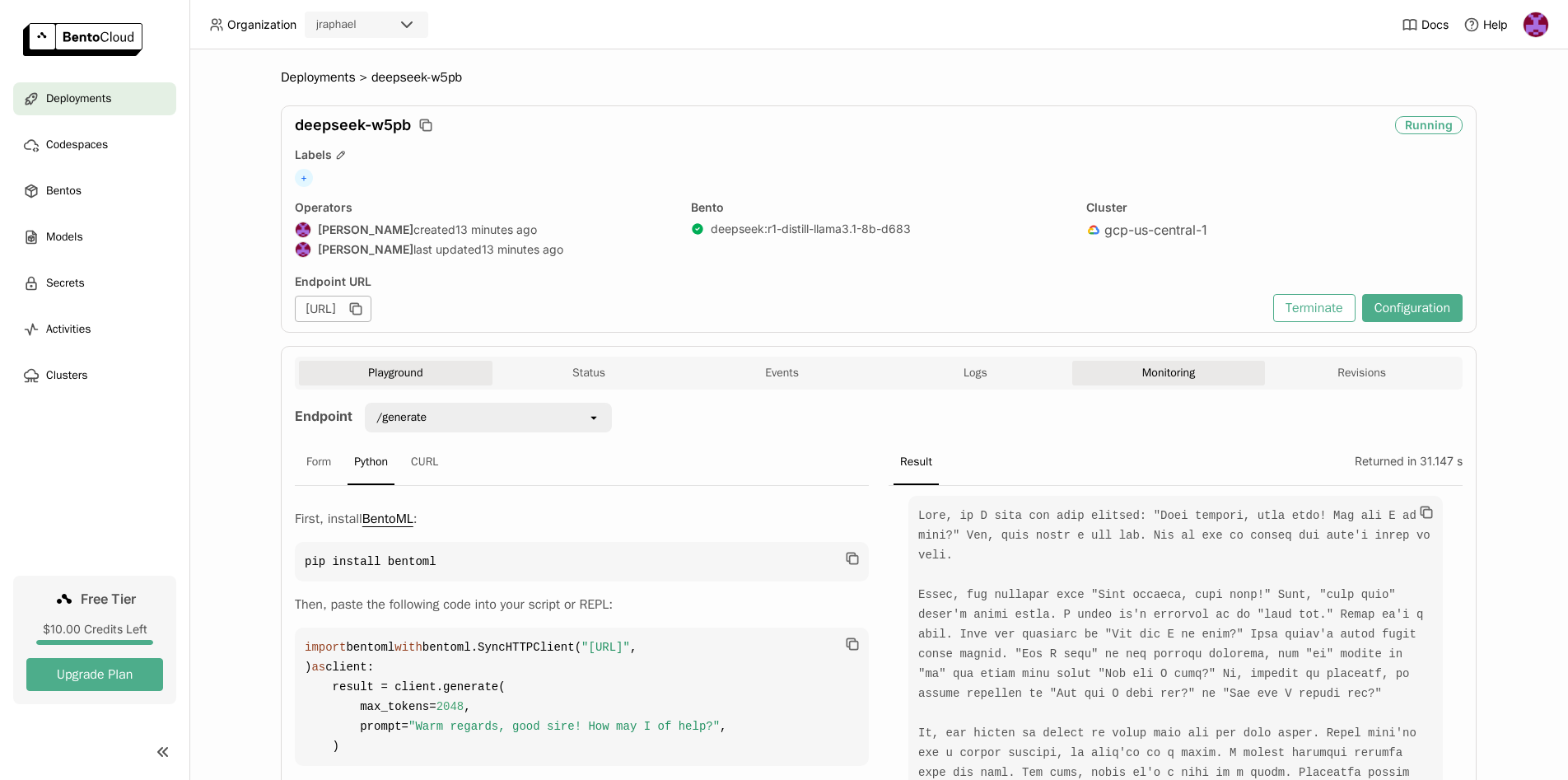 drag, startPoint x: 1230, startPoint y: 367, endPoint x: 1221, endPoint y: 369, distance: 9.219544 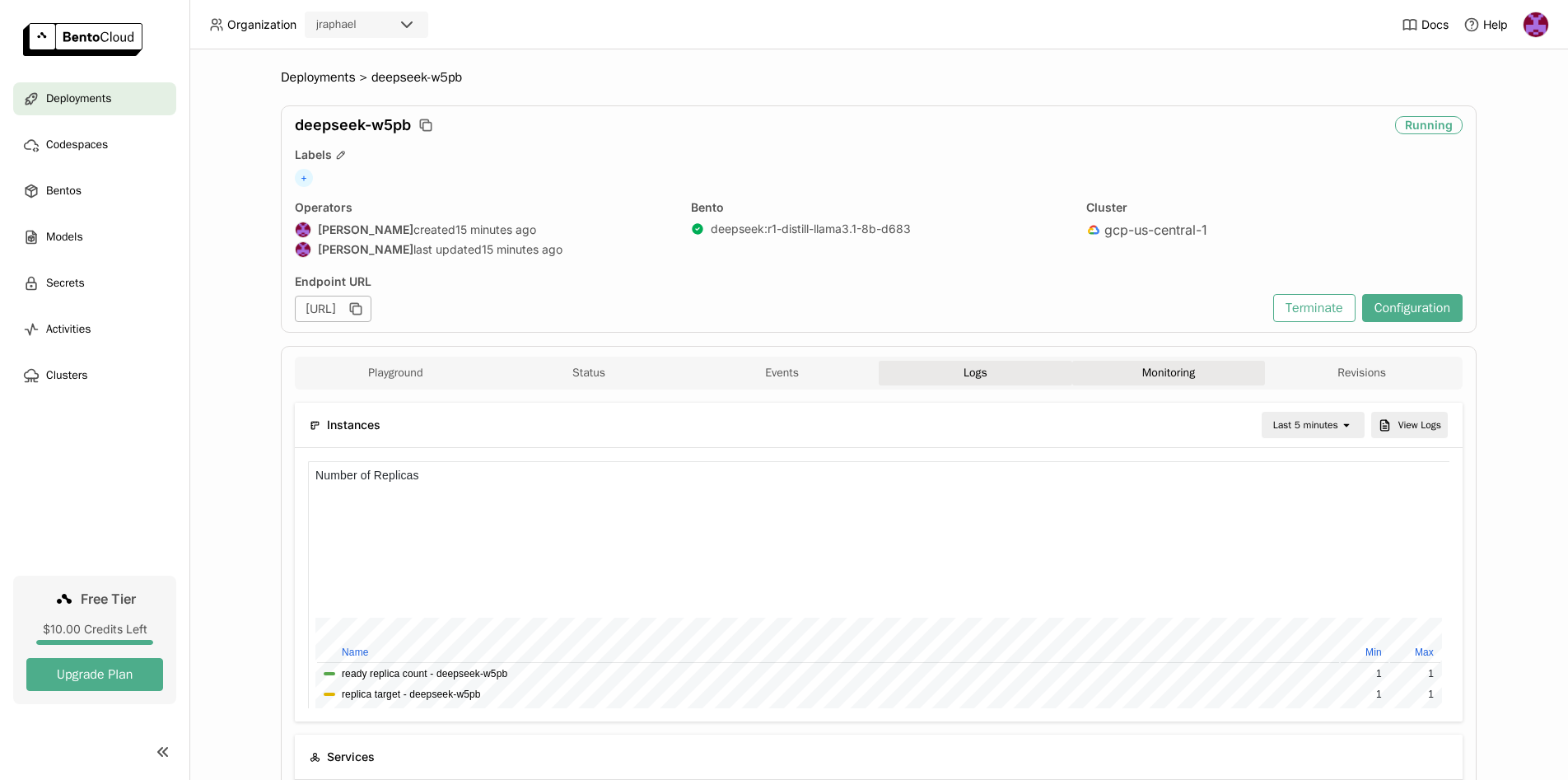 scroll, scrollTop: 1, scrollLeft: 1, axis: both 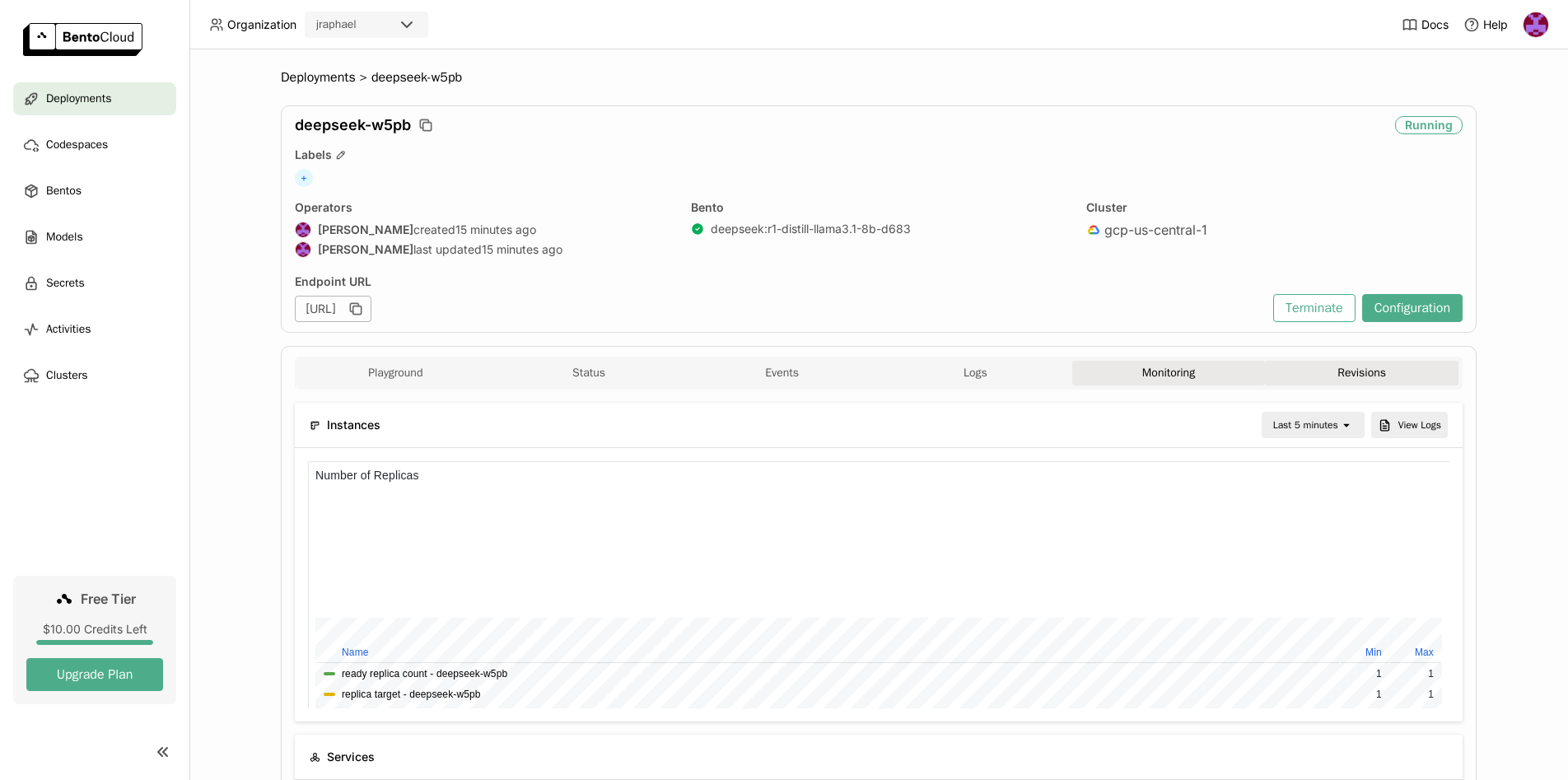 click on "Revisions" at bounding box center (1361, 373) 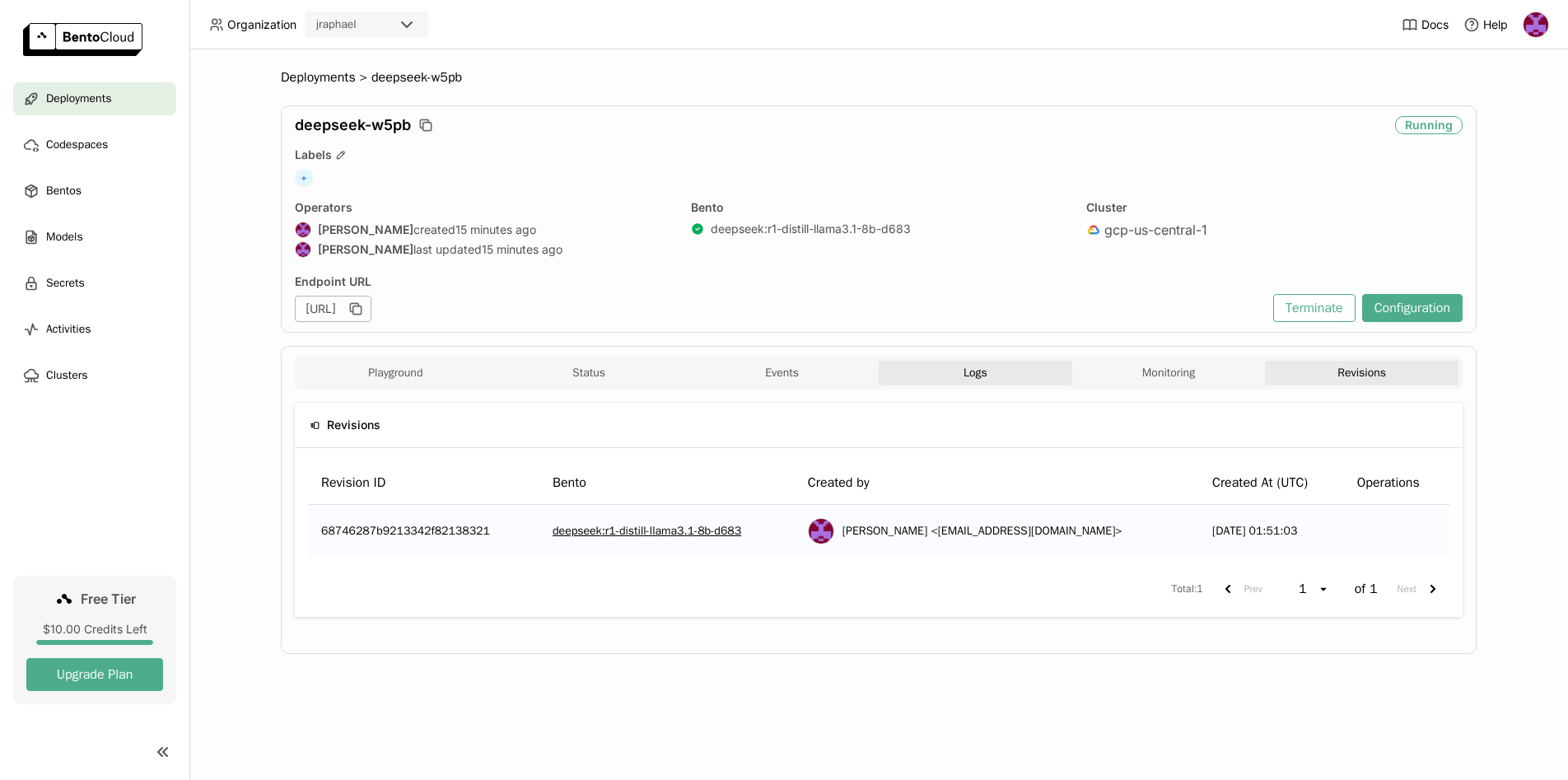 click on "Logs" at bounding box center [975, 373] 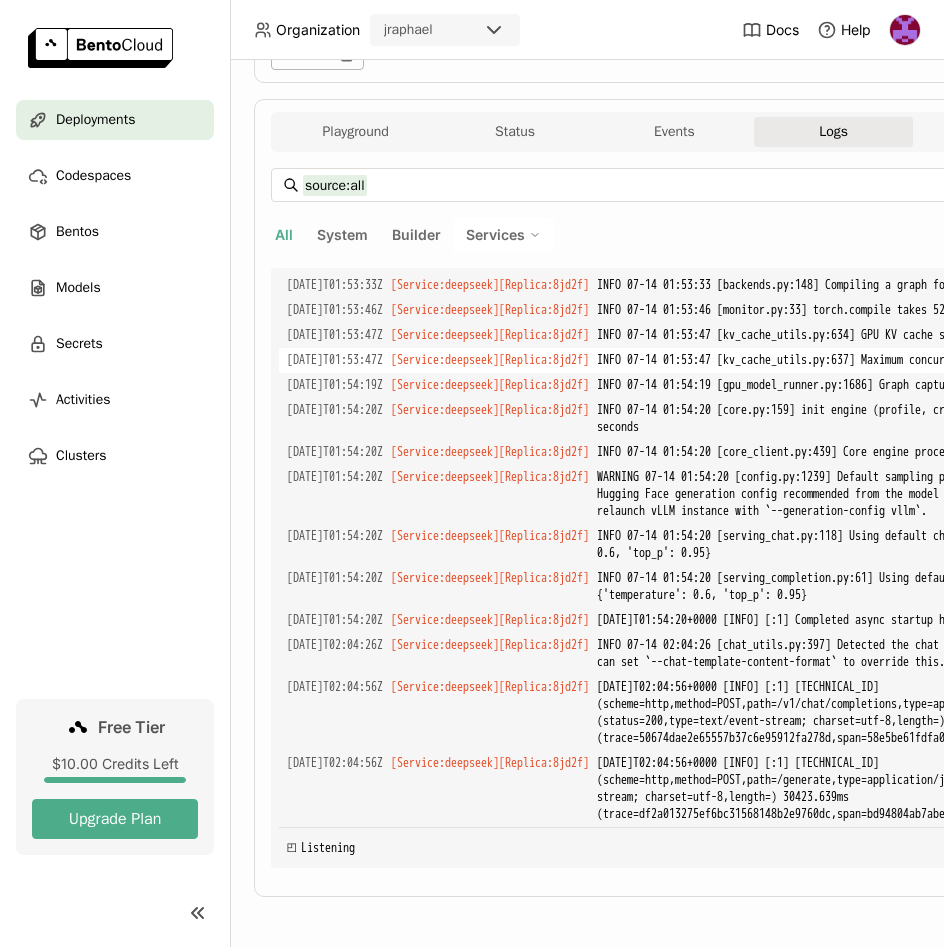 scroll, scrollTop: 324, scrollLeft: 0, axis: vertical 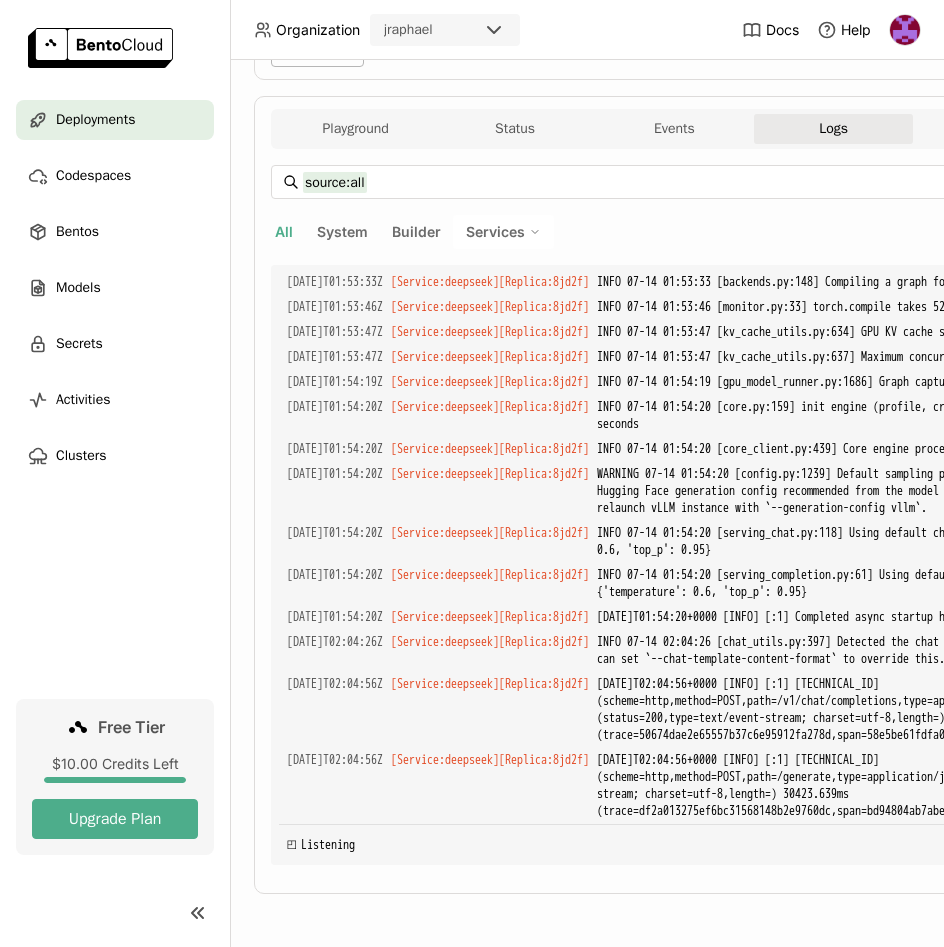 click on "Playground Status Events Logs Monitoring Revisions Endpoint /generate open Form Python CURL First, install  BentoML :  pip install bentoml Then, paste the following code into your script or REPL:  import  bentoml
with  bentoml.SyncHTTPClient(
"https://deepseek-w5pb-8cdf51d1.mt-guc1.bentoml.ai" ,
)  as  client:
result = client.generate(
max_tokens= 2048 ,
prompt= "Warm regards, good sire! How may I of help?" ,
)
Result Returned in 31.147 s Status Service Name Instance Type Status Launch Time Replica ID Bento deepseek gpu.l4.1 Running 16 minutes ago deepseek-w5pb-5c55598876-8jd2f deepseek:r1-distill-llama3.1-8b-d683 Events Time (UTC) Status Bento 2025-07-14 01:54:22 Running deepseek:r1-distill-llama3.1-8b-d683 2025-07-14 01:51:15 Deploying deepseek:r1-distill-llama3.1-8b-d683 2025-07-14 01:51:13 Scaling up deepseek:r1-distill-llama3.1-8b-d683 2025-07-14 01:51:06 Image Building deepseek:r1-distill-llama3.1-8b-d683 2025-07-14 01:51:03 Deploying deepseek:r1-distill-llama3.1-8b-d683" at bounding box center (754, 495) 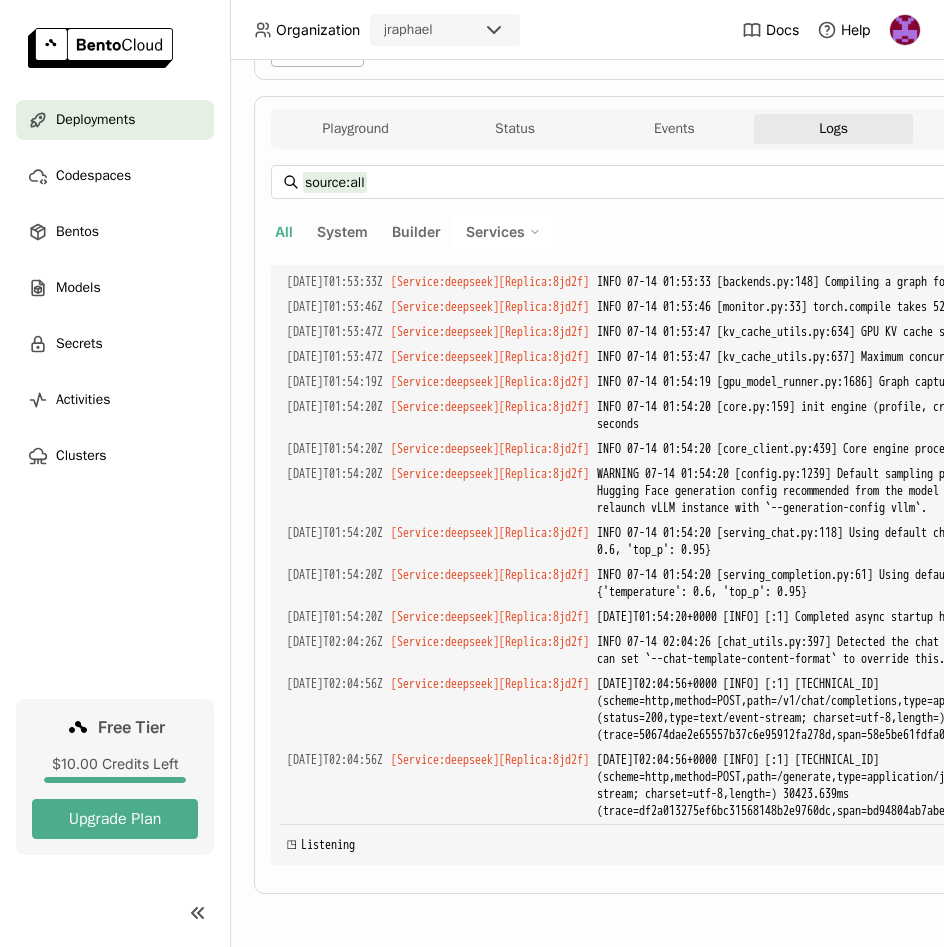scroll, scrollTop: 325, scrollLeft: 0, axis: vertical 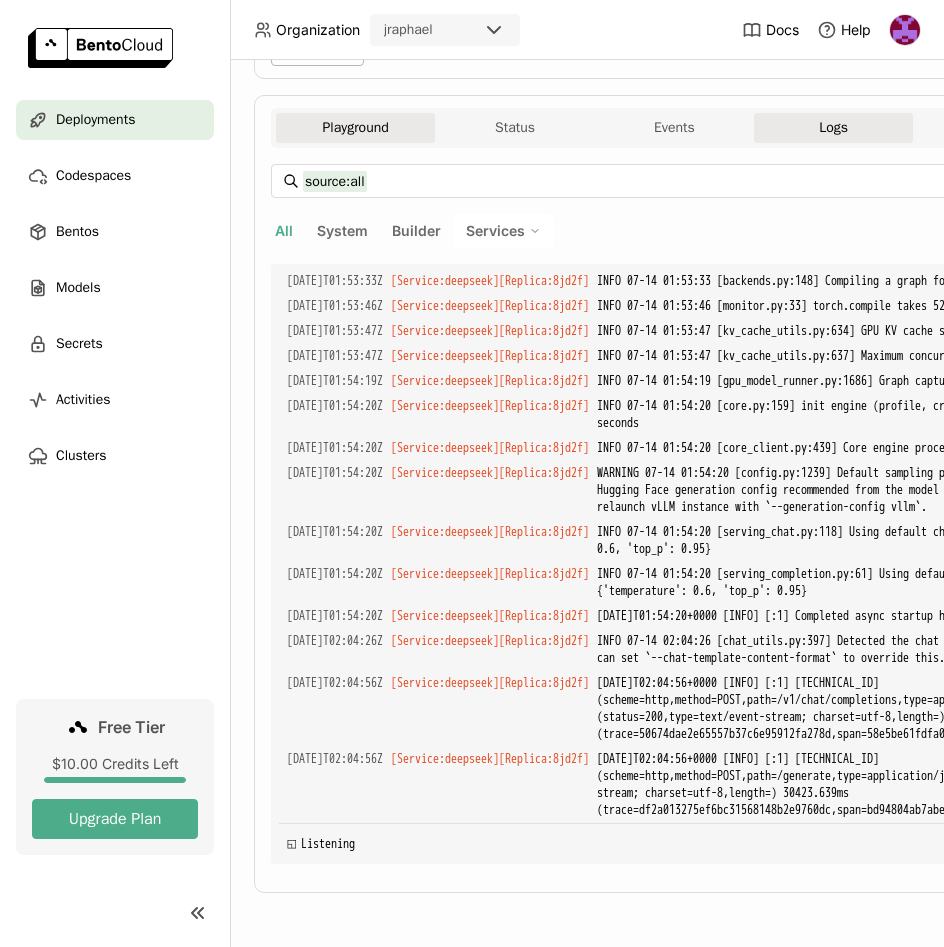 click on "Playground" at bounding box center [355, 128] 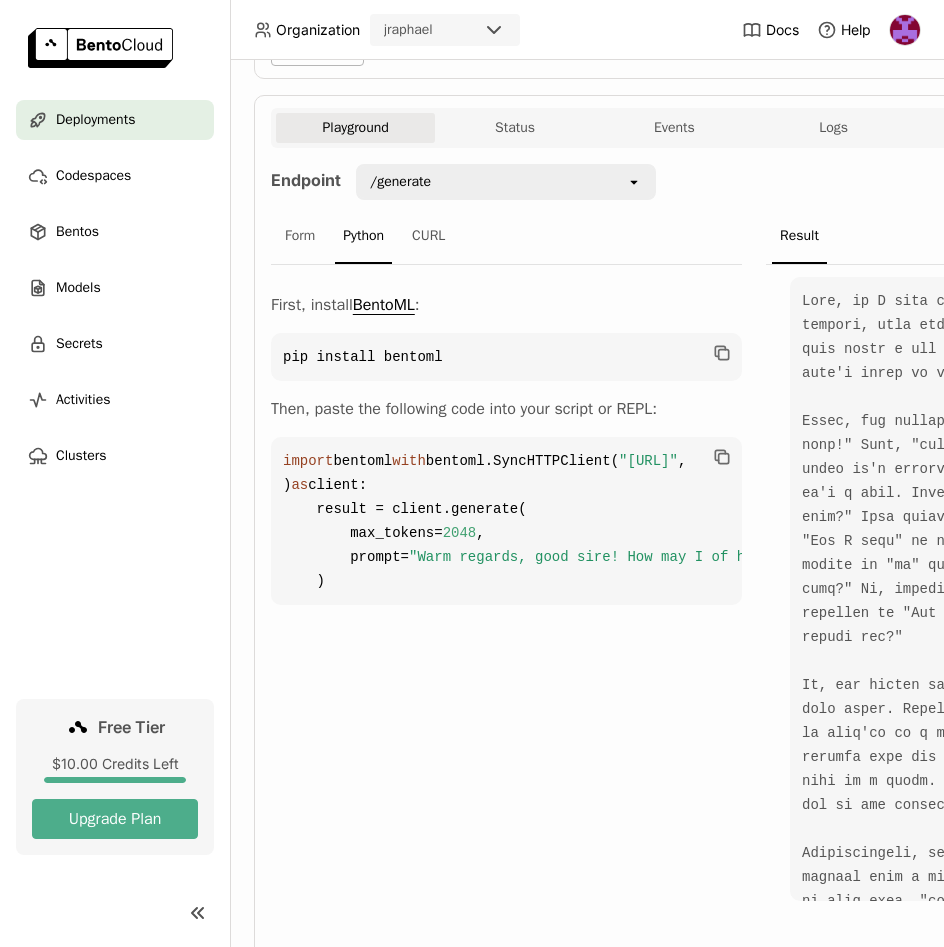 click on "Playground Status Events Logs Monitoring Revisions Endpoint /generate open Form Python CURL First, install  BentoML :  pip install bentoml Then, paste the following code into your script or REPL:  import  bentoml
with  bentoml.SyncHTTPClient(
"https://deepseek-w5pb-8cdf51d1.mt-guc1.bentoml.ai" ,
)  as  client:
result = client.generate(
max_tokens= 2048 ,
prompt= "Warm regards, good sire! How may I of help?" ,
)
Result Returned in 31.147 s Status Service Name Instance Type Status Launch Time Replica ID Bento deepseek gpu.l4.1 Running 16 minutes ago deepseek-w5pb-5c55598876-8jd2f deepseek:r1-distill-llama3.1-8b-d683 Events Time (UTC) Status Bento 2025-07-14 01:54:22 Running deepseek:r1-distill-llama3.1-8b-d683 2025-07-14 01:51:15 Deploying deepseek:r1-distill-llama3.1-8b-d683 2025-07-14 01:51:13 Scaling up deepseek:r1-distill-llama3.1-8b-d683 2025-07-14 01:51:06 Image Building deepseek:r1-distill-llama3.1-8b-d683 2025-07-14 01:51:03 Deploying deepseek:r1-distill-llama3.1-8b-d683" at bounding box center (754, 526) 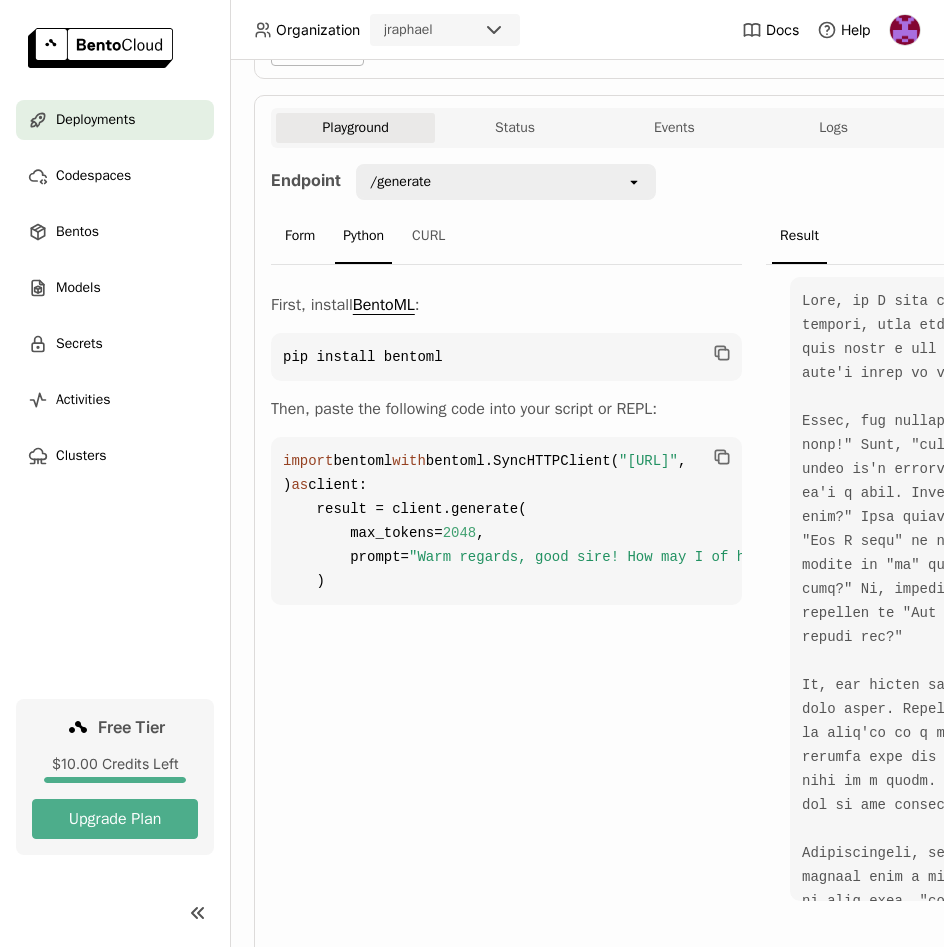 click on "Form" at bounding box center [300, 237] 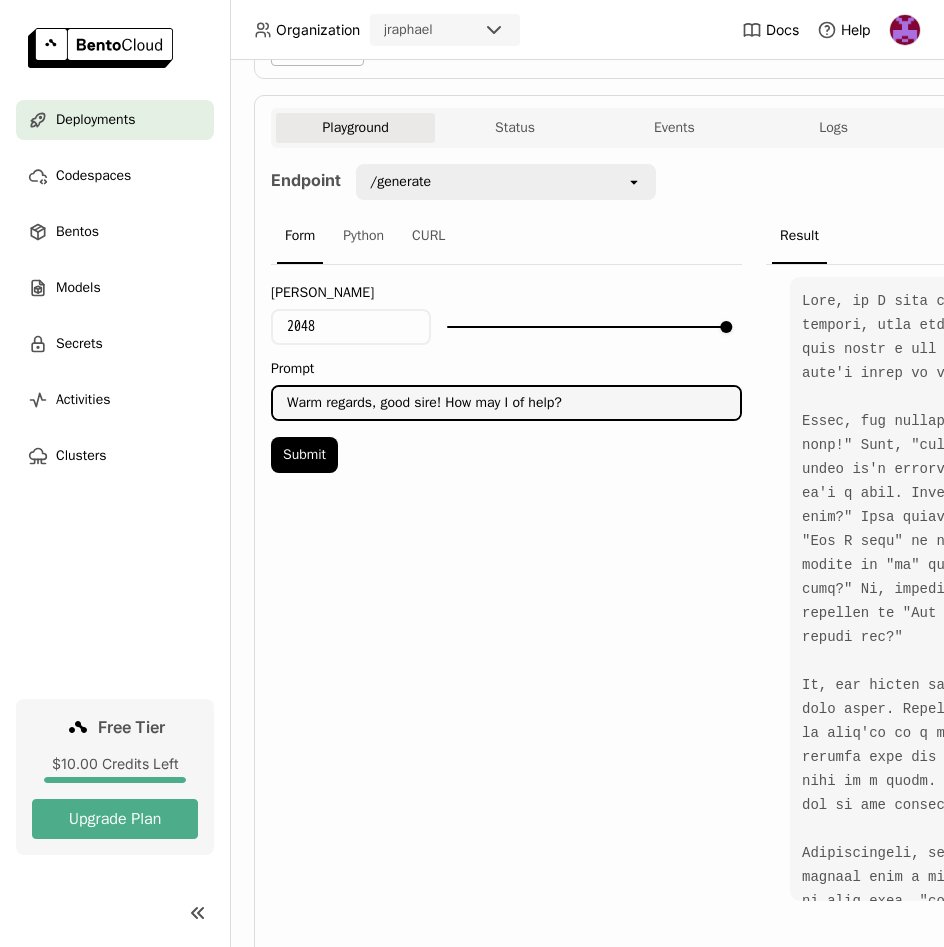 click on "Warm regards, good sire! How may I of help?" at bounding box center (506, 403) 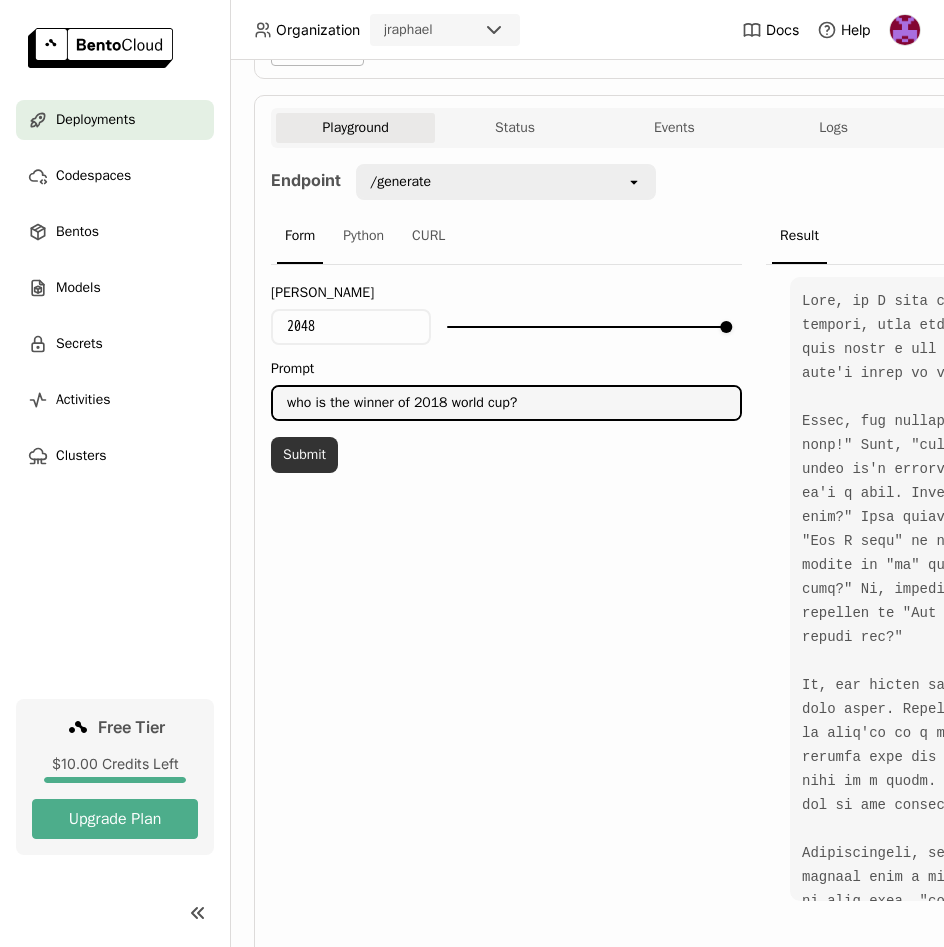type on "who is the winner of 2018 world cup?" 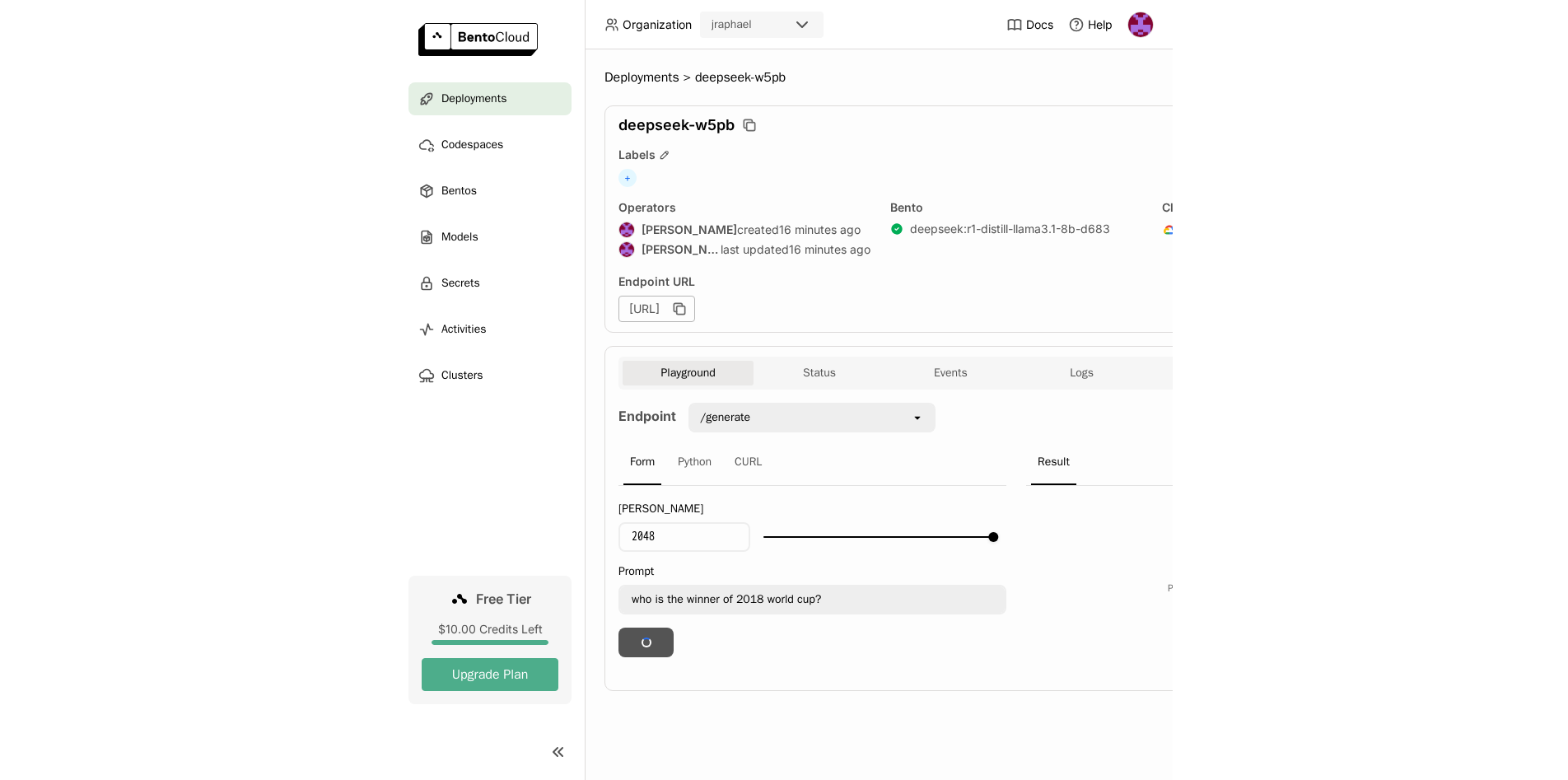 scroll, scrollTop: 0, scrollLeft: 0, axis: both 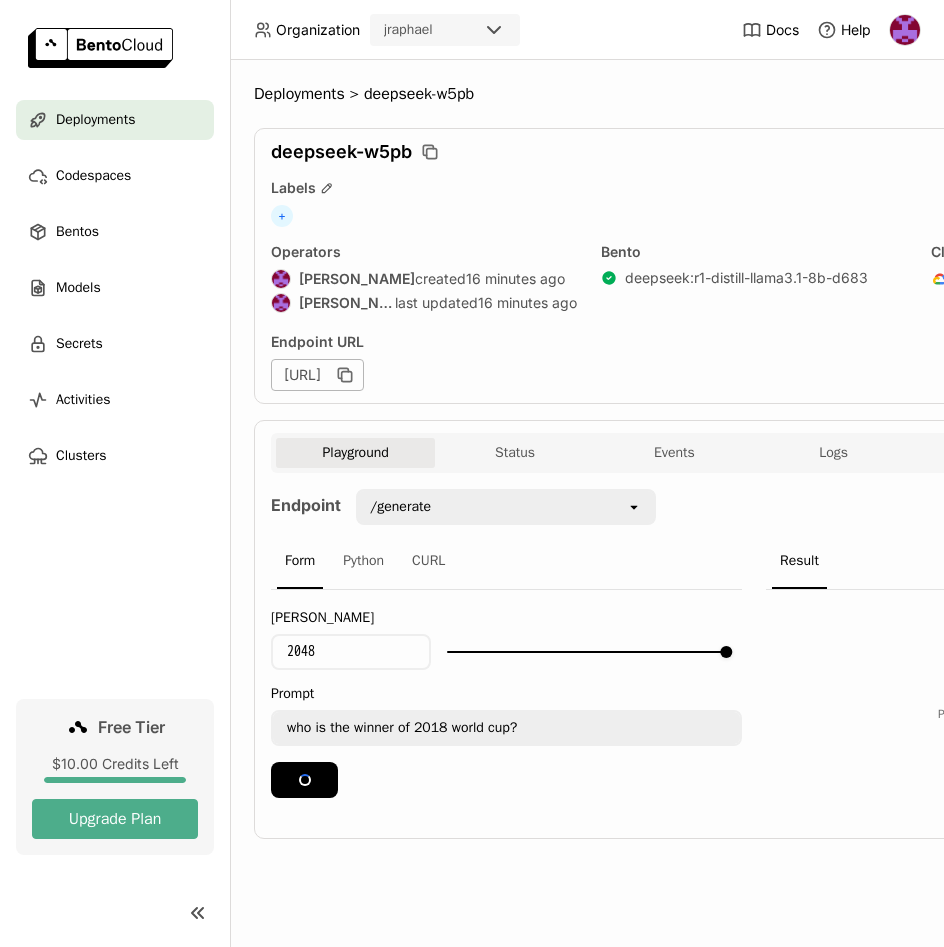 click on "Deployments   >   deepseek-w5pb deepseek-w5pb Running Labels + Operators Jason Raphael  created  16 minutes ago Jason Raphael  last updated  16 minutes ago Bento deepseek : r1-distill-llama3.1-8b-d683 Cluster gcp-us-central-1 Endpoint URL https://deepseek-w5pb-8cdf51d1.mt-guc1.bentoml.ai Terminate Configuration Playground Status Events Logs Monitoring Revisions Endpoint /generate open Form Python CURL Max Tokens 2048 Prompt who is the winner of 2018 world cup? who is the winner of 2018 world cup?   Submit Result Processing the requests Status Service Name Instance Type Status Launch Time Replica ID Bento deepseek gpu.l4.1 Running 16 minutes ago deepseek-w5pb-5c55598876-8jd2f deepseek:r1-distill-llama3.1-8b-d683 Events Time (UTC) Status Bento 2025-07-14 01:54:22 Running deepseek:r1-distill-llama3.1-8b-d683 2025-07-14 01:51:15 Deploying deepseek:r1-distill-llama3.1-8b-d683 2025-07-14 01:51:13 Scaling up deepseek:r1-distill-llama3.1-8b-d683 2025-07-14 01:51:06 Image Building 2025-07-14 01:51:03 Deploying :  5" at bounding box center (587, 503) 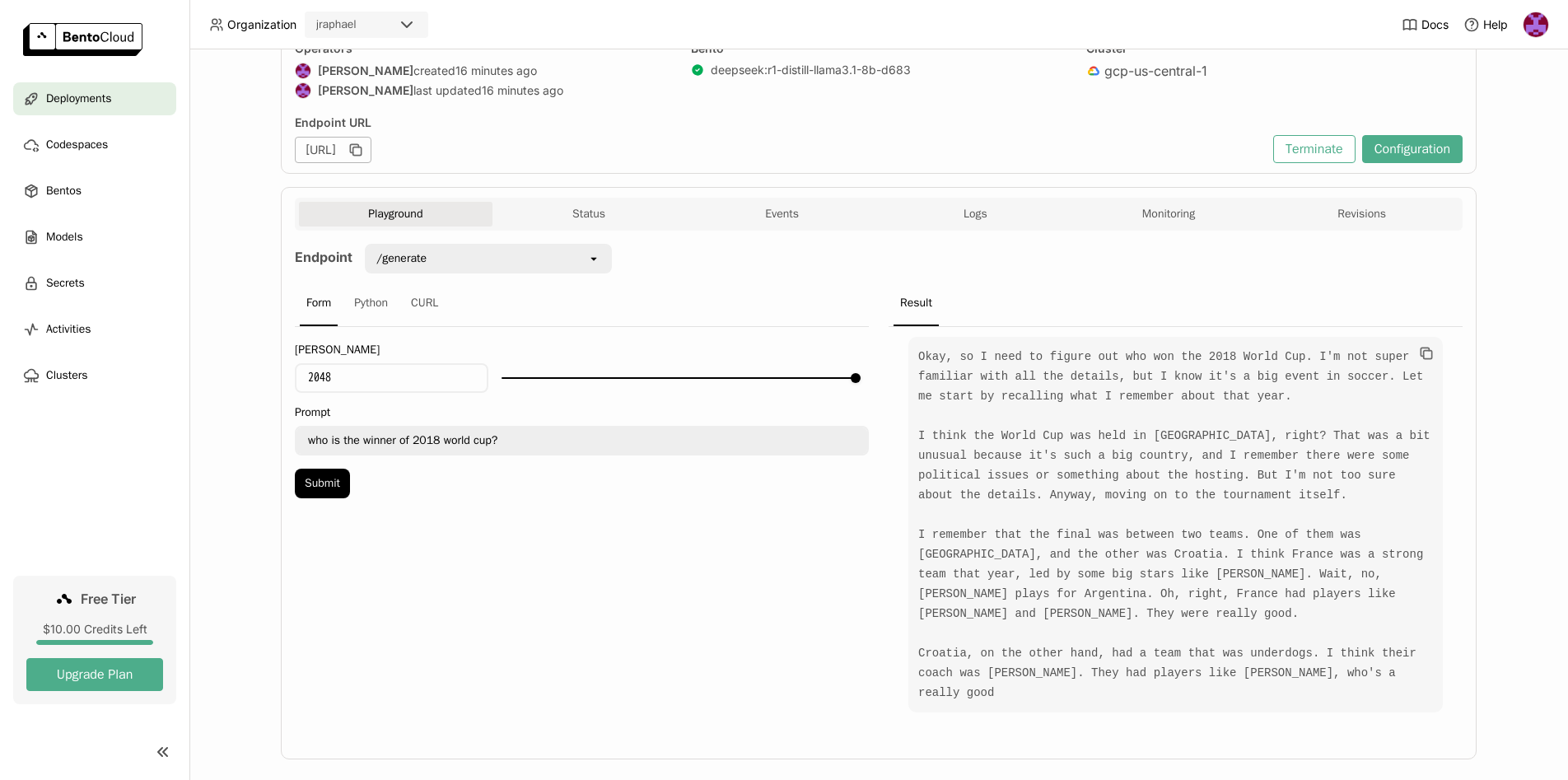 scroll, scrollTop: 163, scrollLeft: 0, axis: vertical 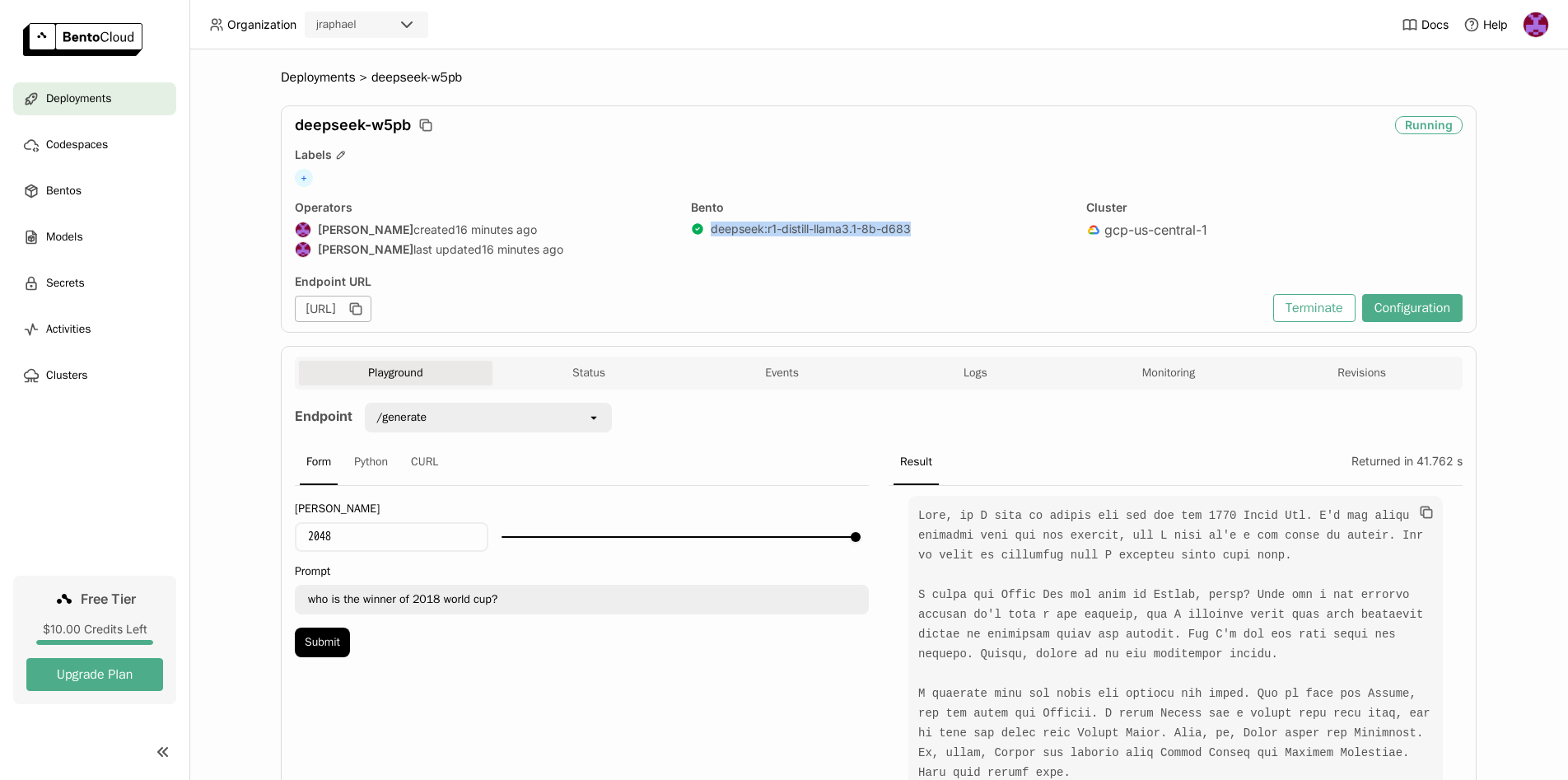 drag, startPoint x: 926, startPoint y: 233, endPoint x: 701, endPoint y: 233, distance: 225 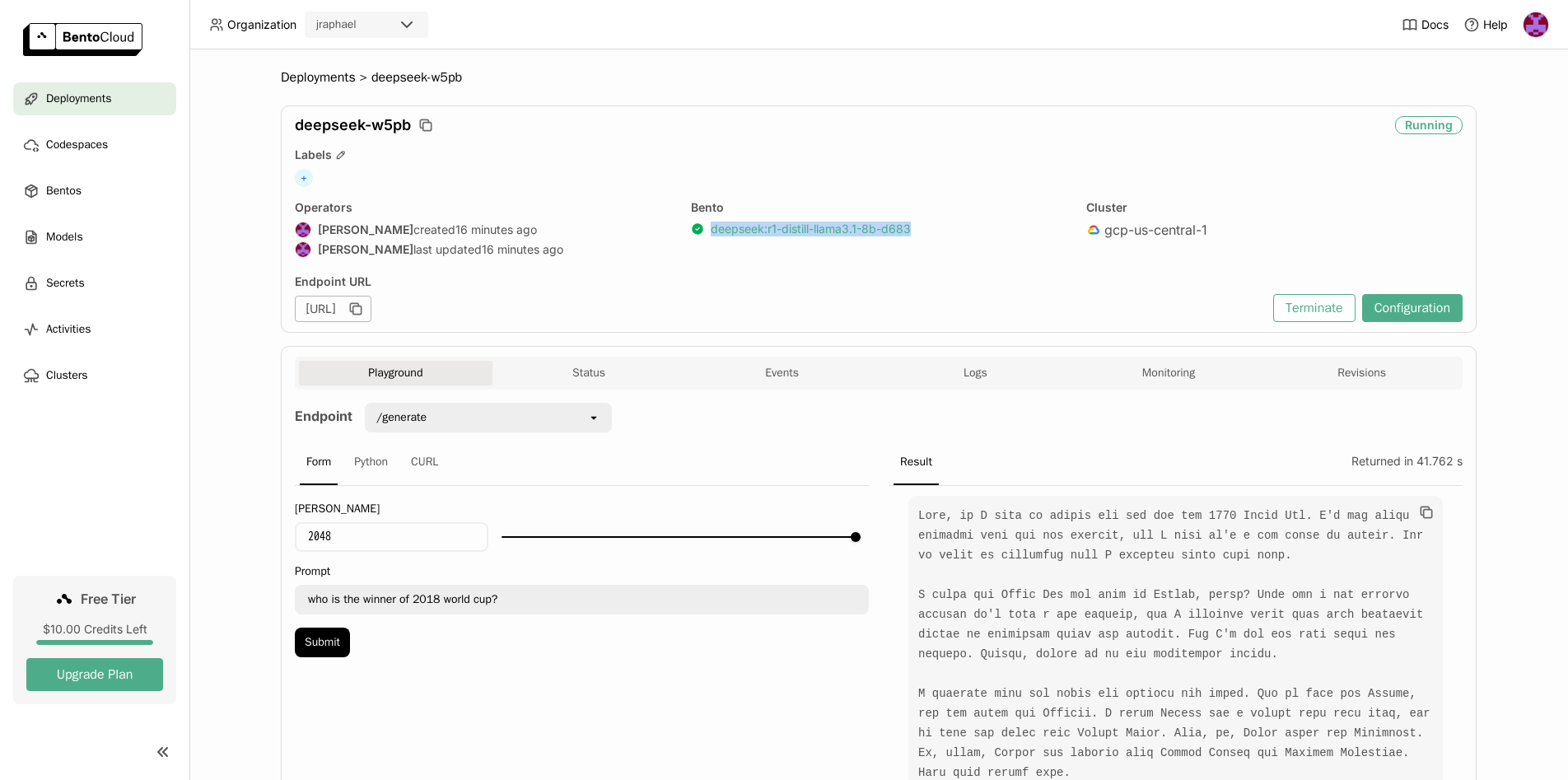 copy on "deepseek : r1-distill-llama3.1-8b-d683" 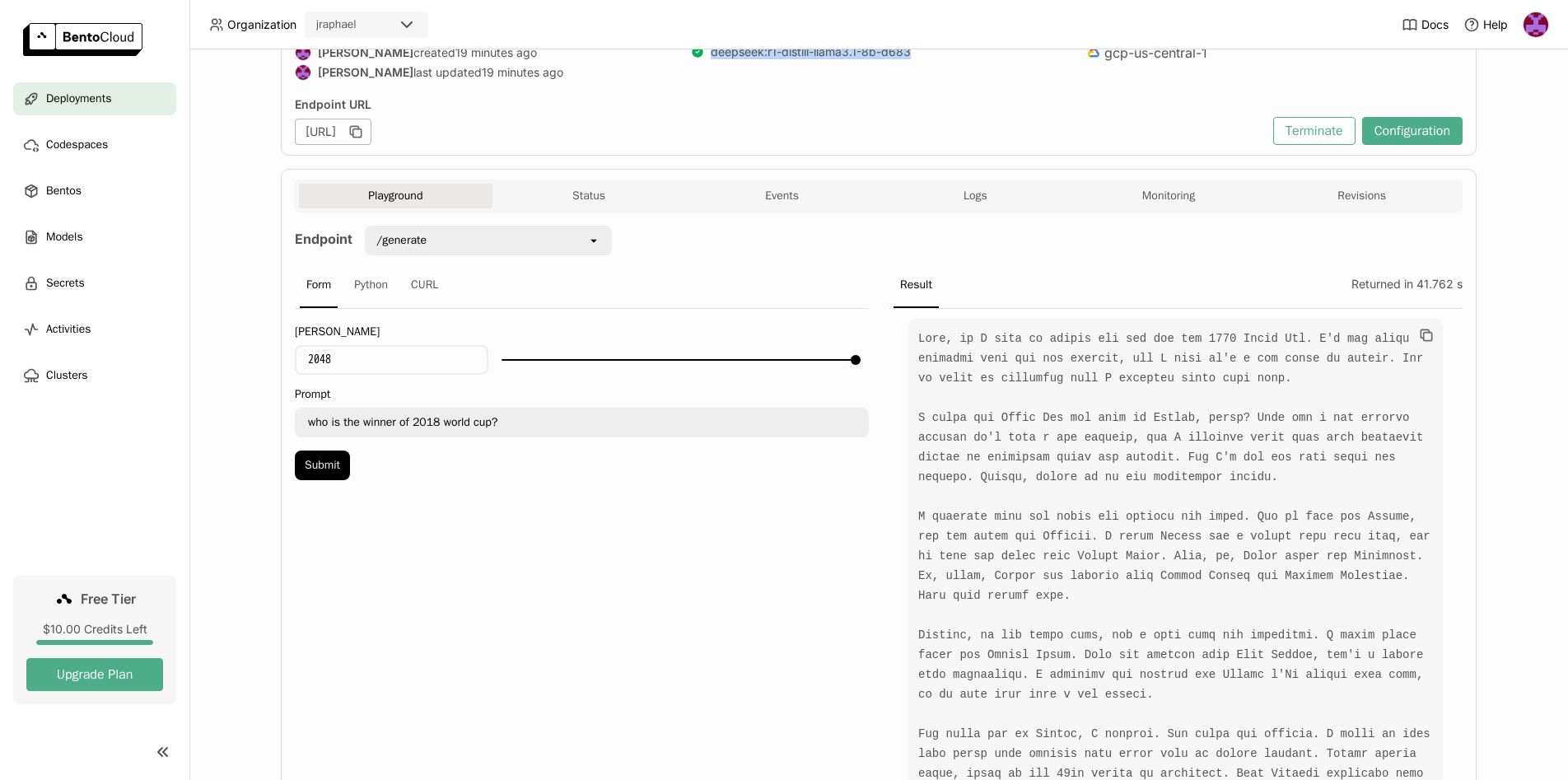 scroll, scrollTop: 178, scrollLeft: 0, axis: vertical 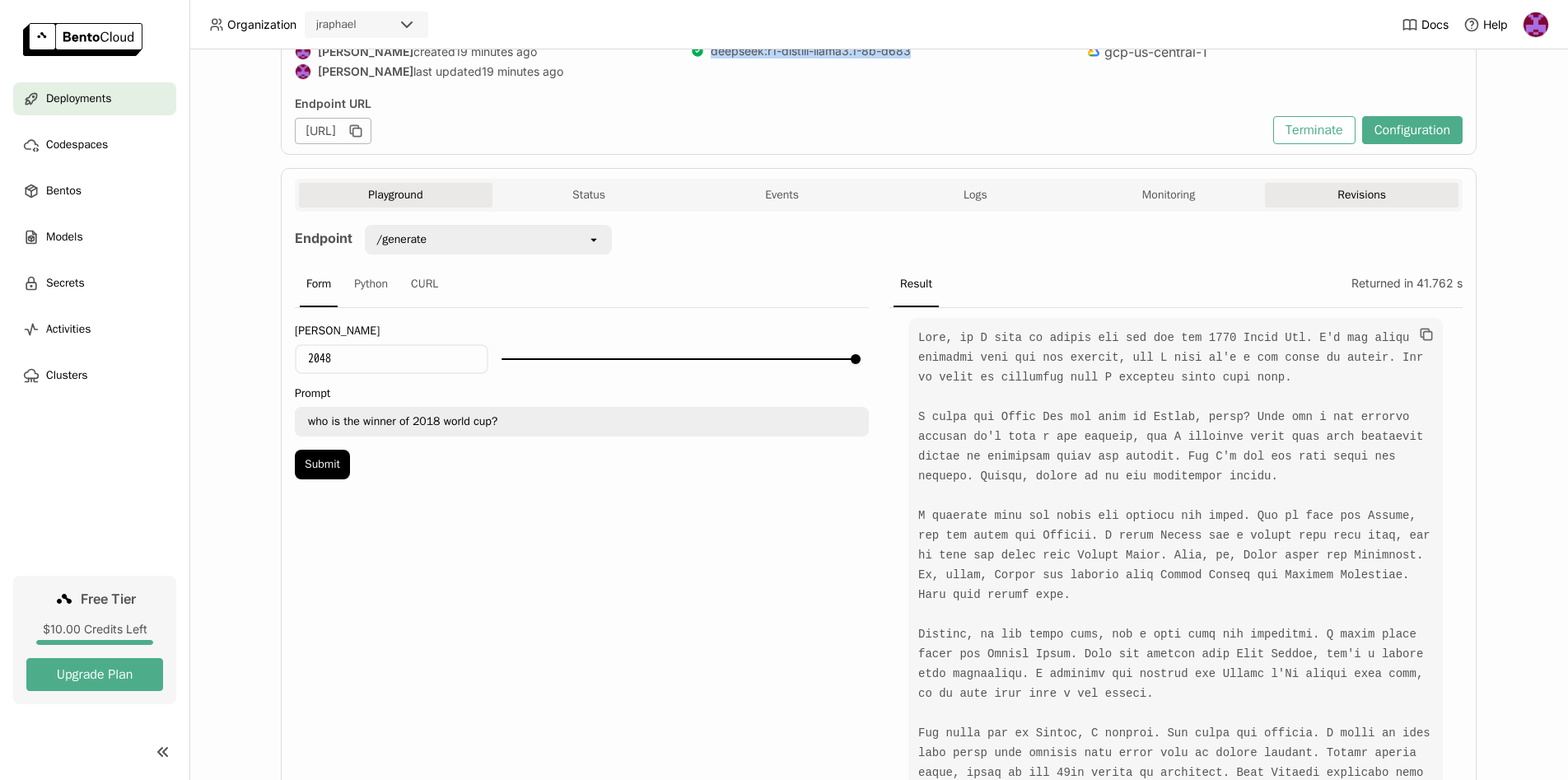 click on "Revisions" at bounding box center (1361, 195) 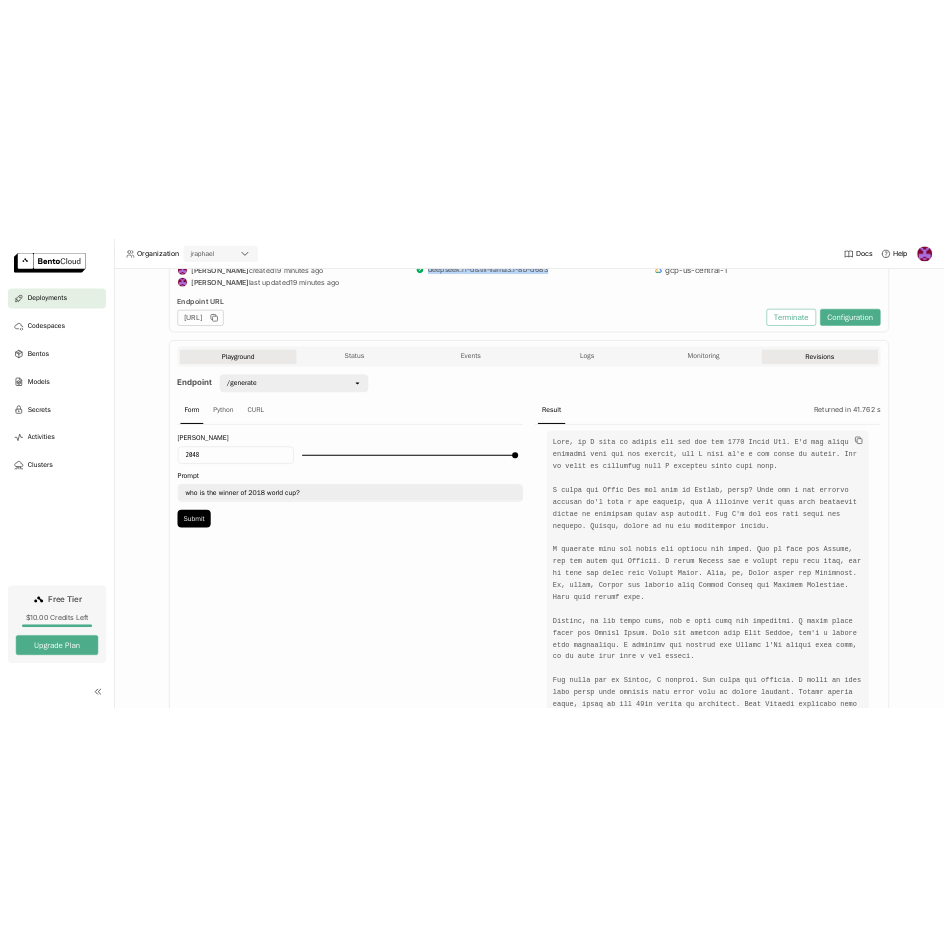 scroll, scrollTop: 0, scrollLeft: 0, axis: both 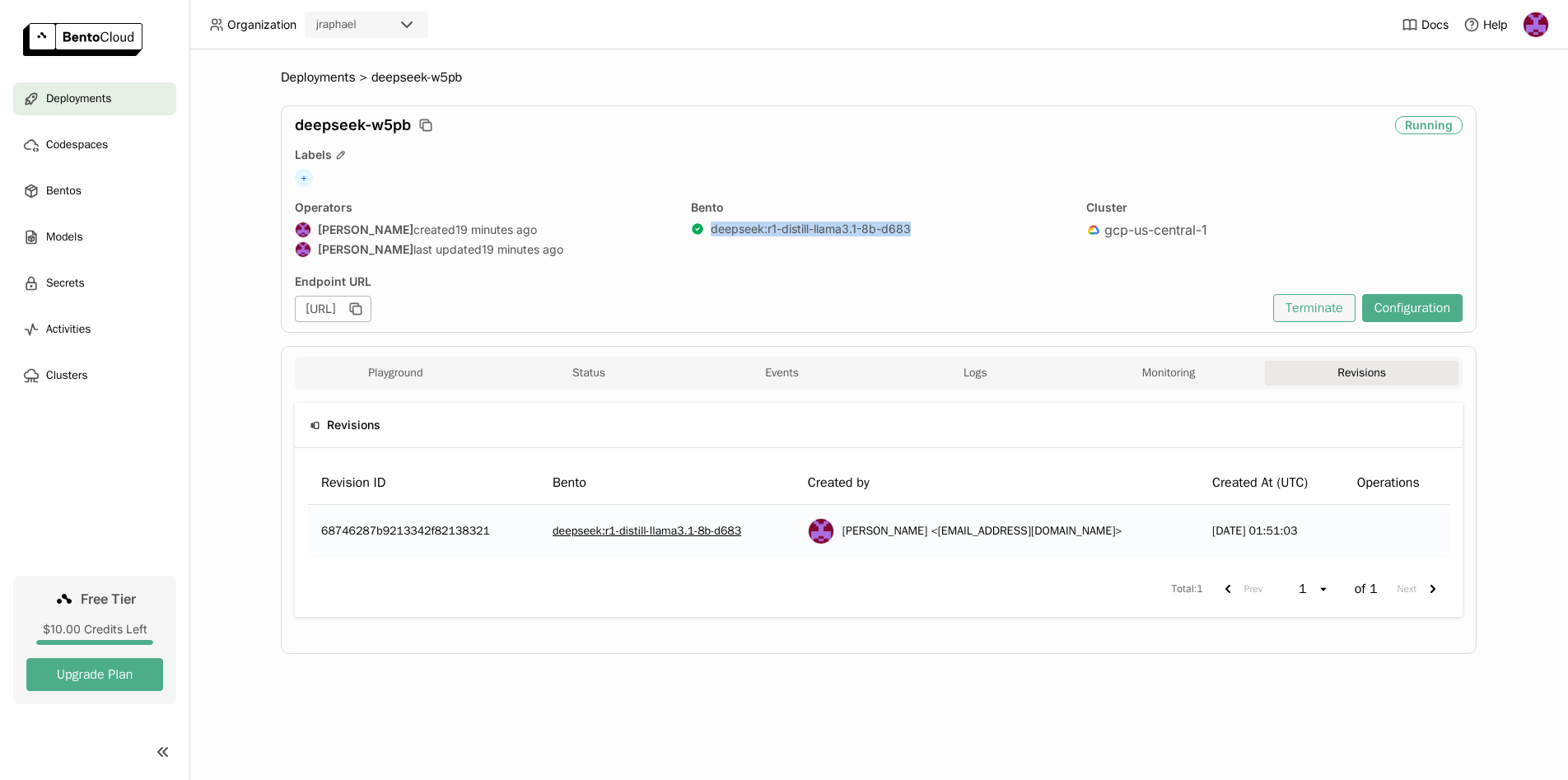 click on "Terminate" at bounding box center (1314, 308) 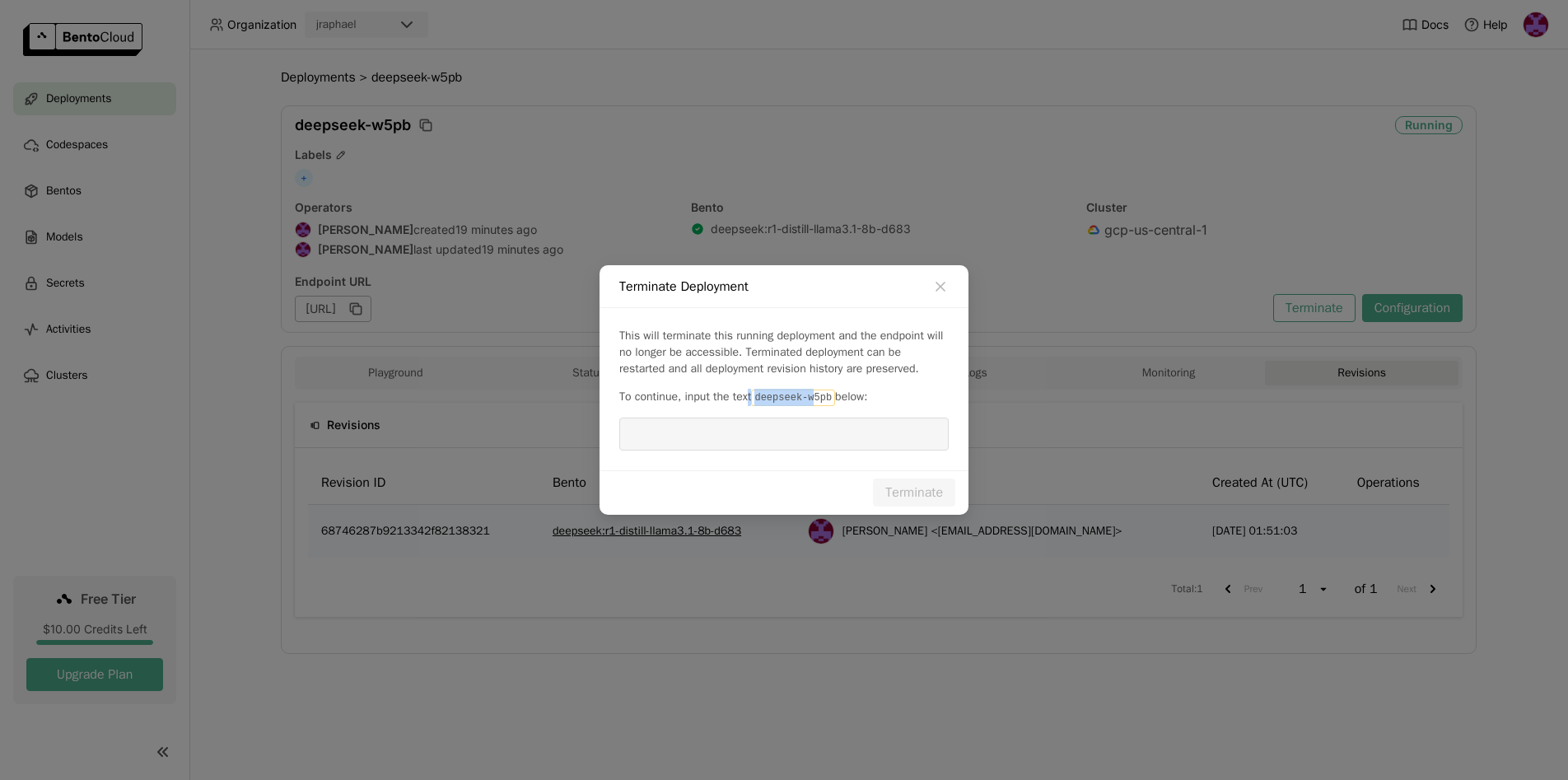 drag, startPoint x: 754, startPoint y: 401, endPoint x: 822, endPoint y: 397, distance: 68.1175 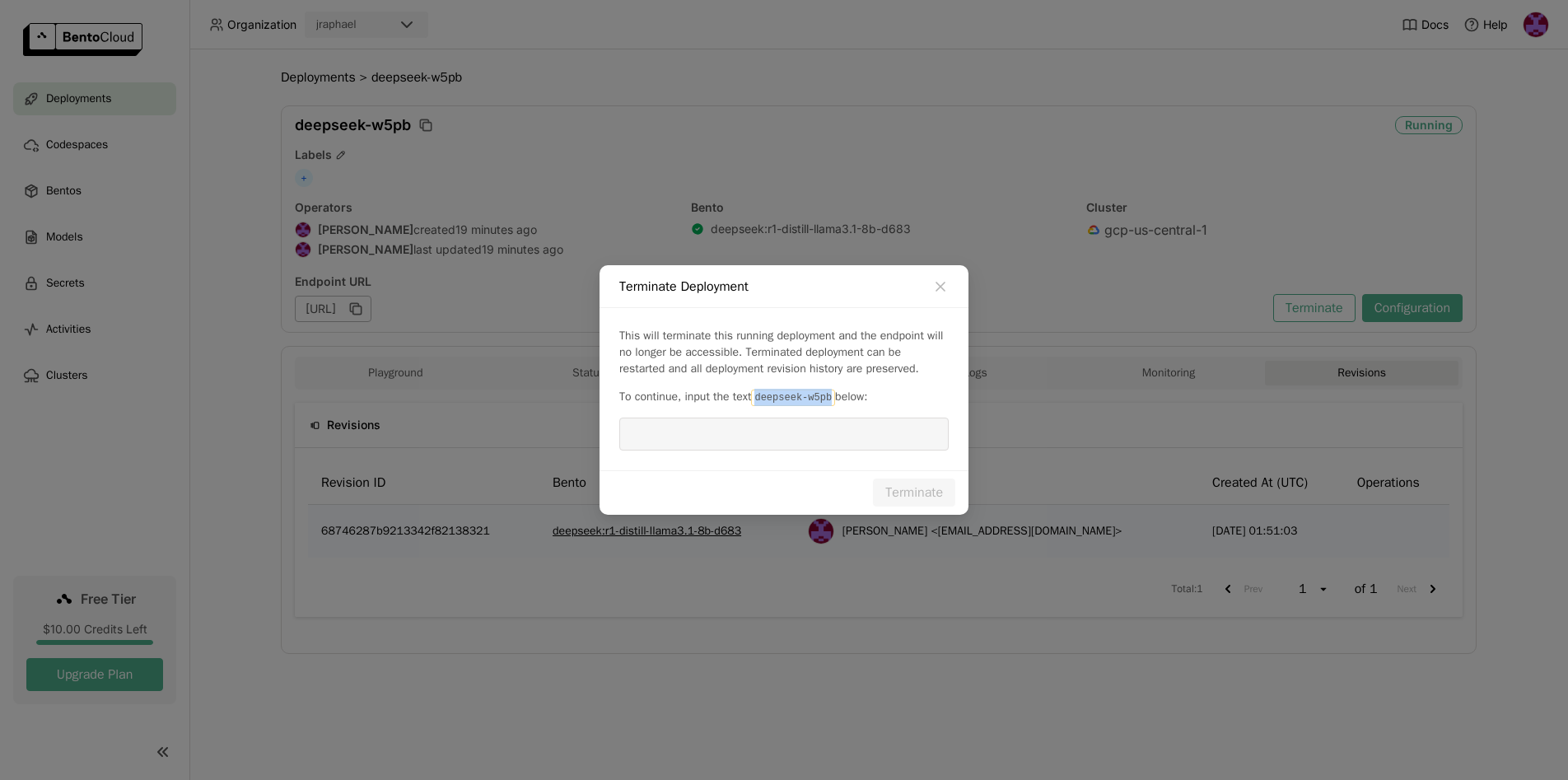 drag, startPoint x: 764, startPoint y: 397, endPoint x: 842, endPoint y: 400, distance: 78.05767 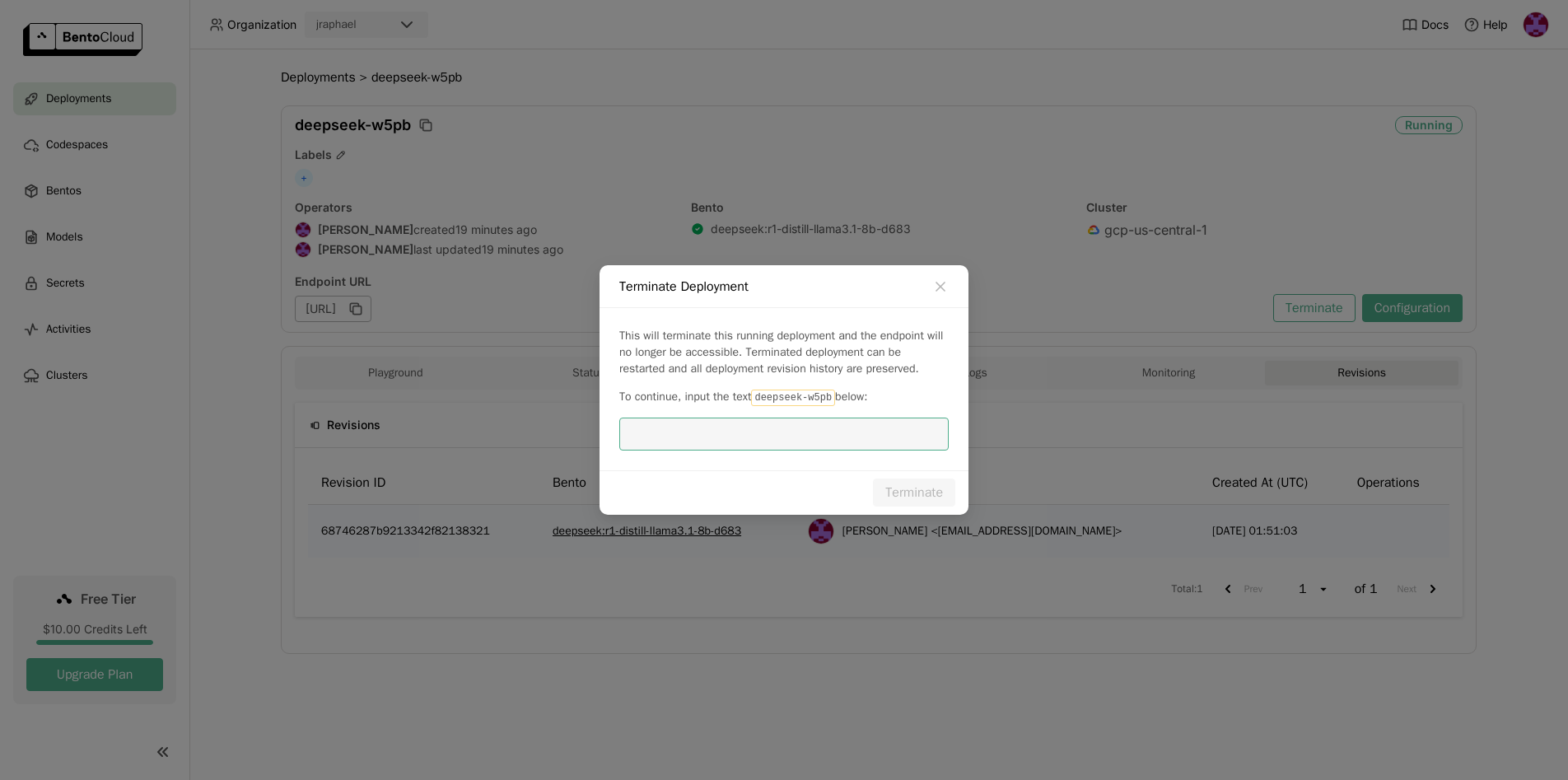 click at bounding box center (784, 434) 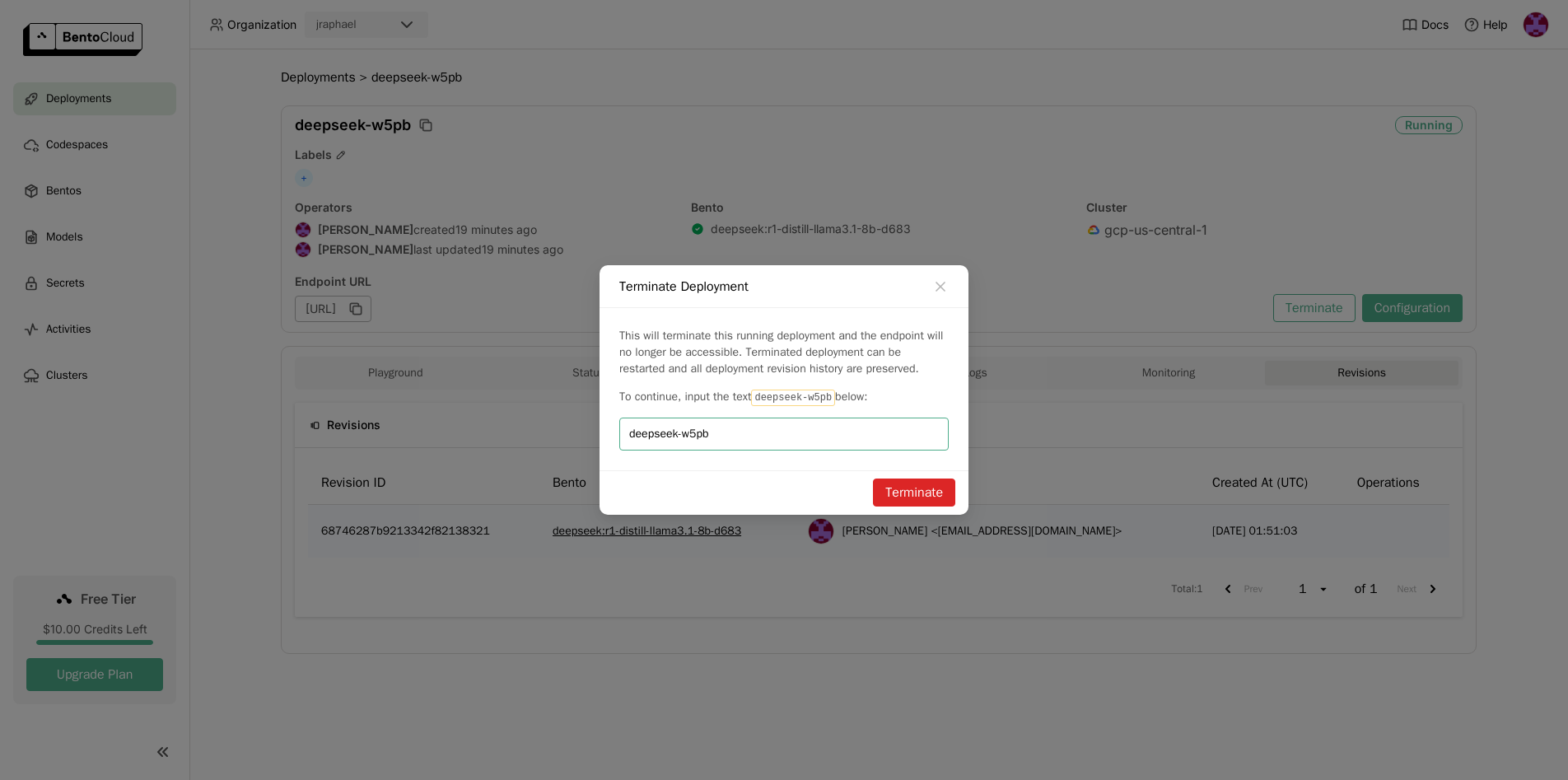 type on "deepseek-w5pb" 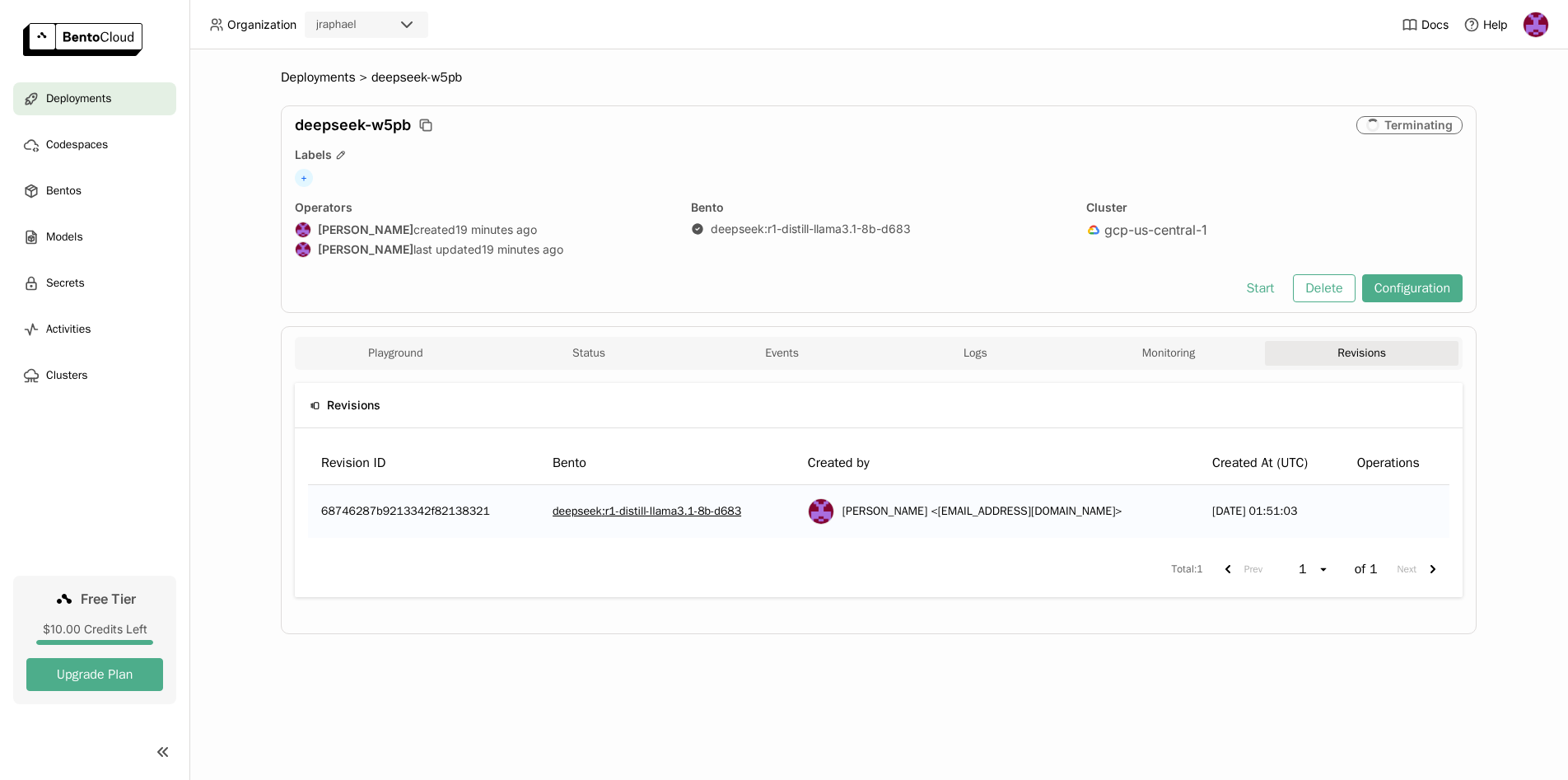click on "Start Delete Configuration" at bounding box center (879, 288) 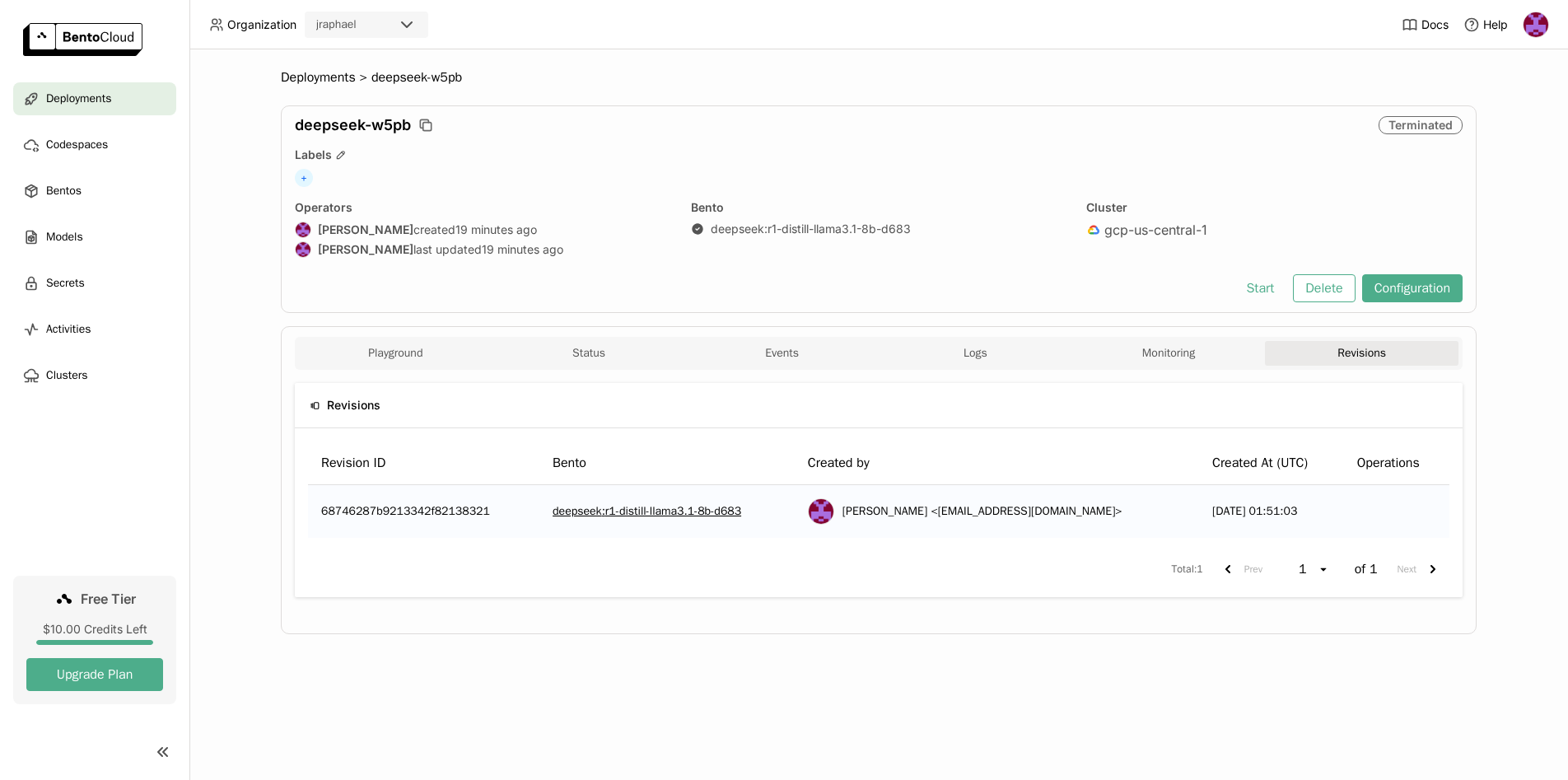 click on "Deployments   >   deepseek-w5pb deepseek-w5pb Terminated Labels + Operators Jason Raphael  created  19 minutes ago Jason Raphael  last updated  19 minutes ago Bento deepseek : r1-distill-llama3.1-8b-d683 Cluster gcp-us-central-1 Start Delete Configuration Playground Status Events Logs Monitoring Revisions Endpoint /generate open Form Python CURL Max Tokens 2048 Prompt who is the winner of 2018 world cup? who is the winner of 2018 world cup?   Submit Result Returned in 41.762 s Status Service Name Instance Type Status Launch Time Replica ID Bento deepseek - Not Running - Events Time (UTC) Status Bento 2025-07-14 02:10:14 Terminated deepseek:r1-distill-llama3.1-8b-d683 2025-07-14 02:10:10 Terminating deepseek:r1-distill-llama3.1-8b-d683 2025-07-14 02:10:10 Scaling down deepseek:r1-distill-llama3.1-8b-d683 2025-07-14 01:54:22 Running deepseek:r1-distill-llama3.1-8b-d683 2025-07-14 01:51:15 Deploying deepseek:r1-distill-llama3.1-8b-d683 2025-07-14 01:51:13 Scaling up deepseek:r1-distill-llama3.1-8b-d683 Total" at bounding box center [879, 414] 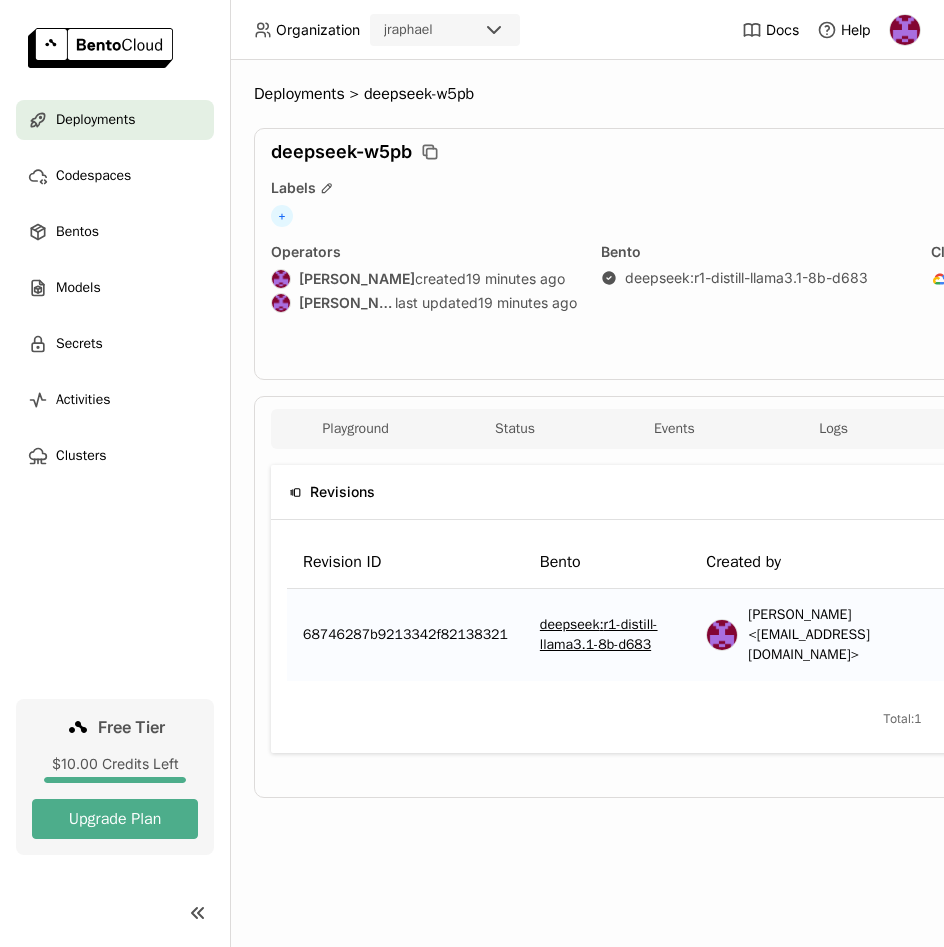 click on "Revisions Revision ID Bento Created by Created At (UTC) Operations 68746287b9213342f82138321 deepseek : r1-distill-llama3.1-8b-d683 Jason Raphael <jeasonraphael11@gmail.com> 2025-07-14 01:51:03 Total :  1 Prev 1 open of 1 Next" at bounding box center (754, 617) 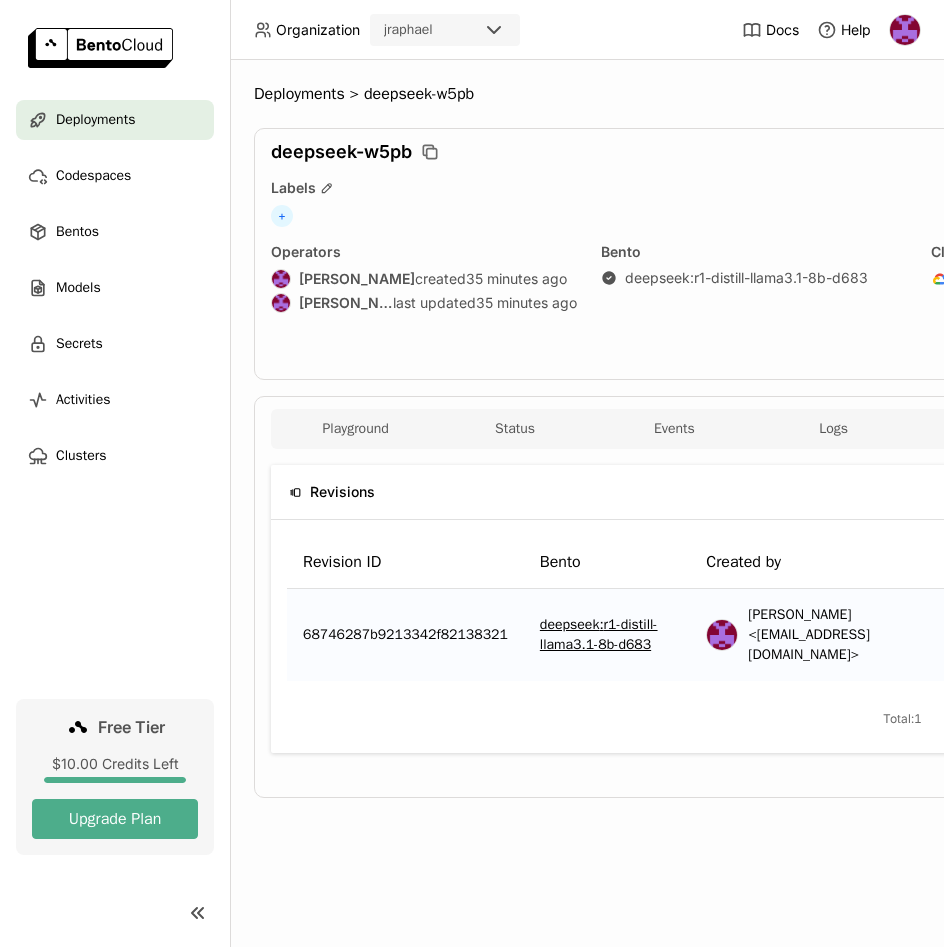click on "Deployments   >   deepseek-w5pb deepseek-w5pb Terminated Labels + Operators Jason Raphael  created  35 minutes ago Jason Raphael  last updated  35 minutes ago Bento deepseek : r1-distill-llama3.1-8b-d683 Cluster gcp-us-central-1 Start Delete Configuration Playground Status Events Logs Monitoring Revisions Endpoint /generate open Form Python CURL Max Tokens 2048 Prompt who is the winner of 2018 world cup? who is the winner of 2018 world cup?   Submit Result Returned in 41.762 s Status Service Name Instance Type Status Launch Time Replica ID Bento deepseek - Not Running - Events Time (UTC) Status Bento 2025-07-14 02:10:14 Terminated deepseek:r1-distill-llama3.1-8b-d683 2025-07-14 02:10:10 Terminating deepseek:r1-distill-llama3.1-8b-d683 2025-07-14 02:10:10 Scaling down deepseek:r1-distill-llama3.1-8b-d683 2025-07-14 01:54:22 Running deepseek:r1-distill-llama3.1-8b-d683 2025-07-14 01:51:15 Deploying deepseek:r1-distill-llama3.1-8b-d683 2025-07-14 01:51:13 Scaling up deepseek:r1-distill-llama3.1-8b-d683 Total" at bounding box center [754, 456] 